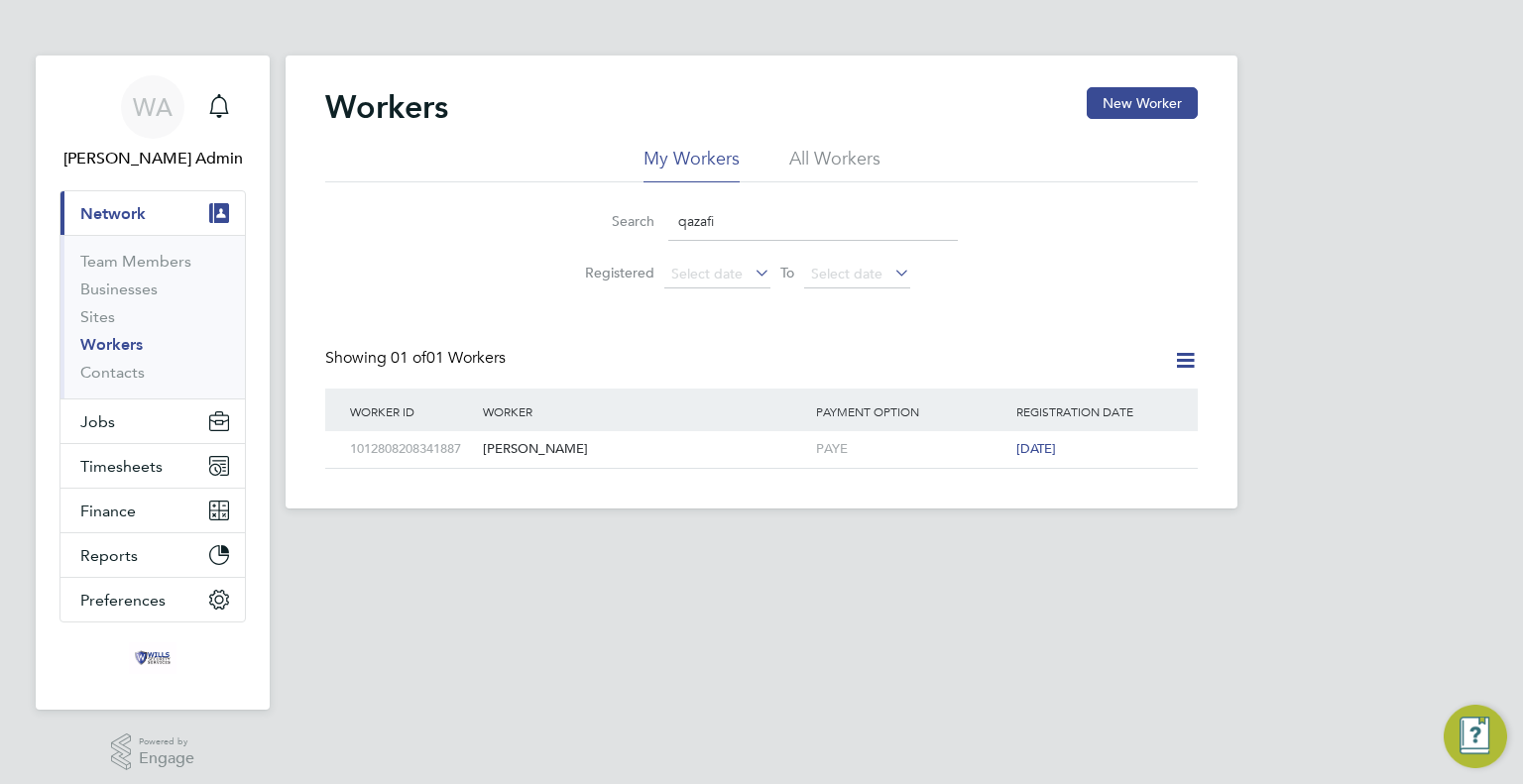scroll, scrollTop: 0, scrollLeft: 0, axis: both 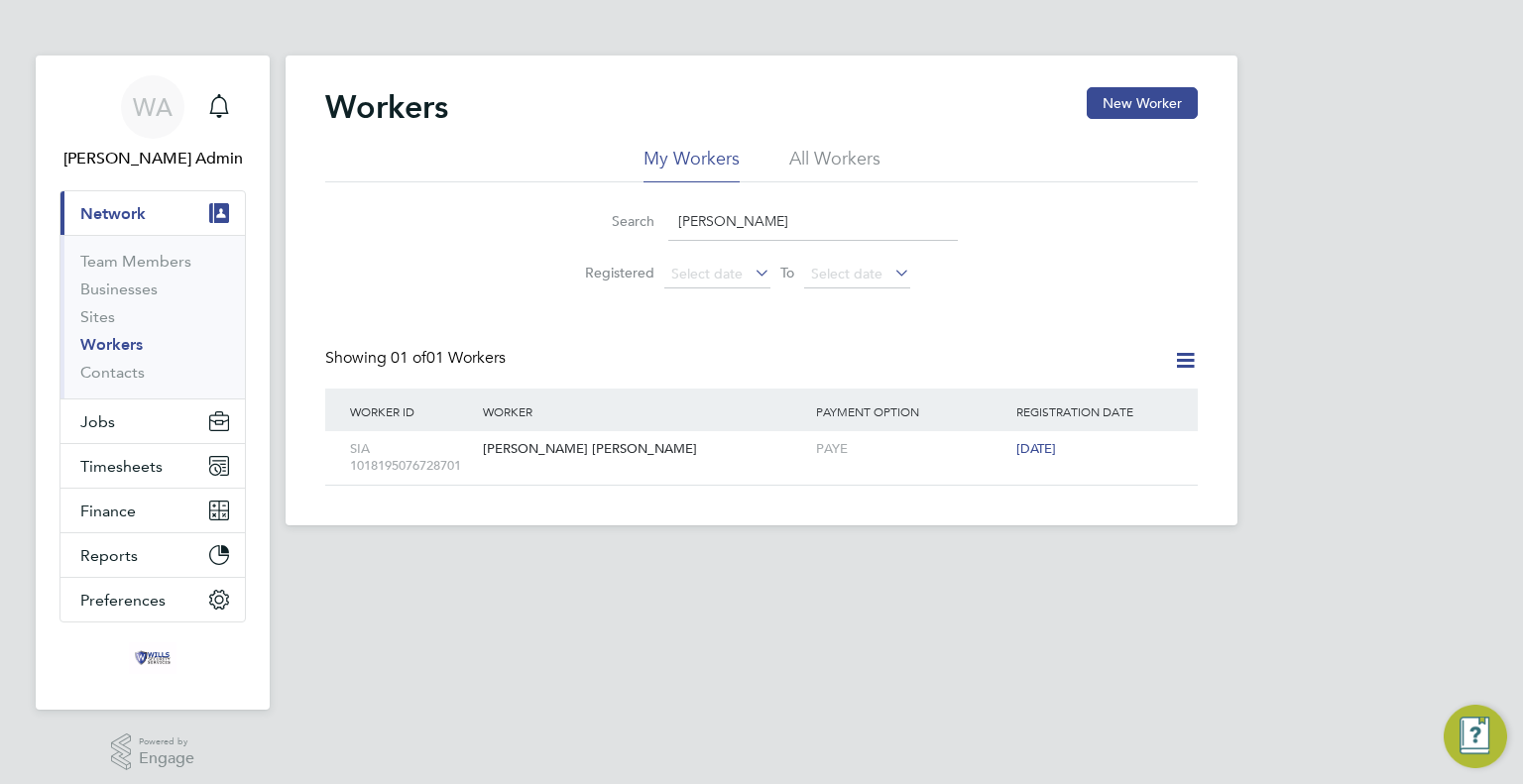 type on "[PERSON_NAME]" 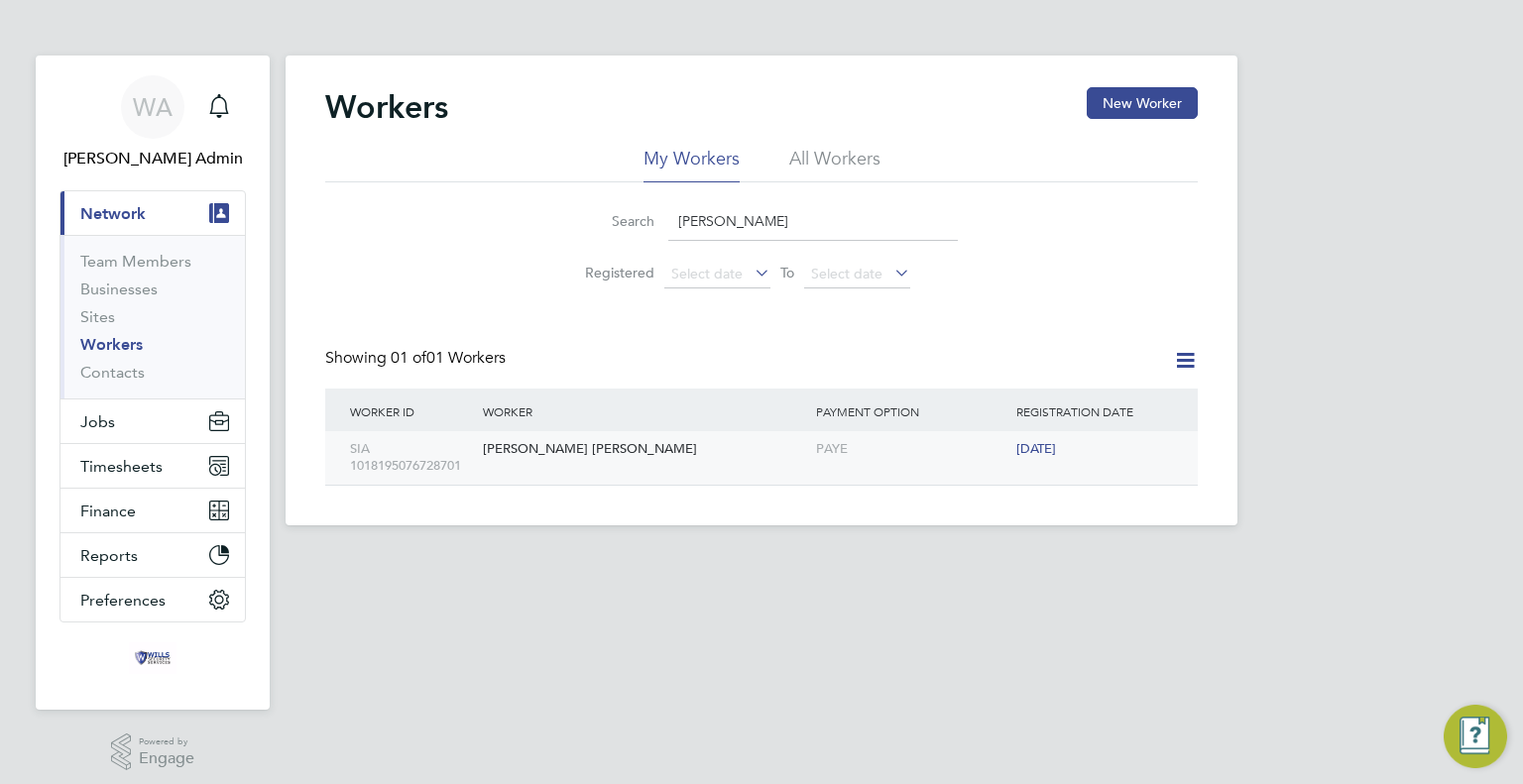 click on "[PERSON_NAME] [PERSON_NAME]" 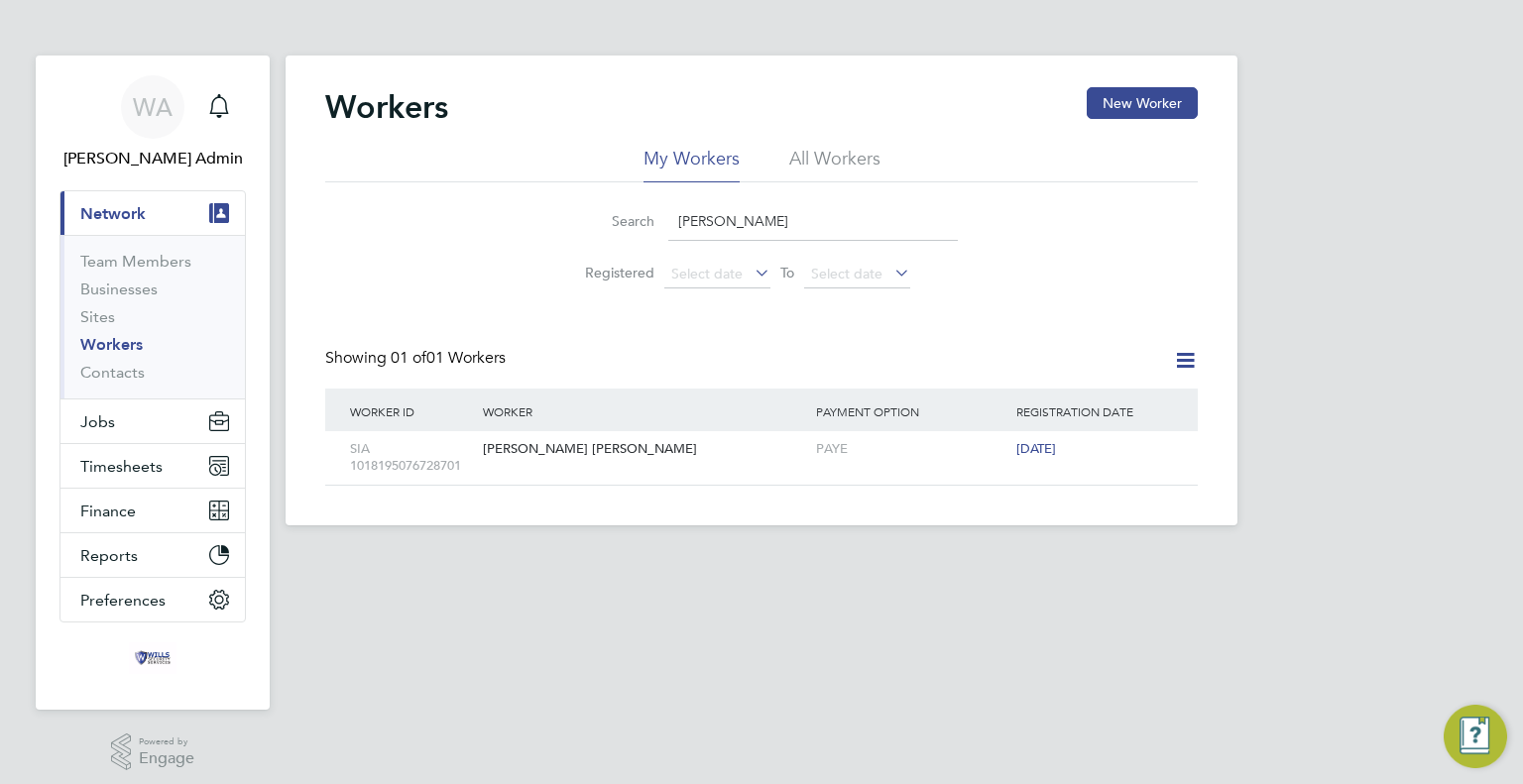 drag, startPoint x: 798, startPoint y: 224, endPoint x: 430, endPoint y: 230, distance: 368.04891 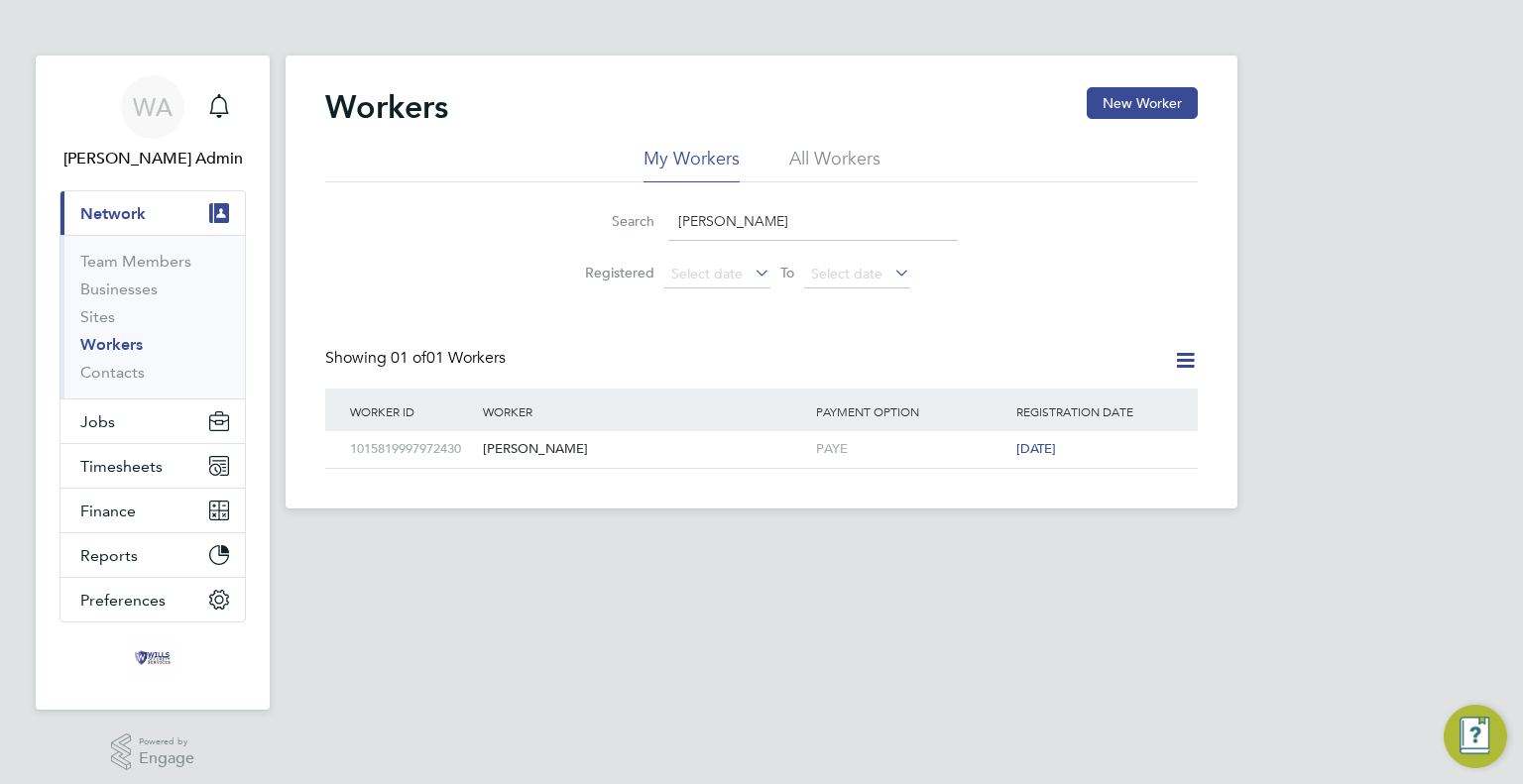 type on "huzaifa ali" 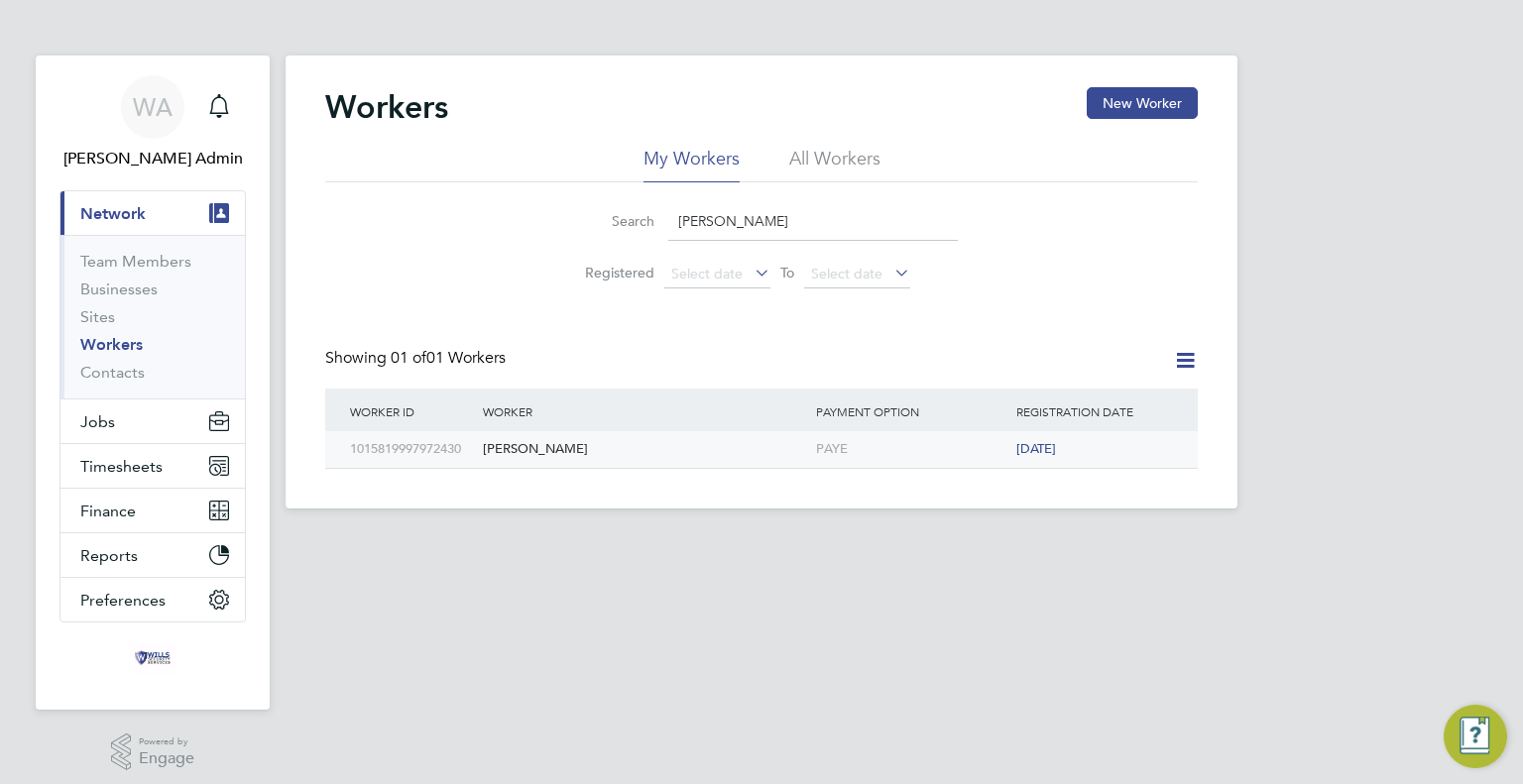 click on "Huzaifa Ali" 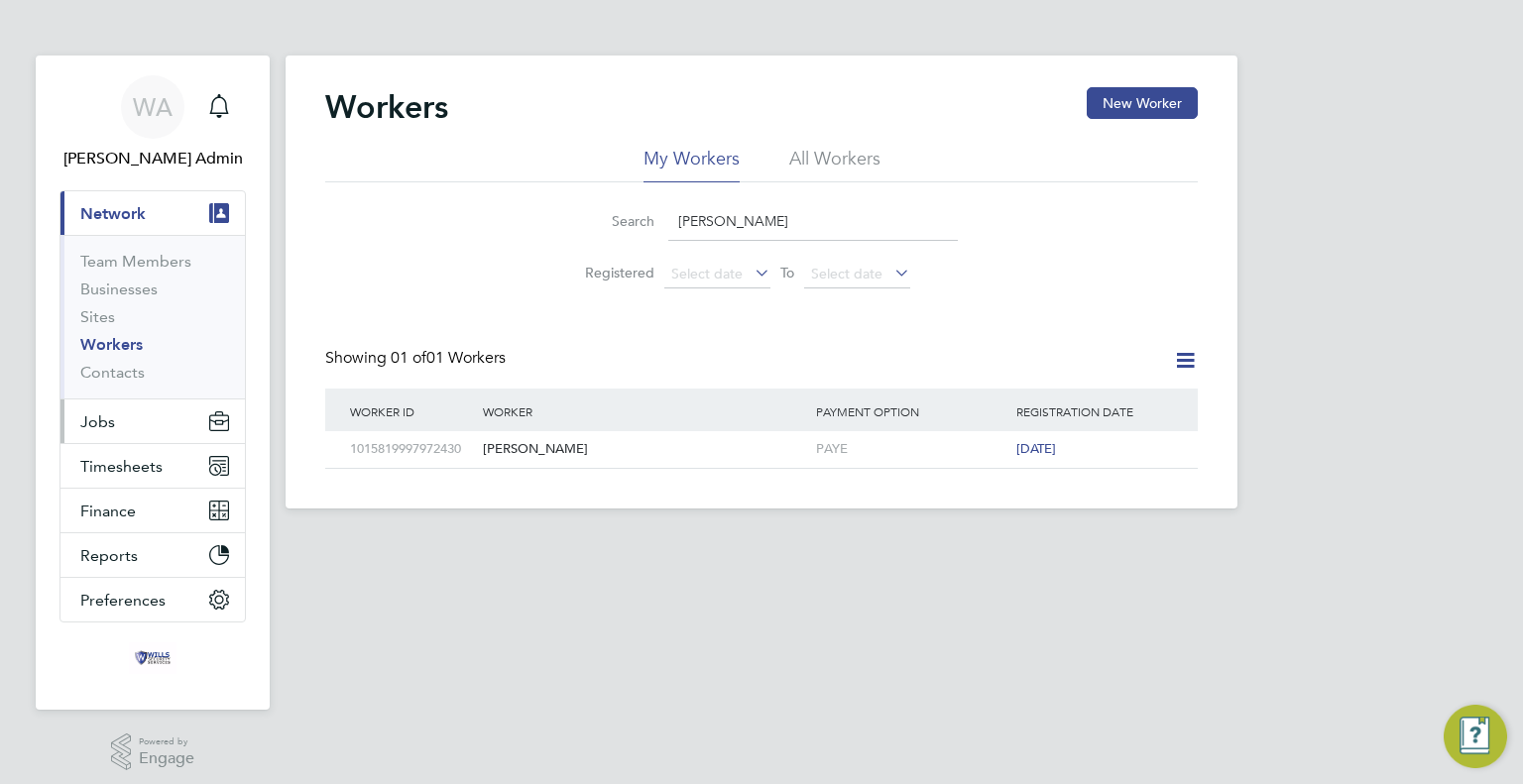click on "Jobs" at bounding box center [153, 421] 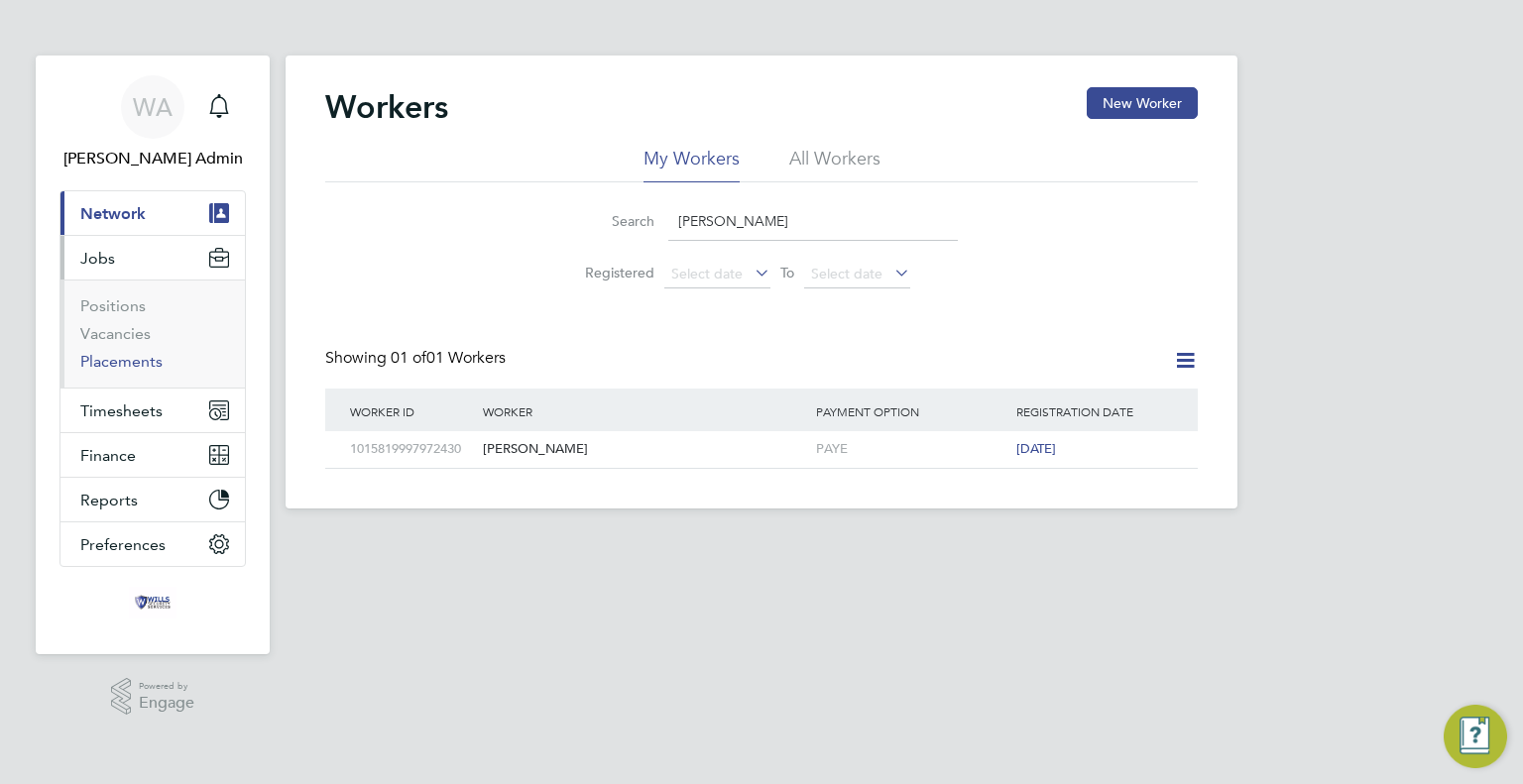 click on "Placements" at bounding box center [121, 361] 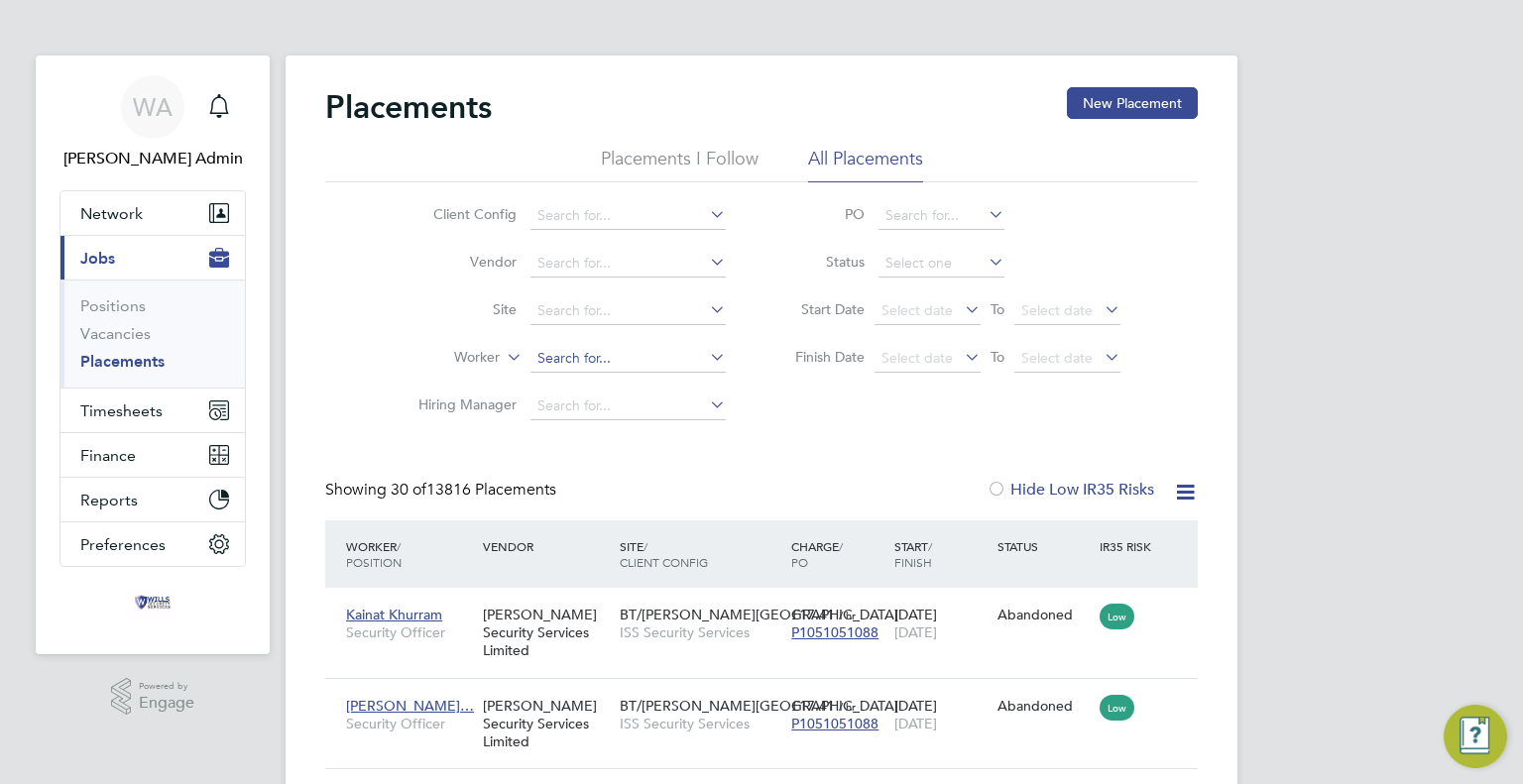 scroll, scrollTop: 9, scrollLeft: 9, axis: both 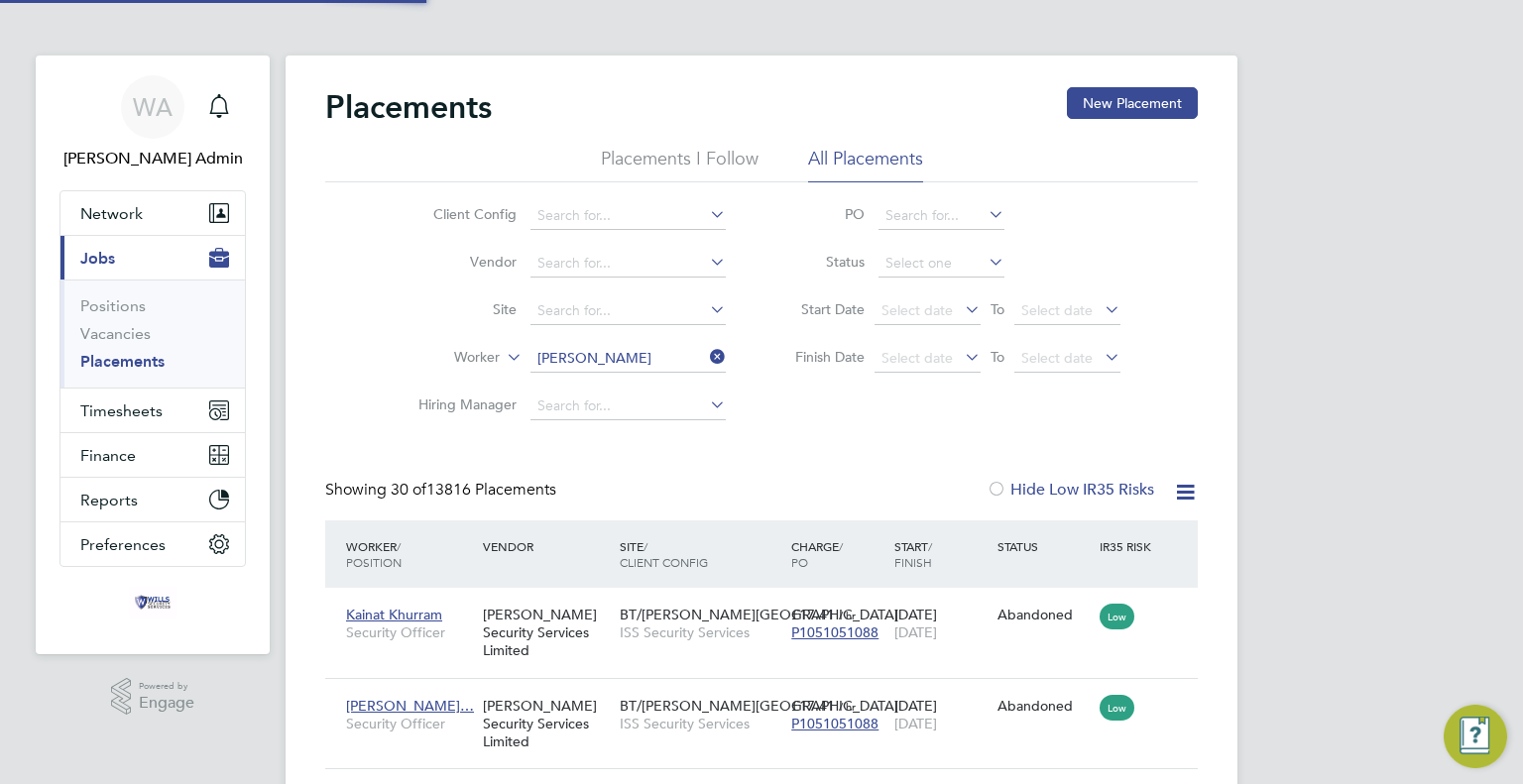 click on "Huzaifa" 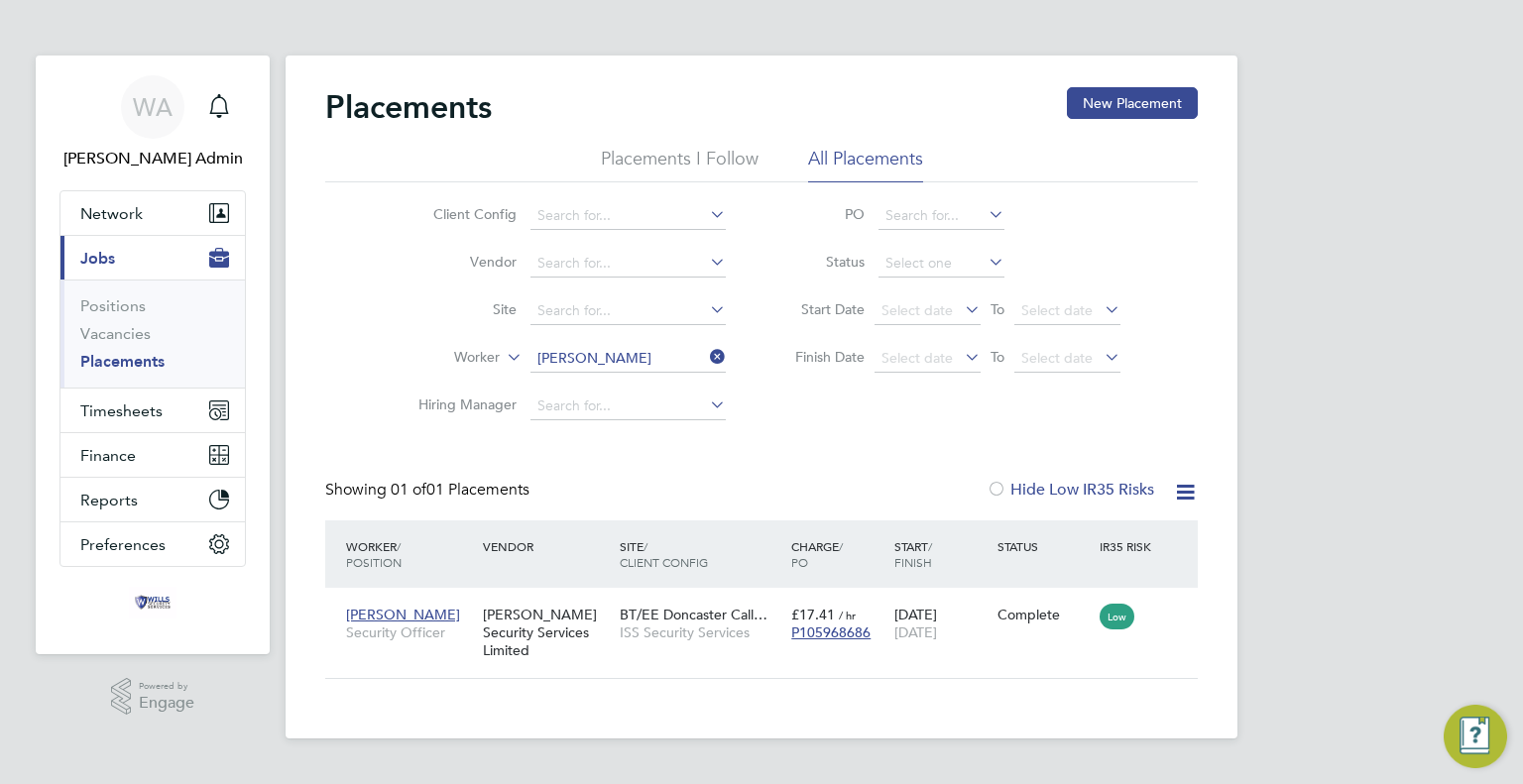 click on "Client Config   Vendor     Site     Worker   Huzaifa Ali   Hiring Manager   PO   Status   Start Date
Select date
To
Select date
Finish Date
Select date
To
Select date" 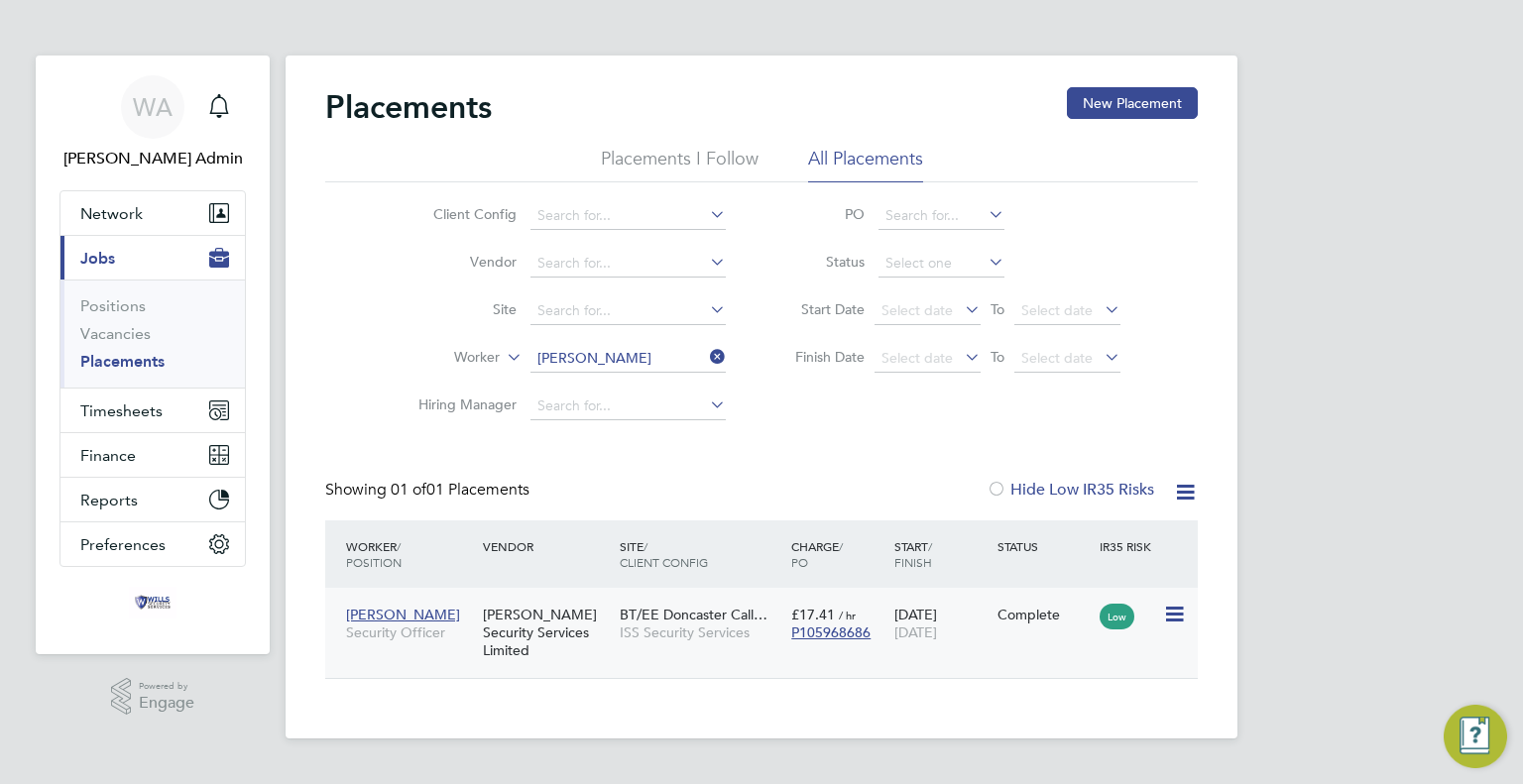 click on "BT/EE Doncaster Call…" 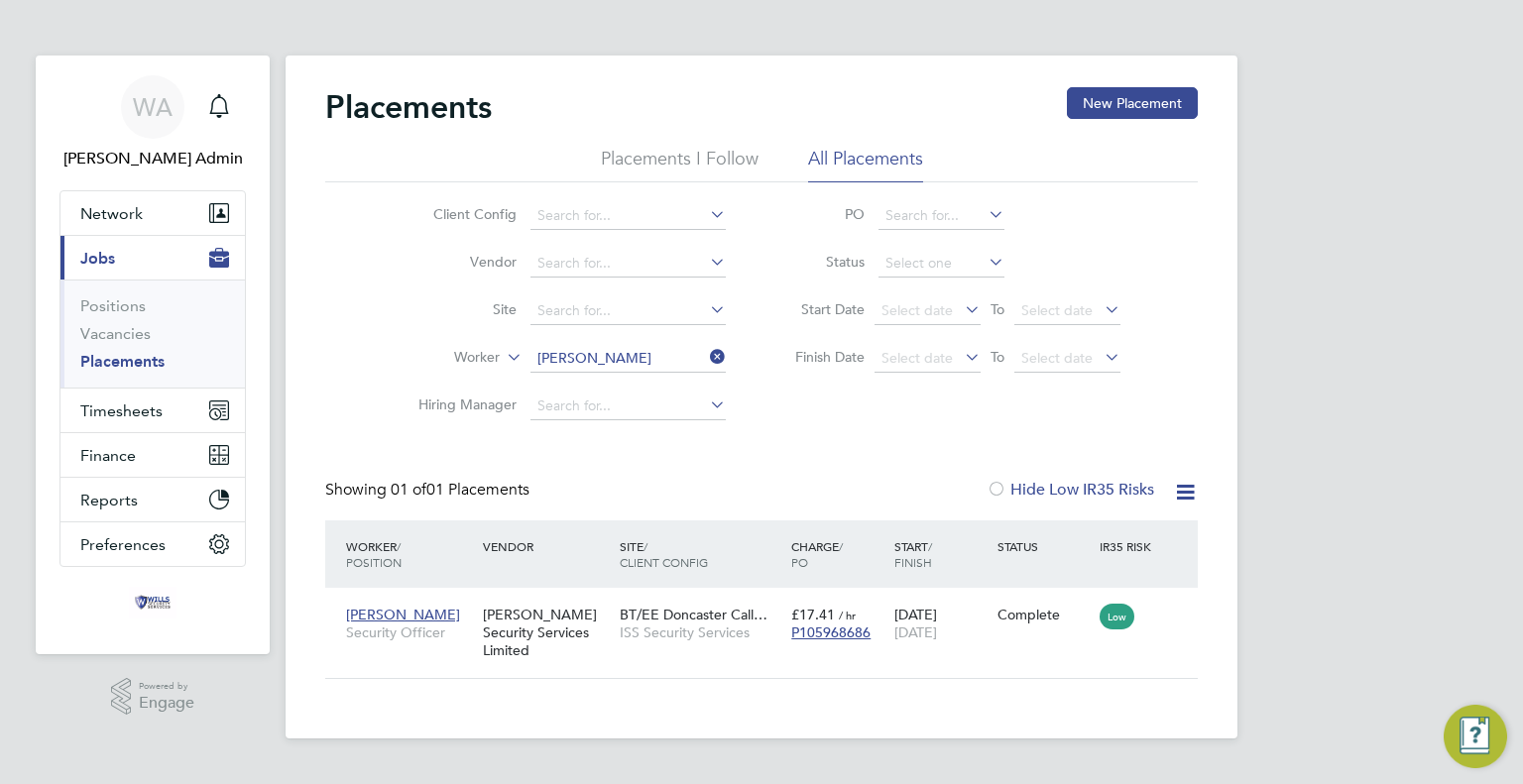 click on "Placements New Placement Placements I Follow All Placements Client Config   Vendor     Site     Worker   Huzaifa Ali   Hiring Manager   PO   Status   Start Date
Select date
To
Select date
Finish Date
Select date
To
Select date
Showing   01 of  01 Placements Hide Low IR35 Risks Worker  / Position Vendor Site / Client Config Charge  / PO Start  / Finish Status IR35 Risk Huzaifa Ali Security Officer Wills Security Services Limited BT/EE Doncaster Call… ISS Security Services £17.41   / hr P105968686 22 Apr 2025 23 Apr 2025 Complete Low Show  30  more" 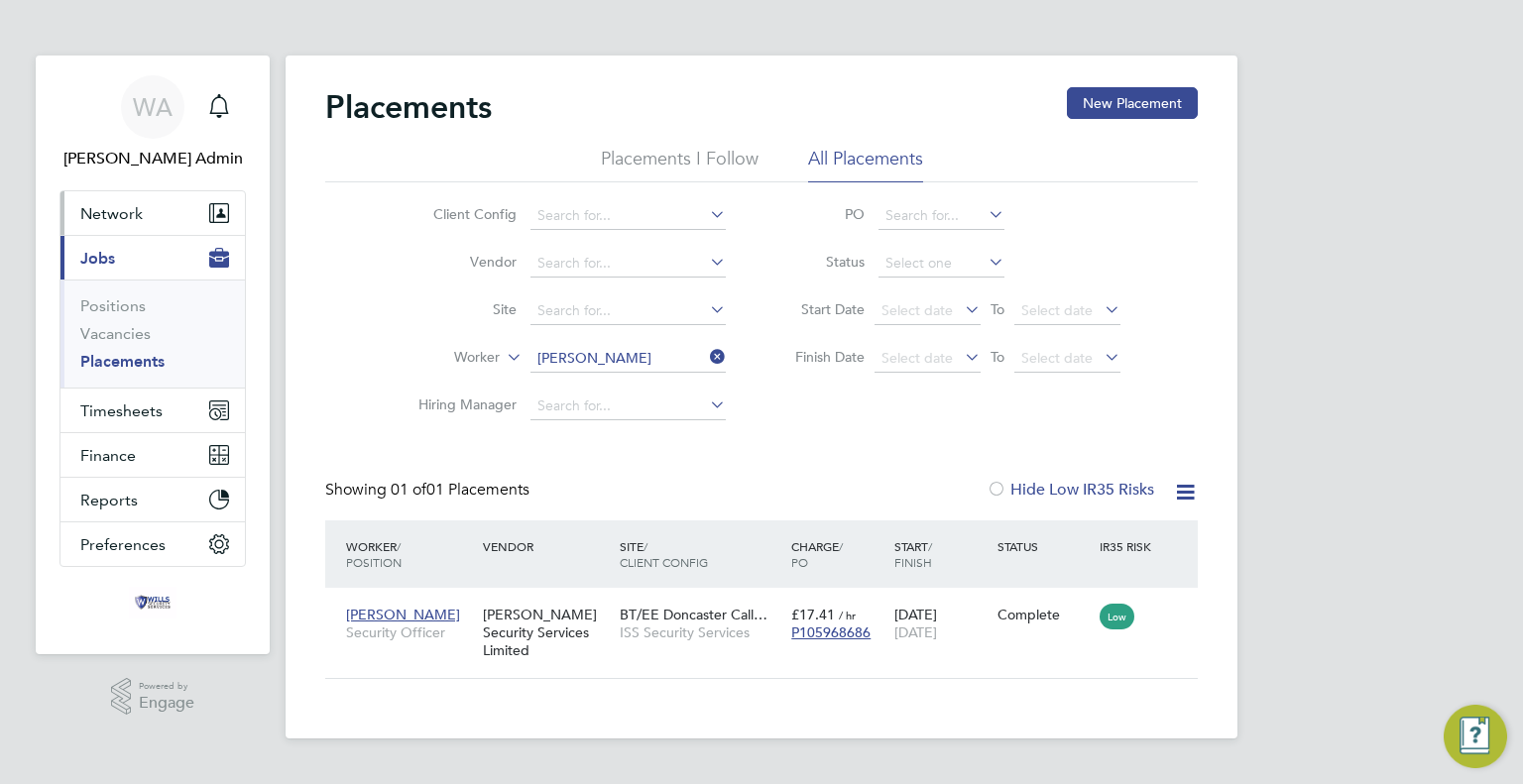click on "Network" at bounding box center (111, 213) 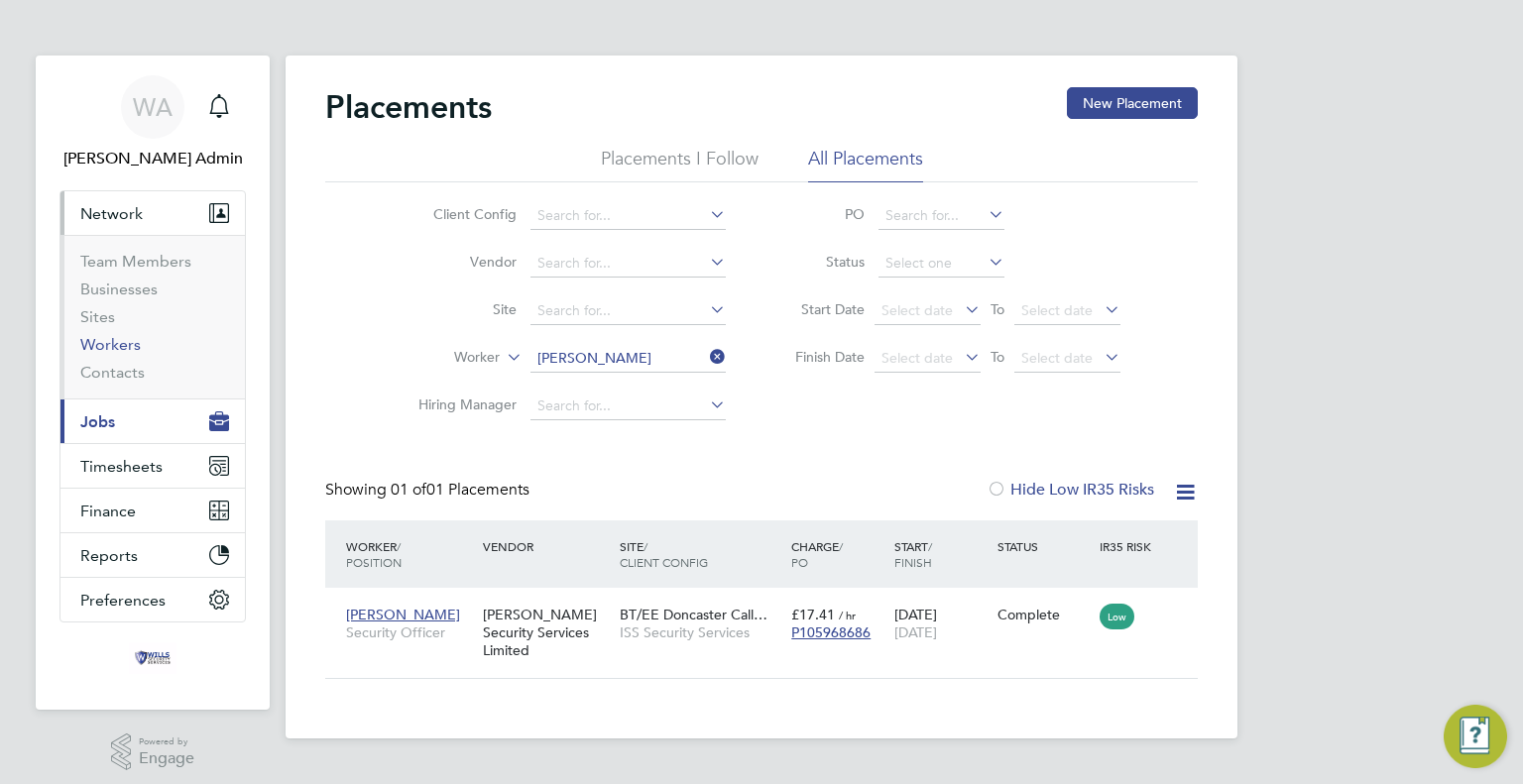 click on "Workers" at bounding box center [110, 344] 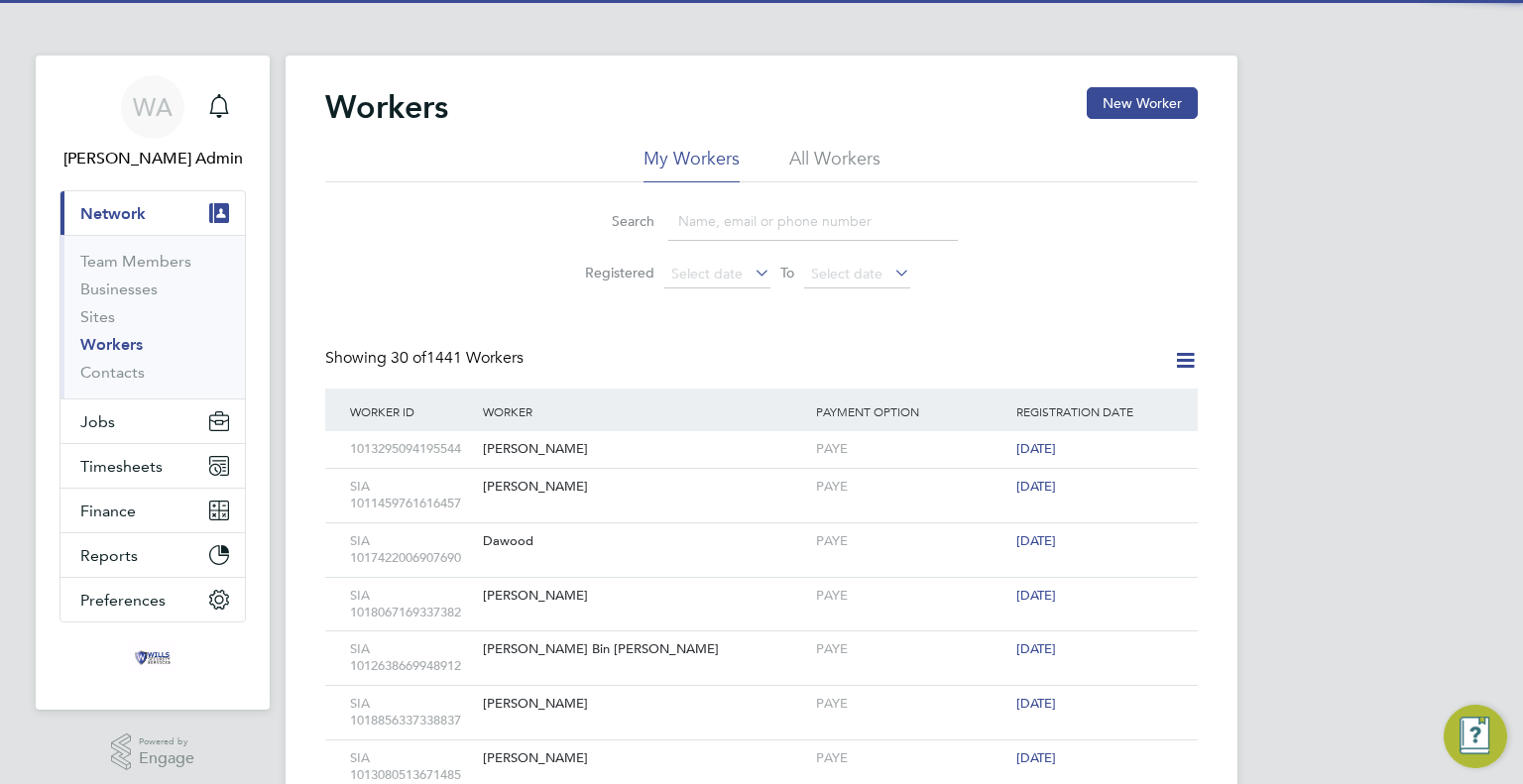 click 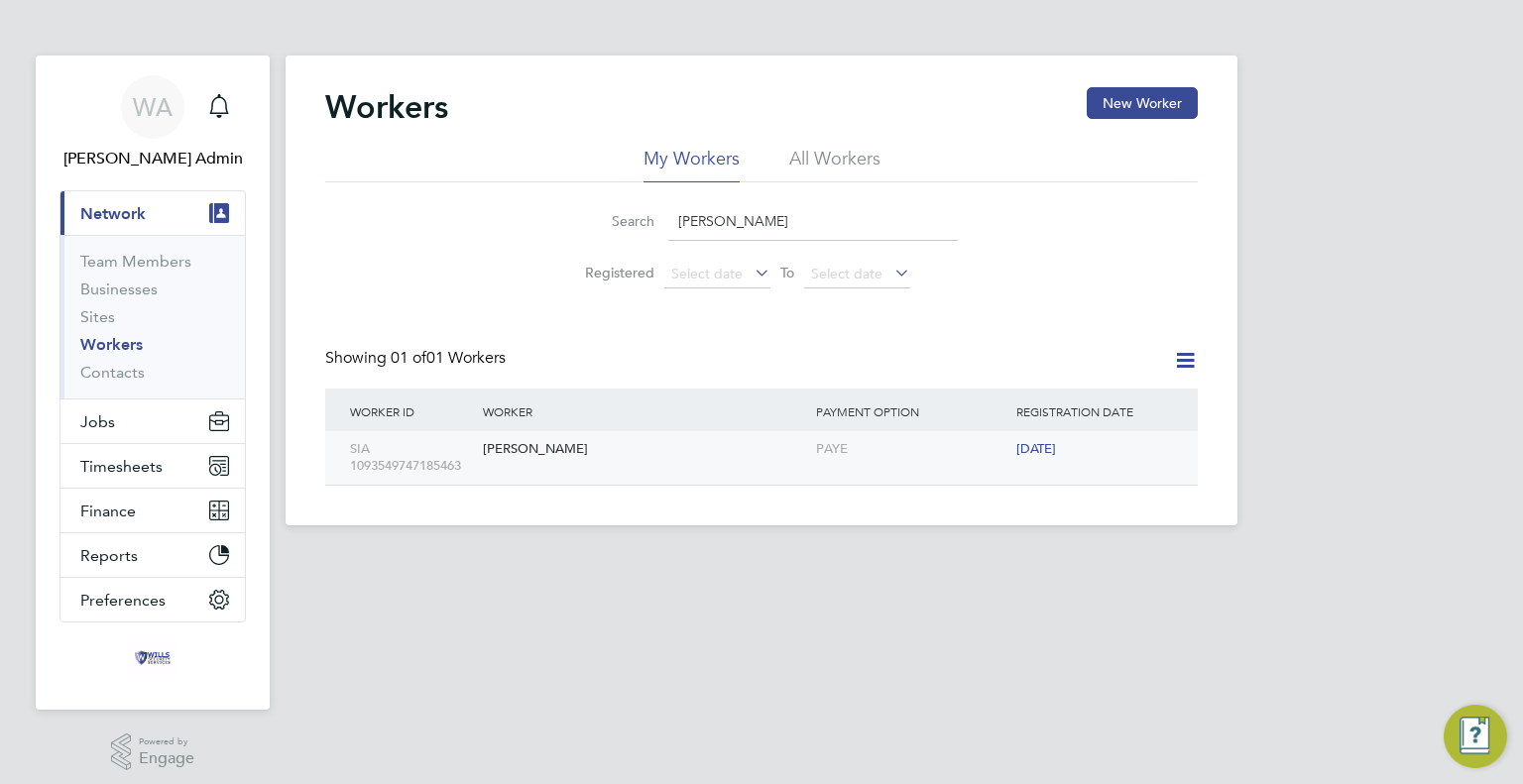 type on "syed ali muqtada" 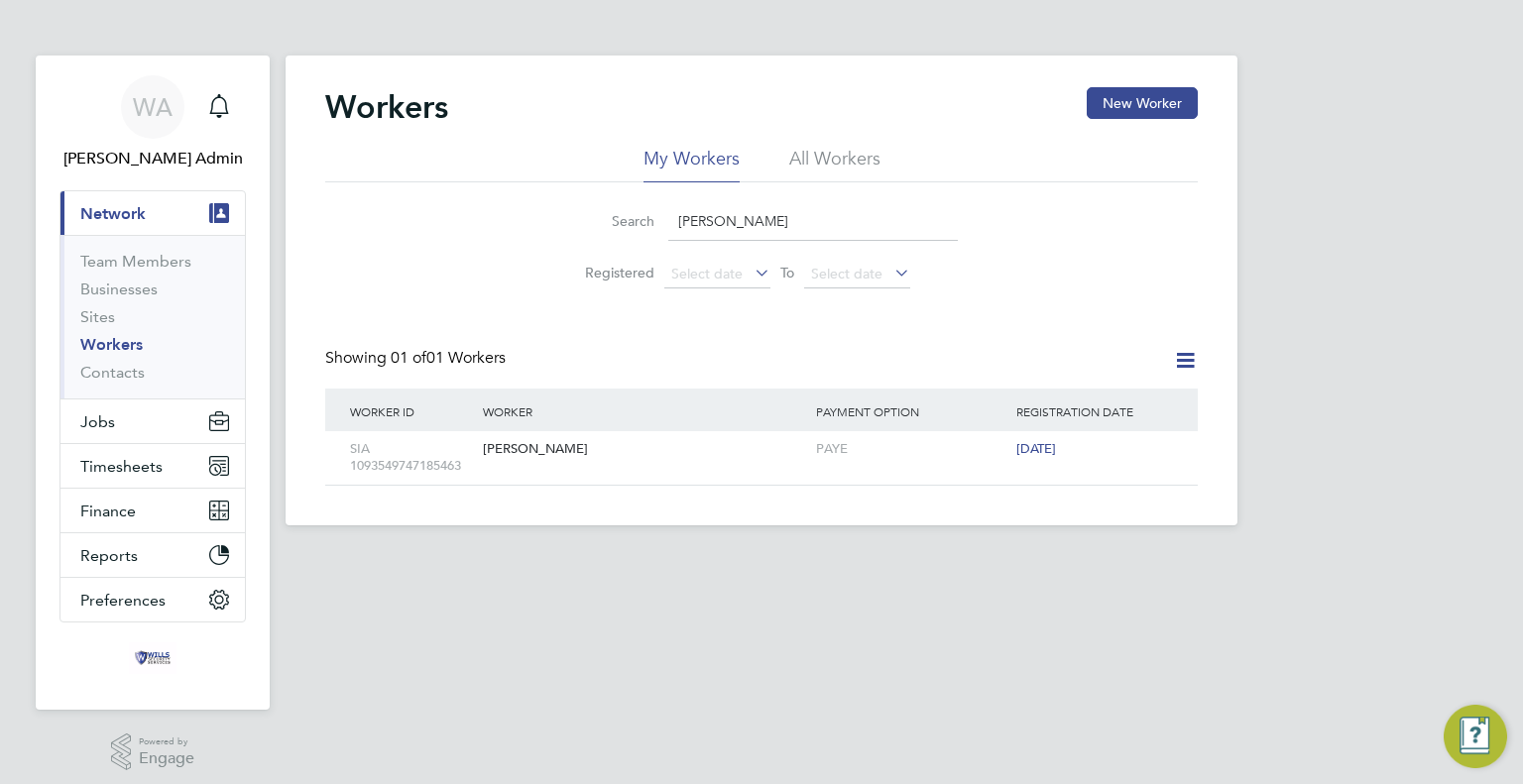 drag, startPoint x: 833, startPoint y: 209, endPoint x: 389, endPoint y: 145, distance: 448.5889 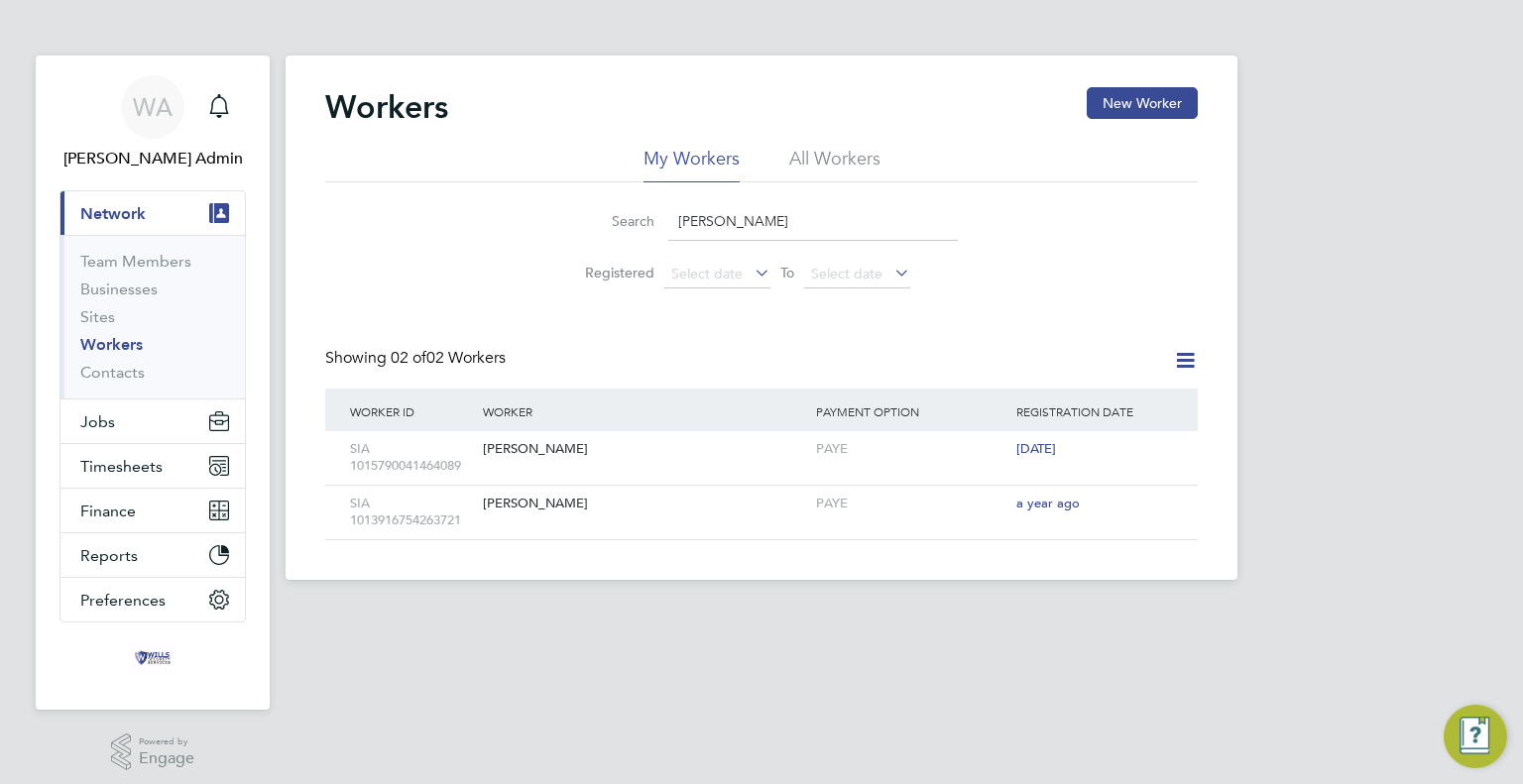 type on "muhammad hammad" 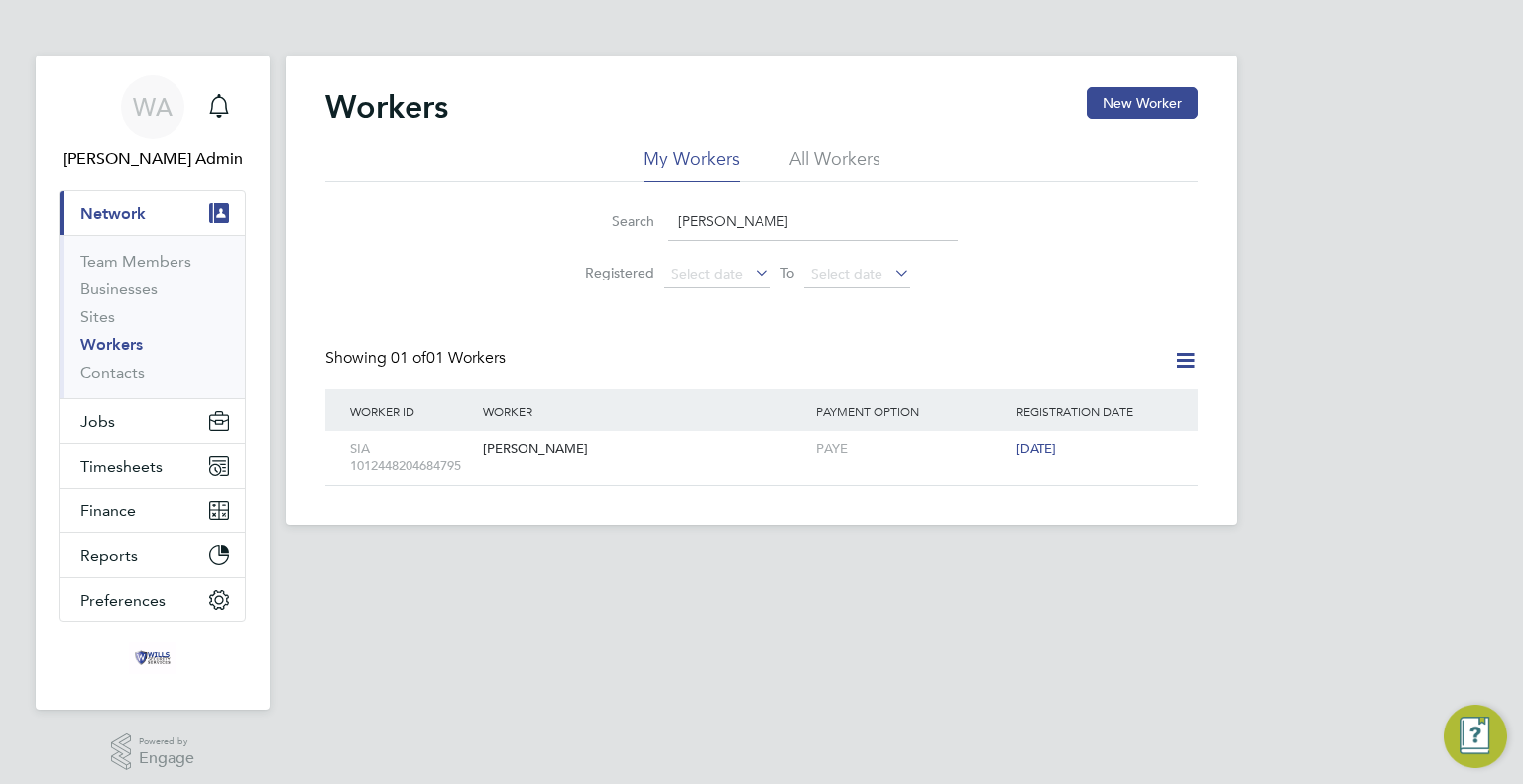 type on "aniket" 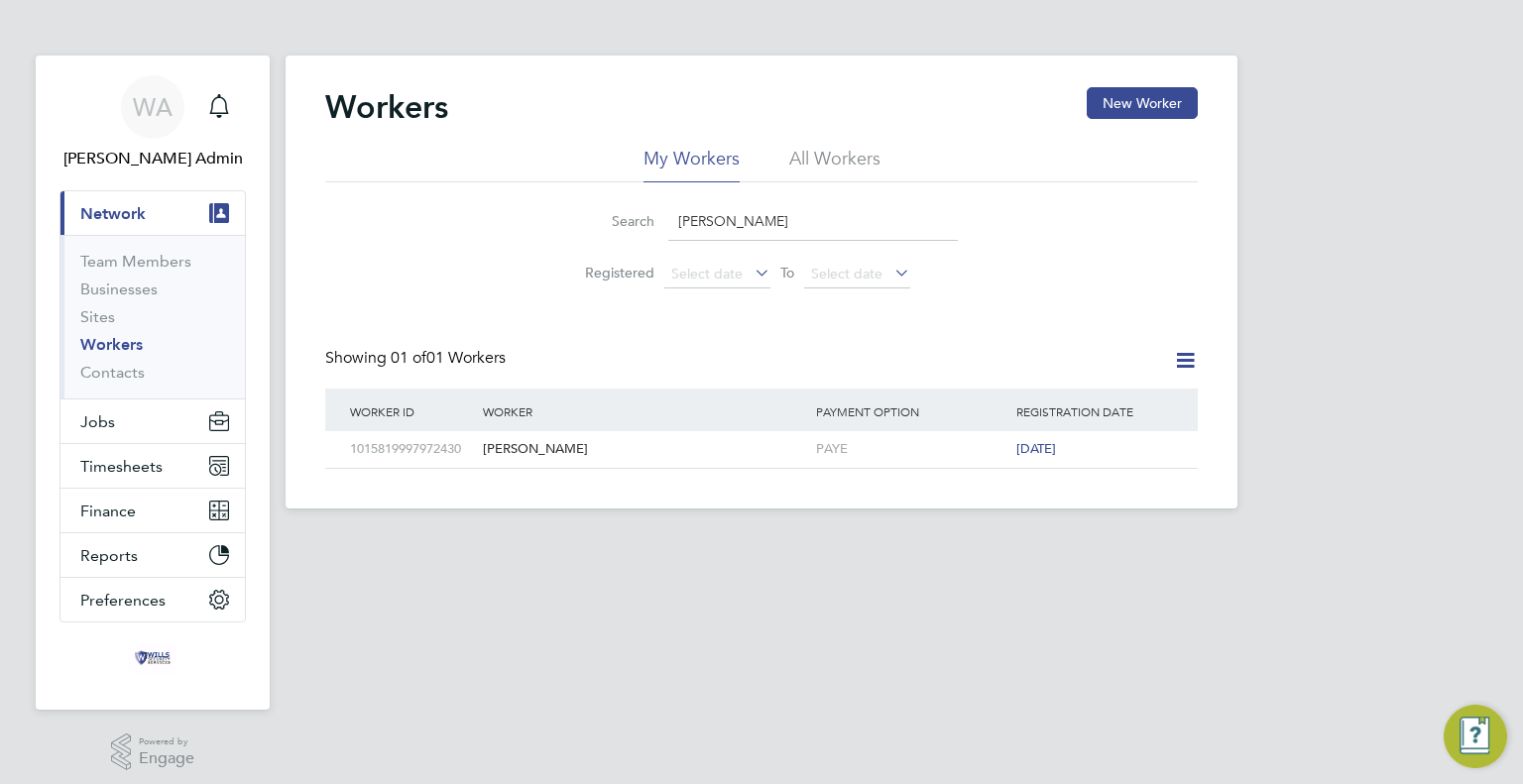 type on "huzaifa ali" 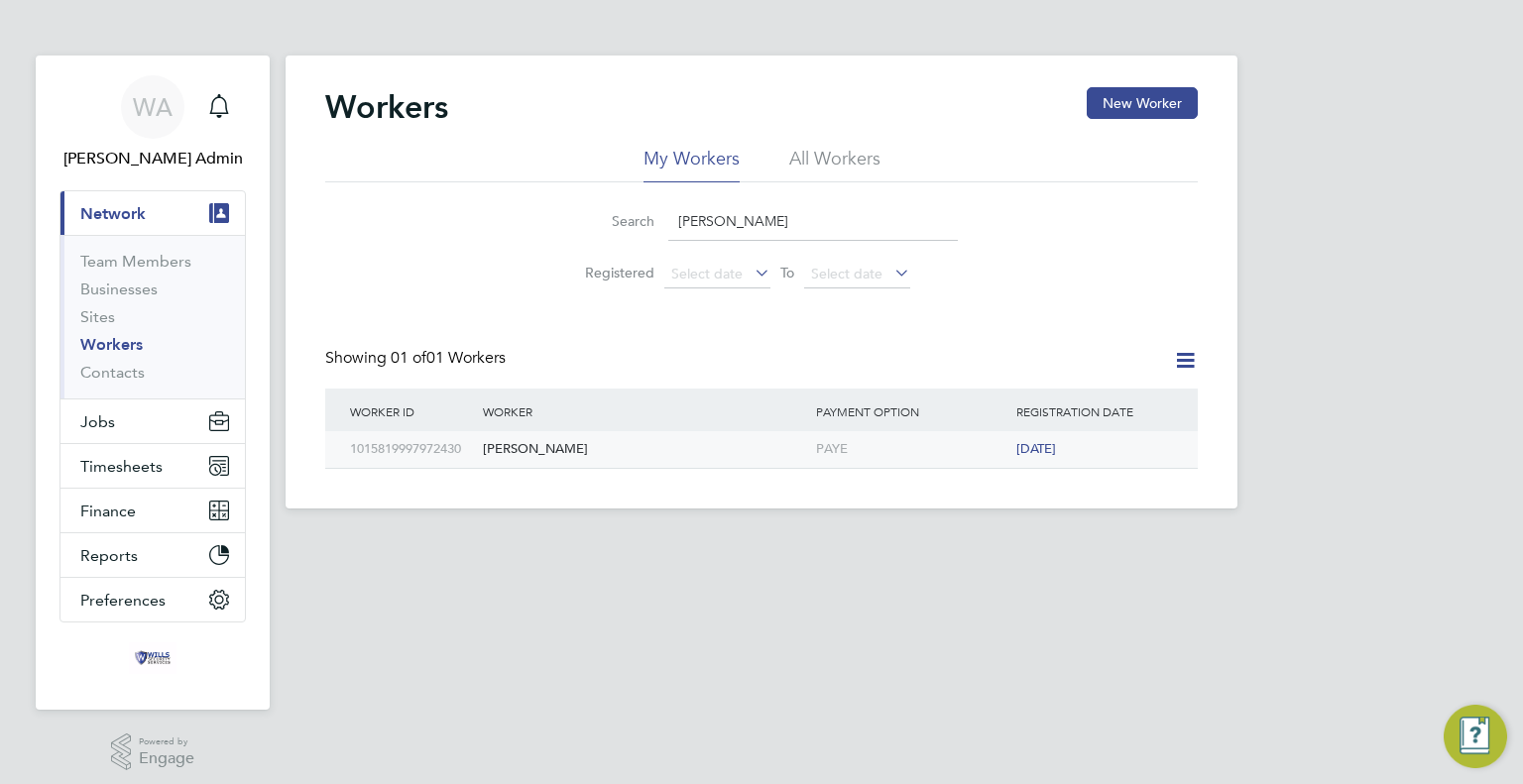 click on "1015819997972430" 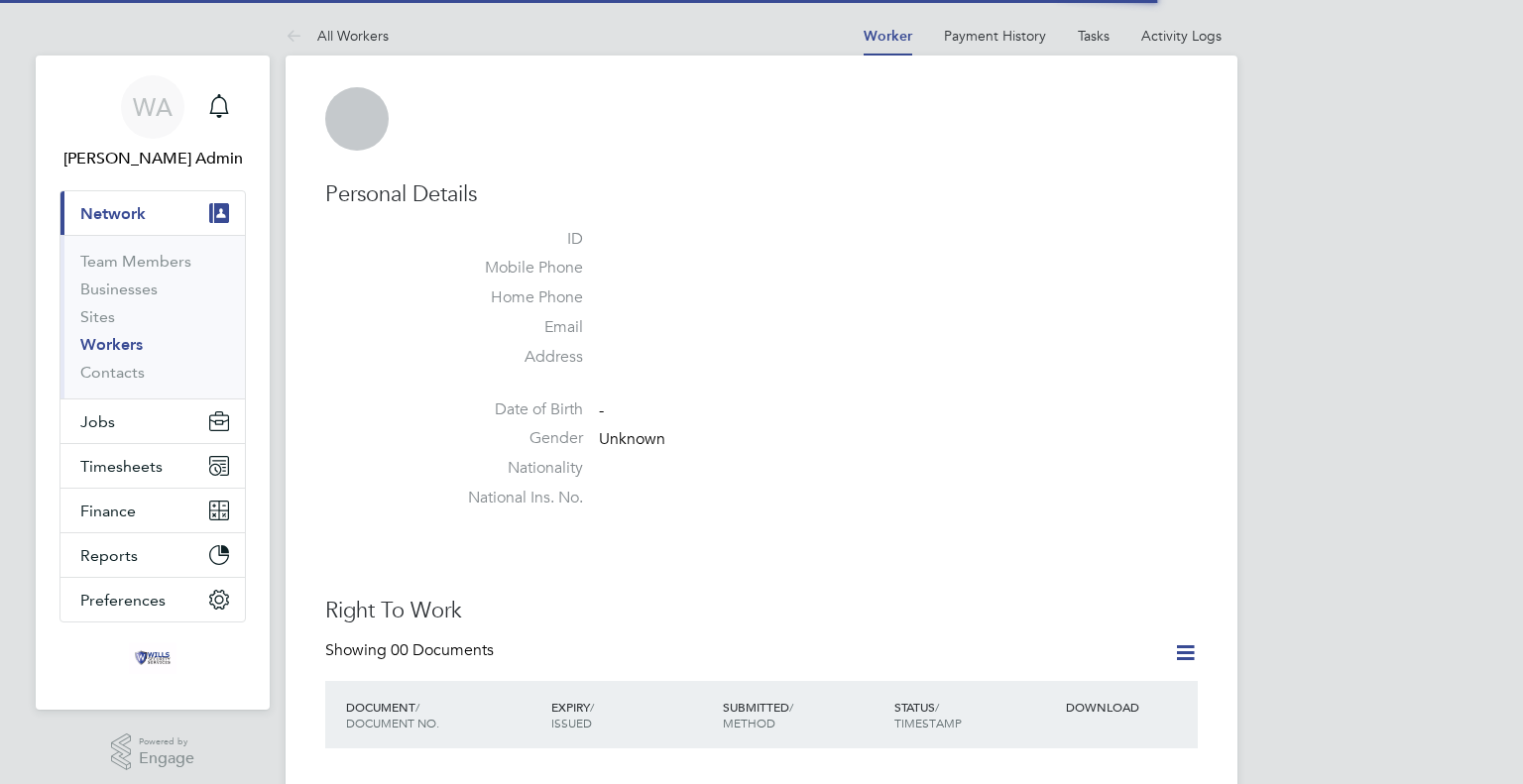 scroll, scrollTop: 0, scrollLeft: 0, axis: both 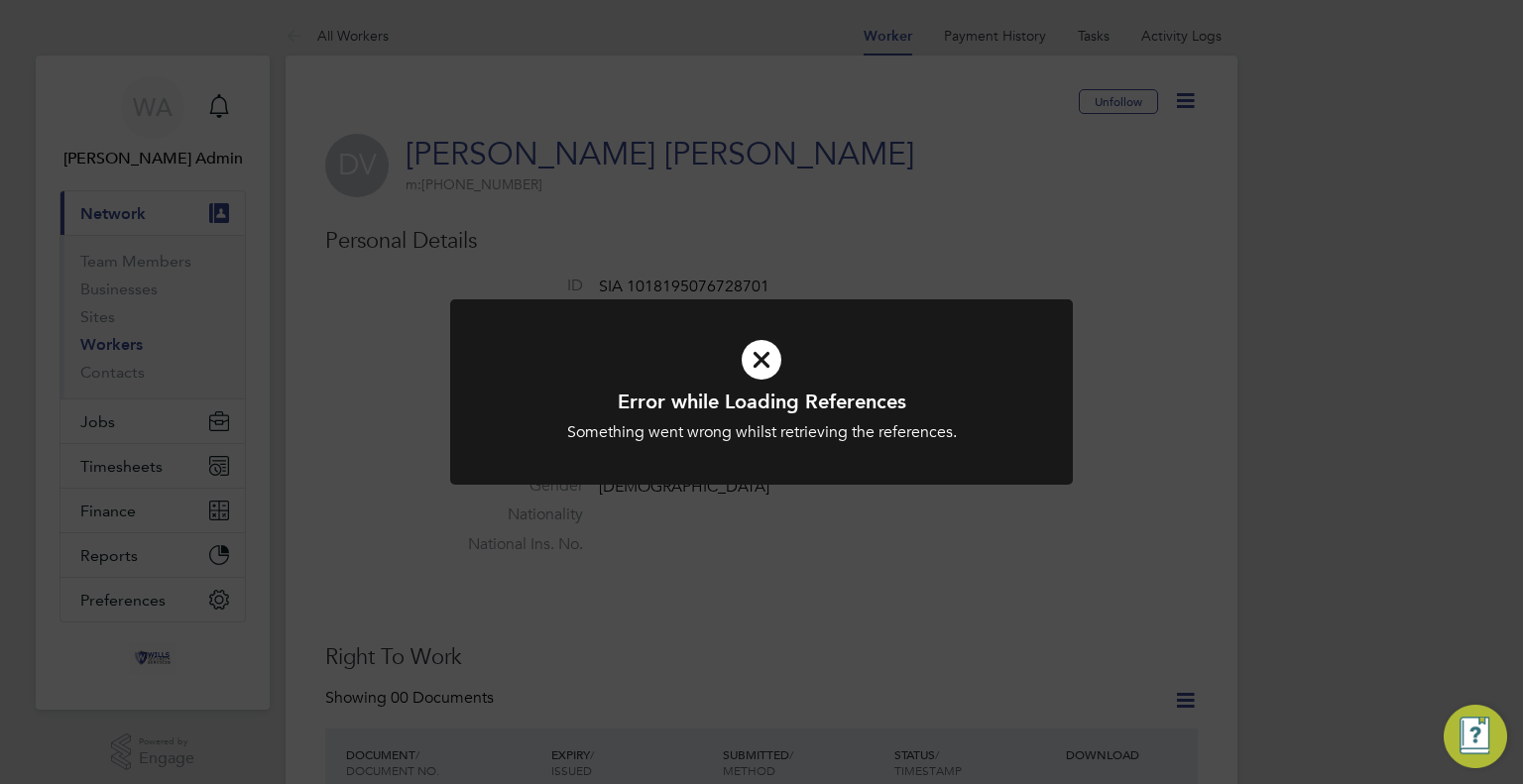 click at bounding box center [762, 360] 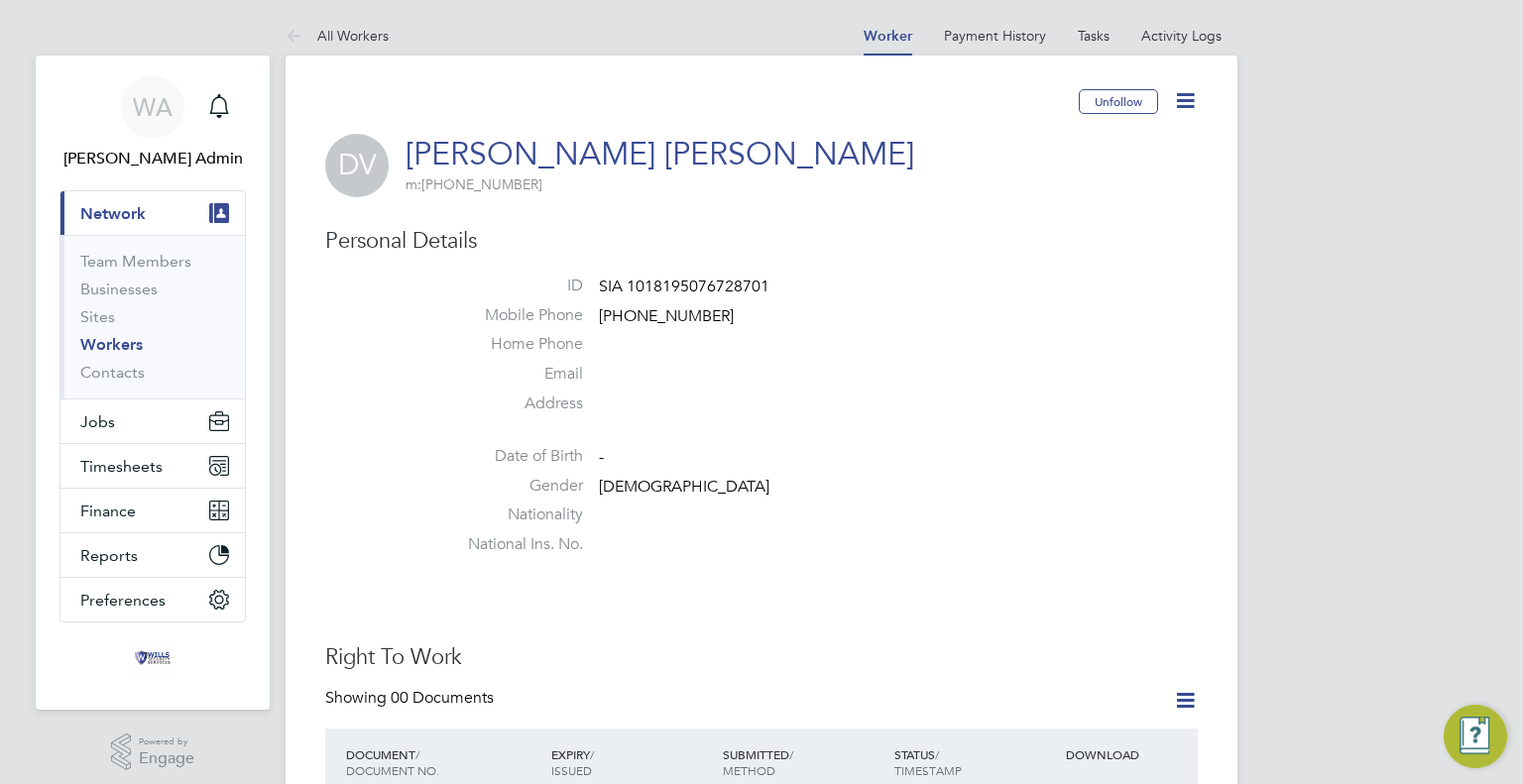 click on "Email" 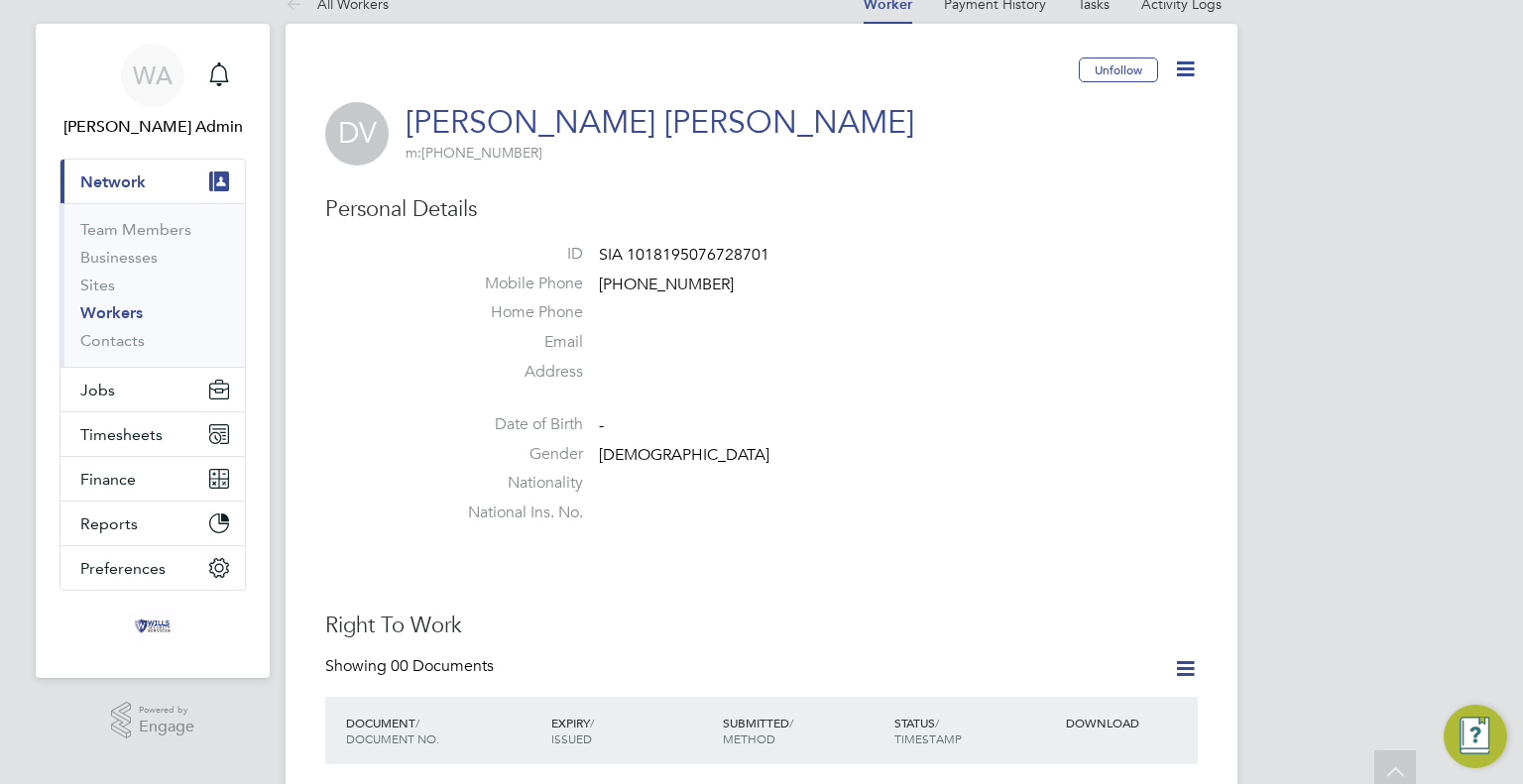 scroll, scrollTop: 0, scrollLeft: 0, axis: both 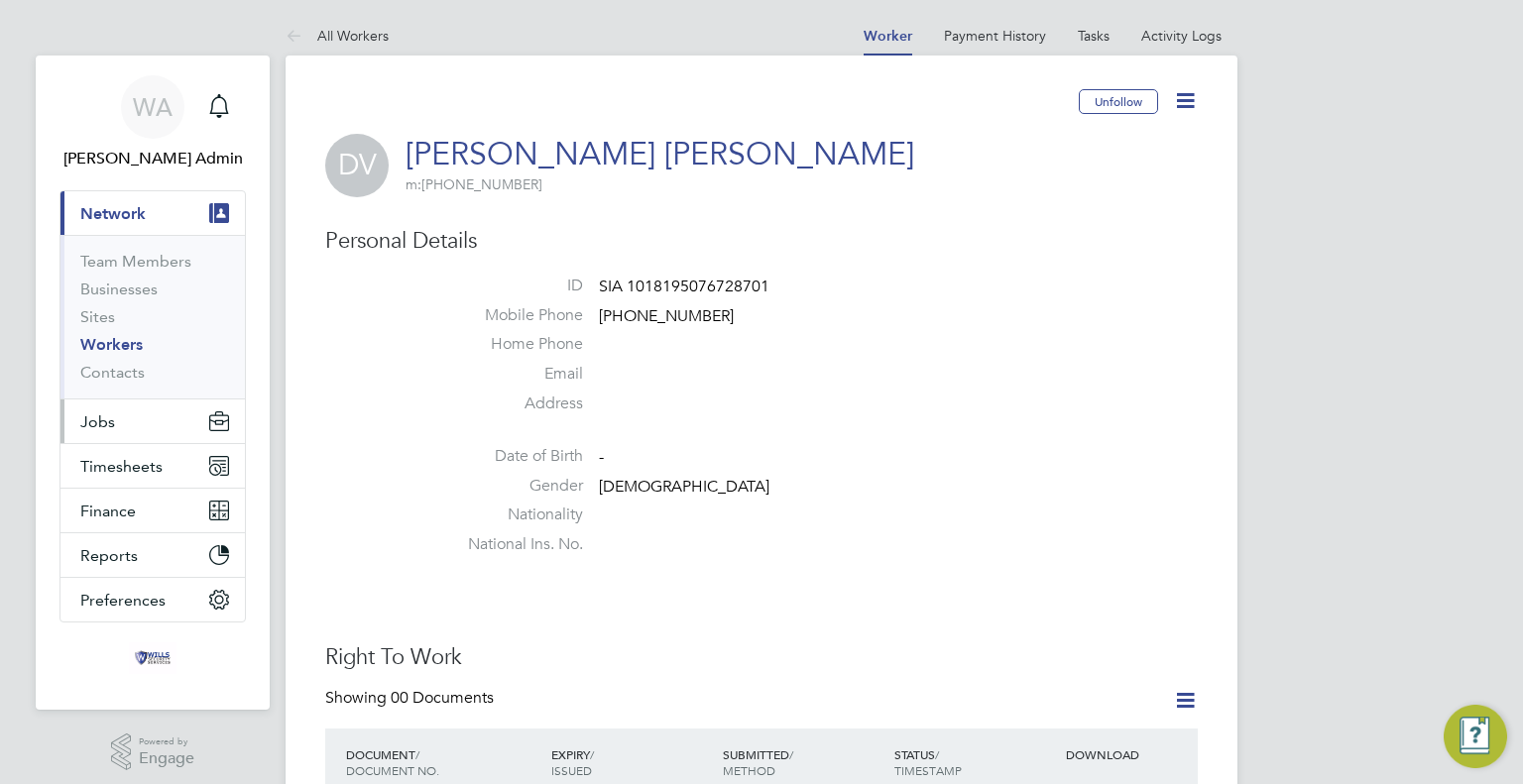 click on "Jobs" at bounding box center [97, 421] 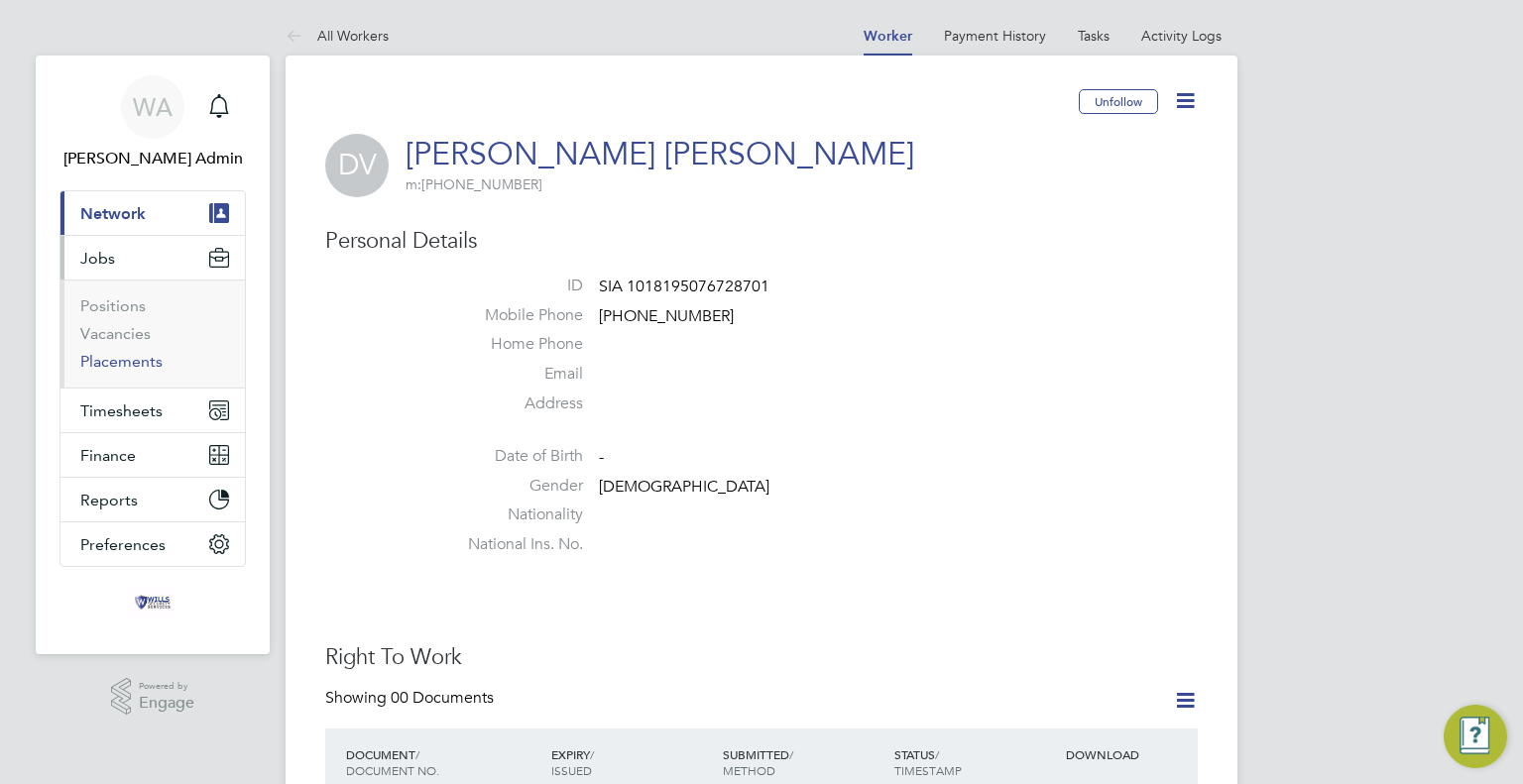 click on "Placements" at bounding box center (121, 361) 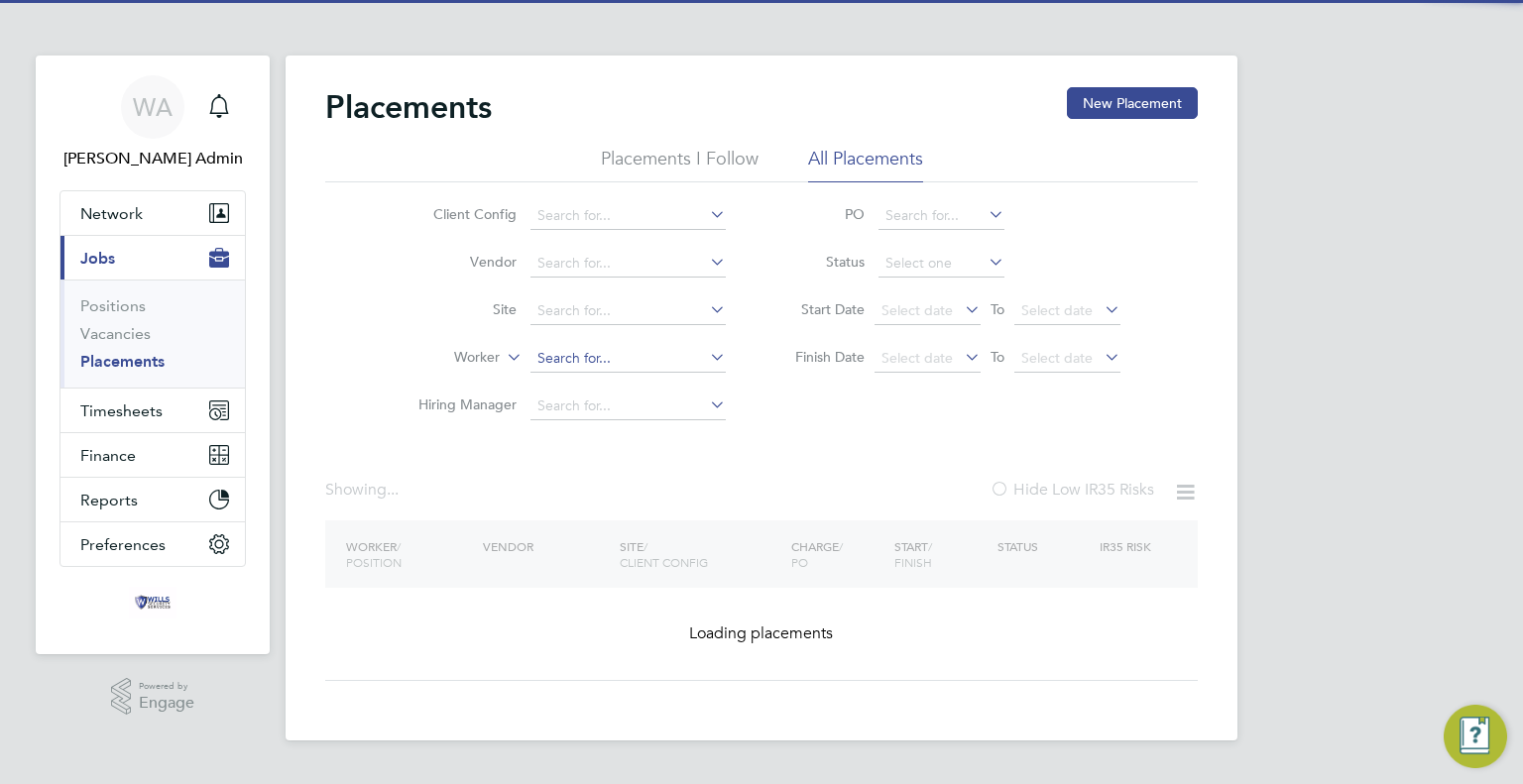 click 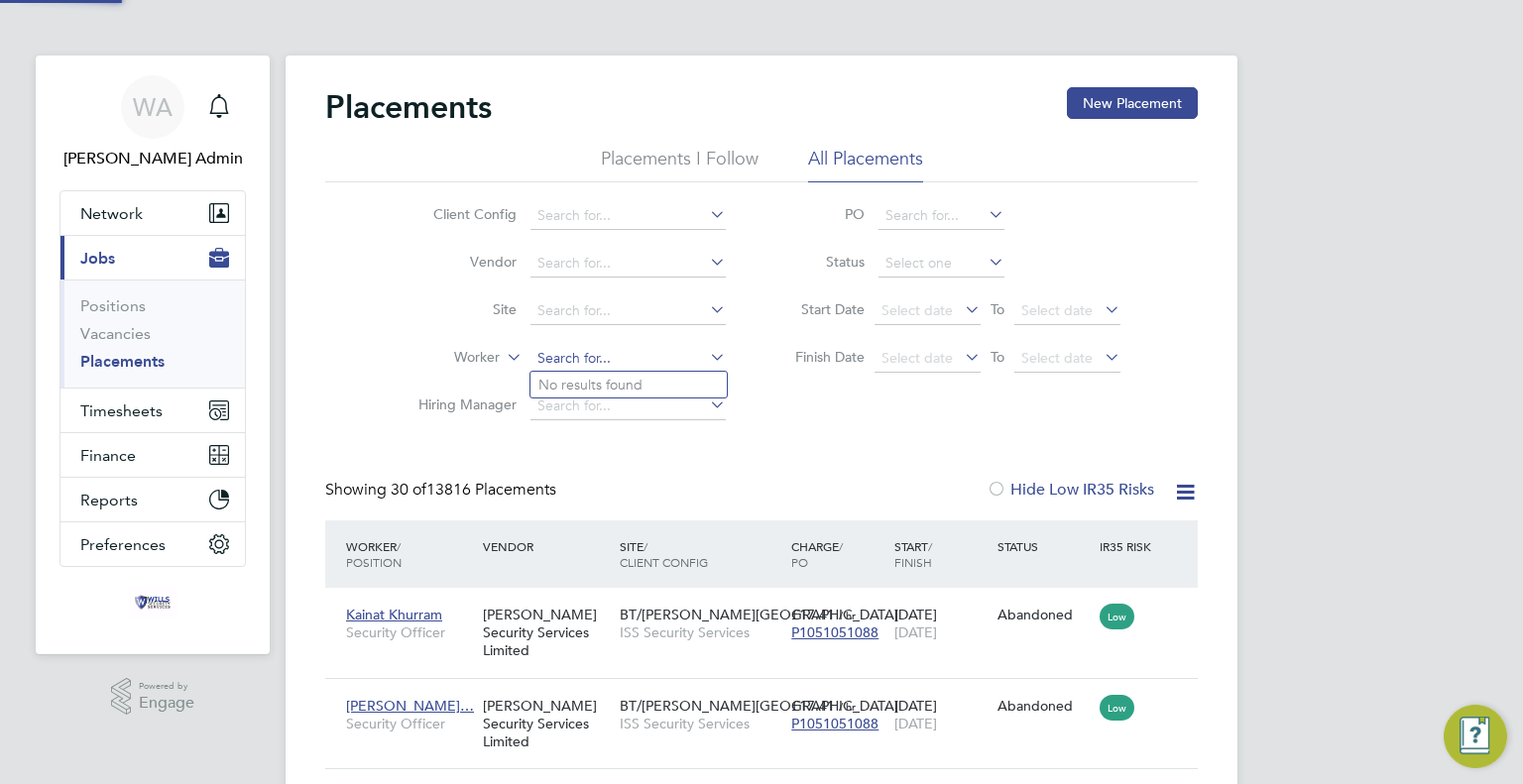 scroll, scrollTop: 9, scrollLeft: 9, axis: both 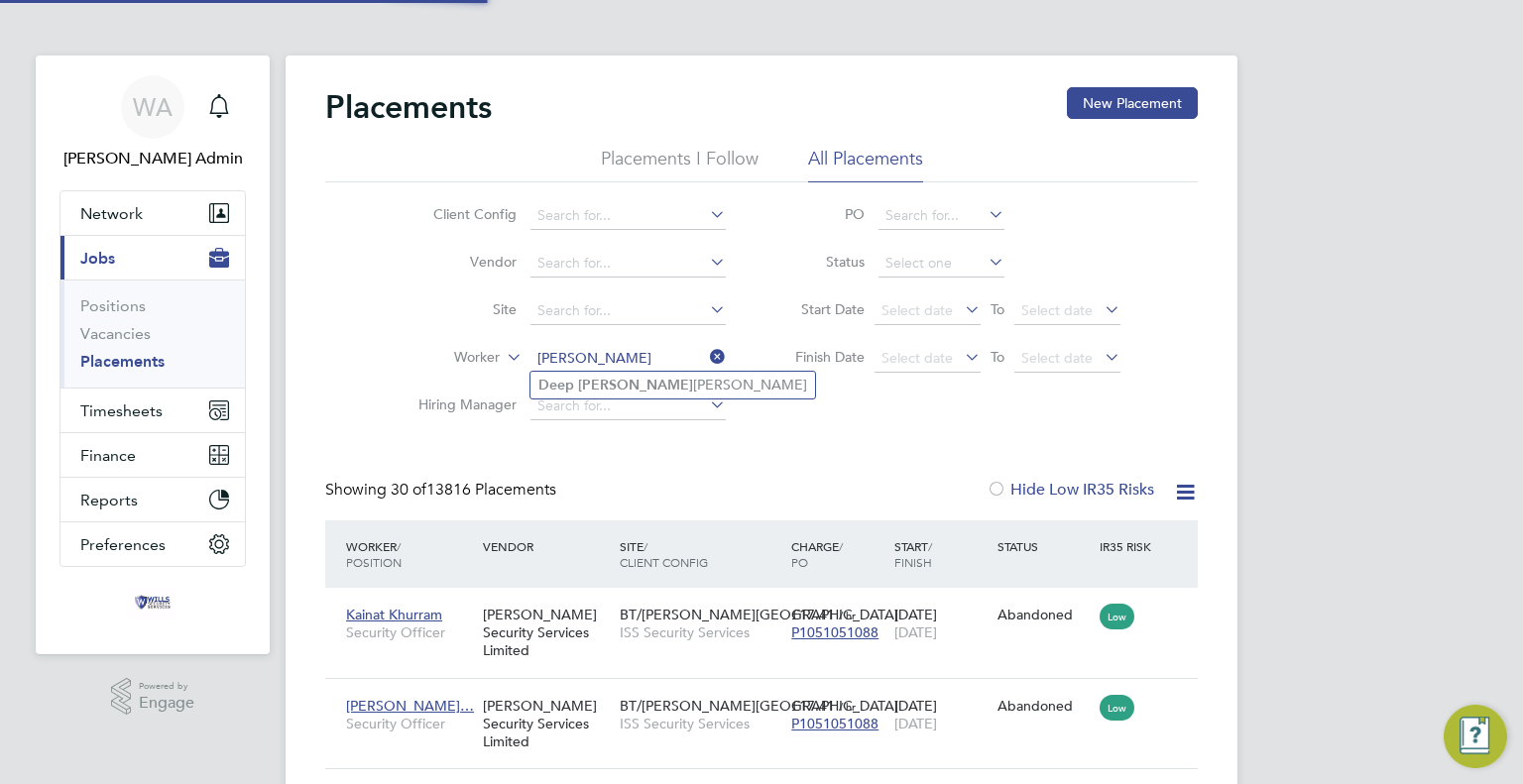 type on "Deep Kumar Valand" 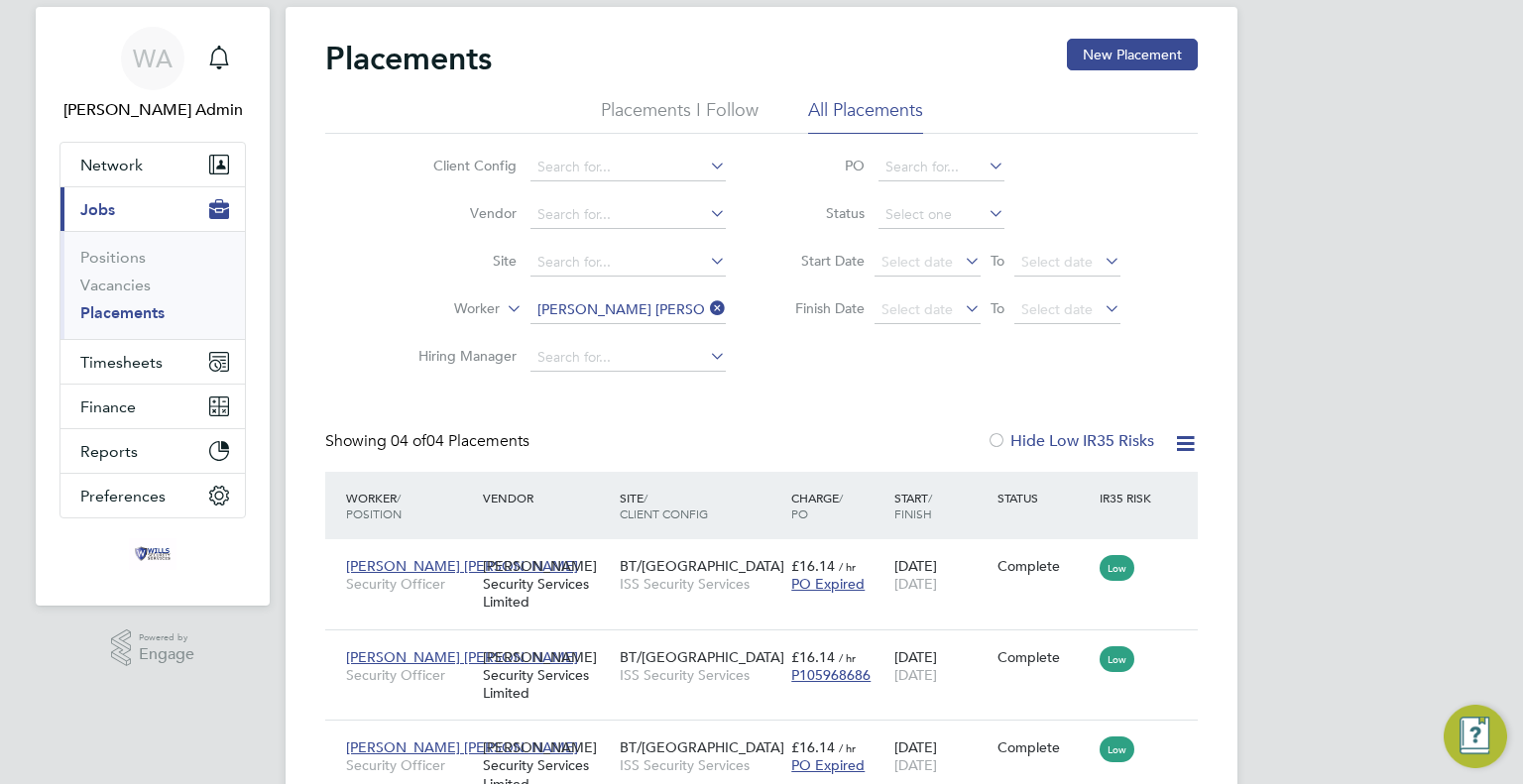 scroll, scrollTop: 184, scrollLeft: 0, axis: vertical 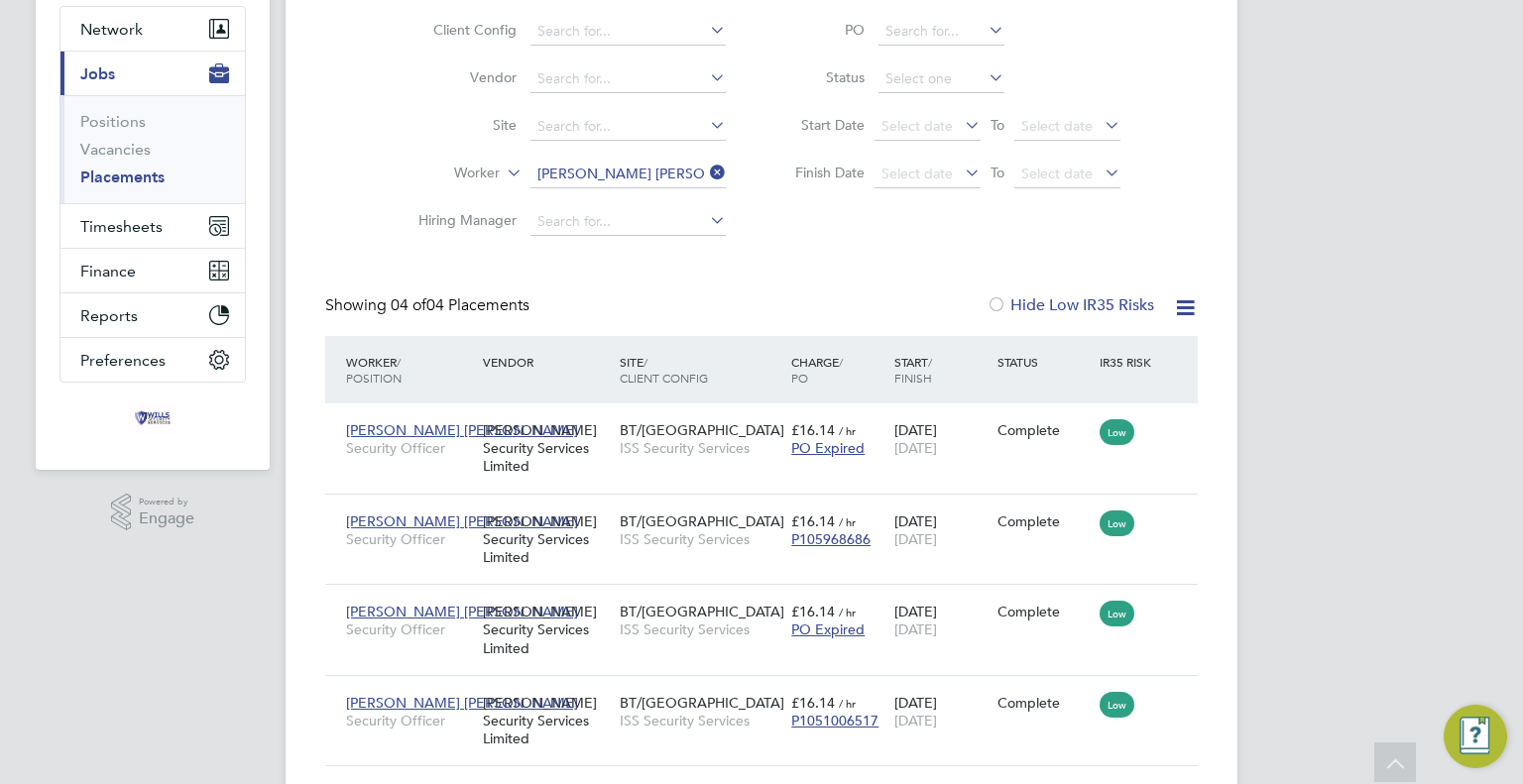 click on "Placements New Placement Placements I Follow All Placements Client Config   Vendor     Site     Worker   Deep Kumar Valand   Hiring Manager   PO   Status   Start Date
Select date
To
Select date
Finish Date
Select date
To
Select date
Showing   04 of  04 Placements Hide Low IR35 Risks Worker  / Position Vendor Site / Client Config Charge  / PO Start  / Finish Status IR35 Risk Deep Kumar Valand Security Officer Wills Security Services Limited BT/EE Adastral Park ISS Security Services £16.14   / hr PO Expired 14 Dec 2024 14 Dec 2024 Complete Low Deep Kumar Valand Security Officer Wills Security Services Limited BT/EE Adastral Park ISS Security Services £16.14   / hr P105968686 15 Dec 2024 15 Dec 2024 Complete Low Deep Kumar Valand Security Officer Wills Security Services Limited BT/EE Adastral Park ISS Security Services £16.14   / hr PO Expired 22 Dec 2024 22 Dec 2024 Complete Low Deep Kumar Valand Security Officer Wills Security Services Limited £16.14   / hr Low" 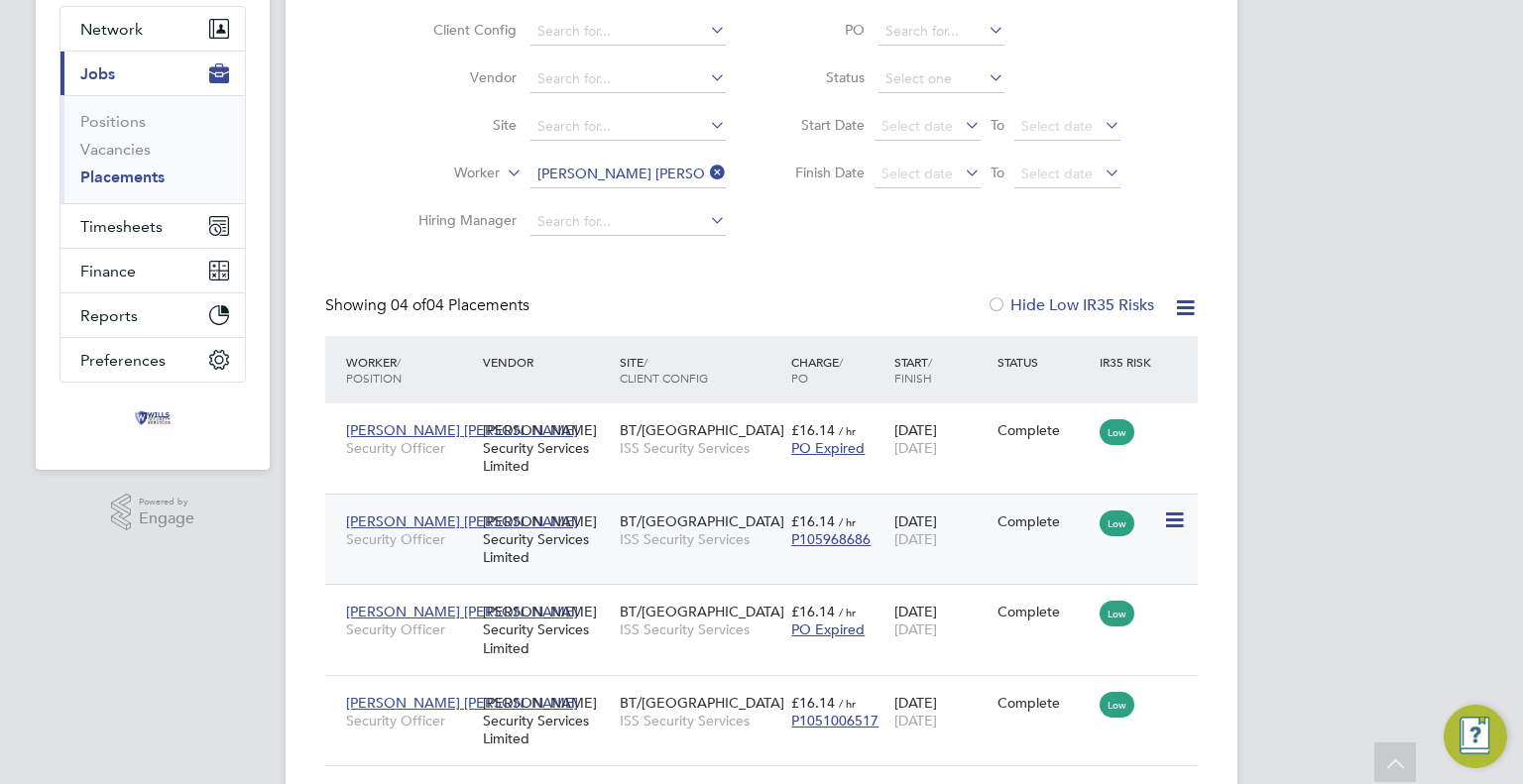 click on "BT/EE Adastral Park" 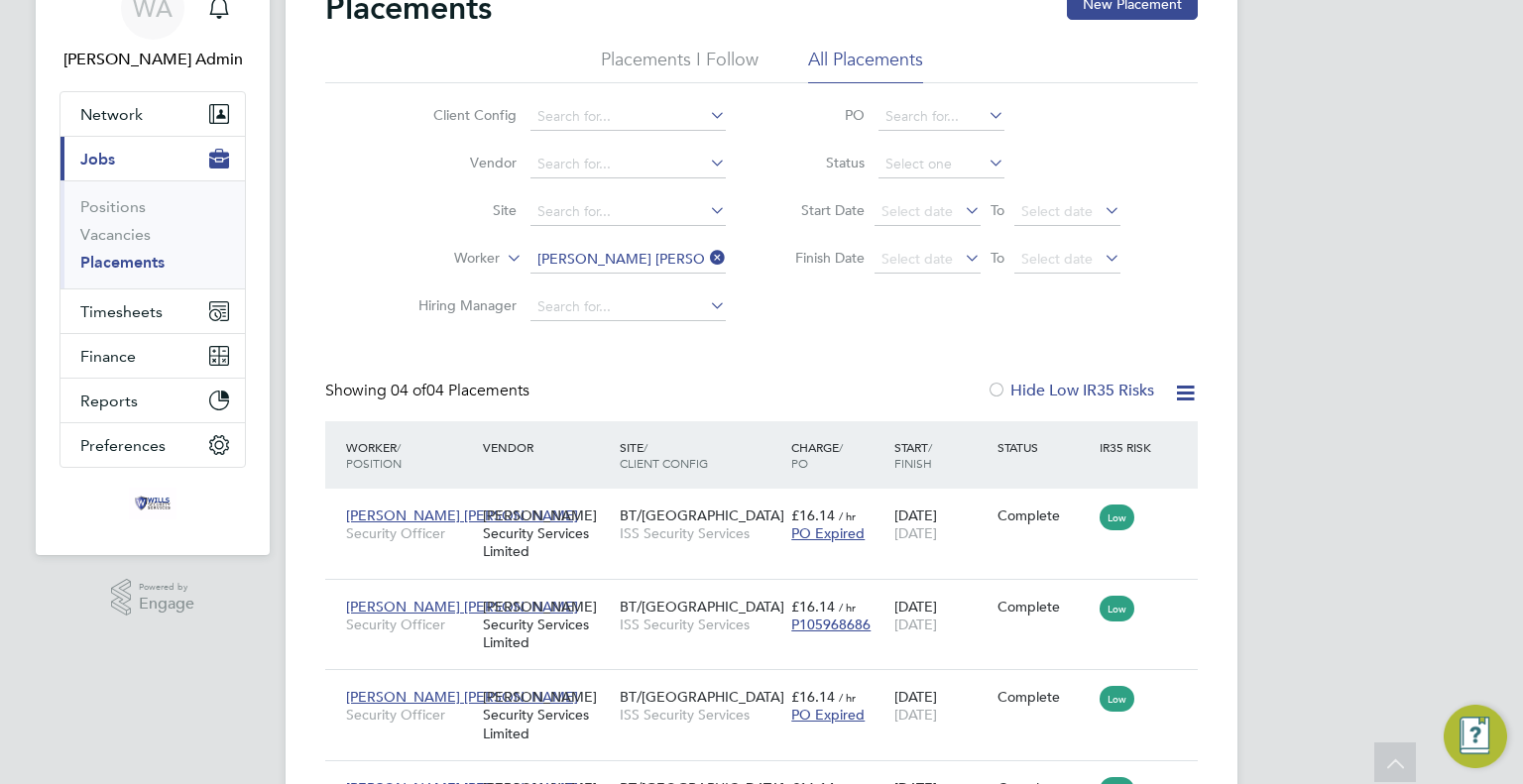 scroll, scrollTop: 0, scrollLeft: 0, axis: both 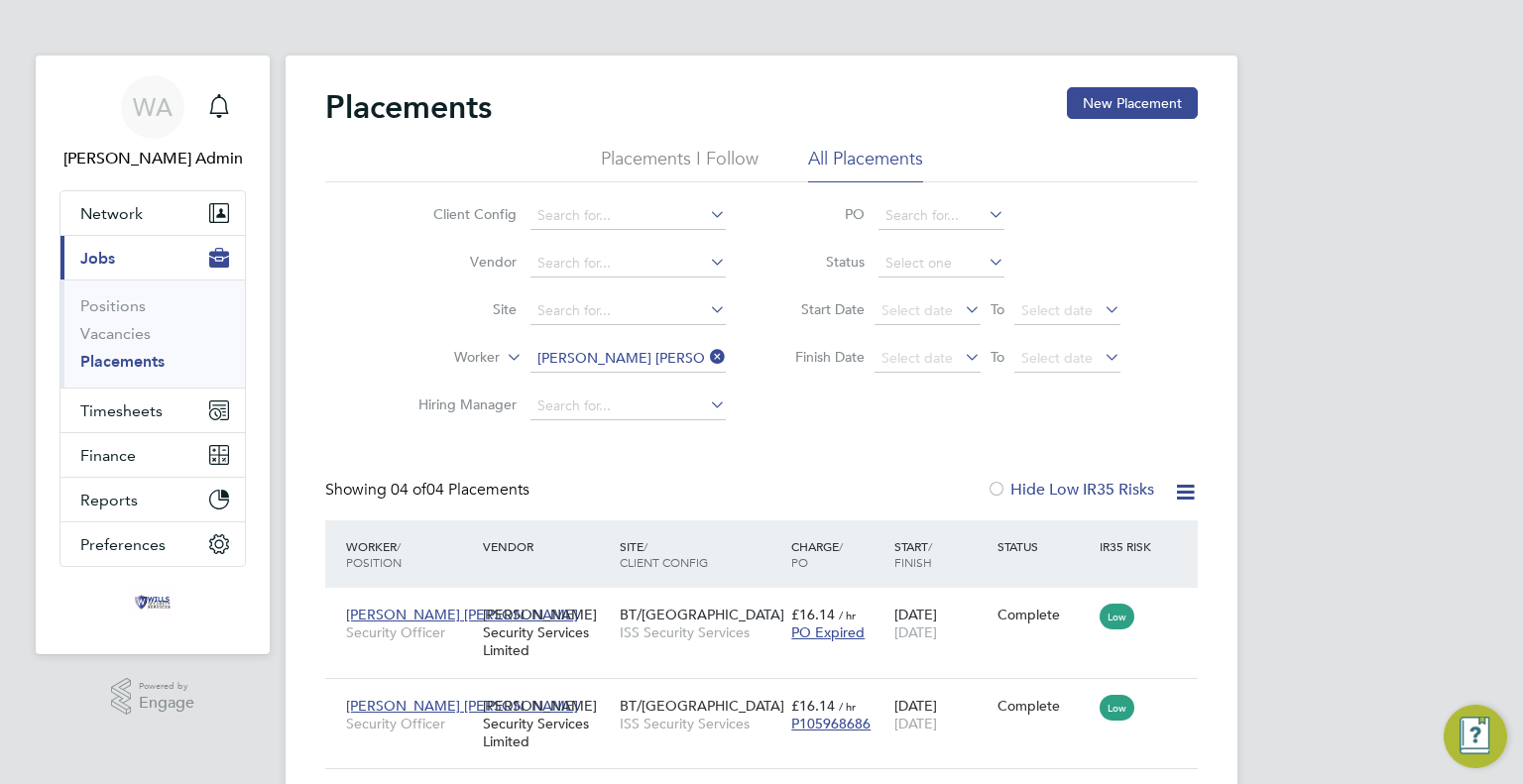 click 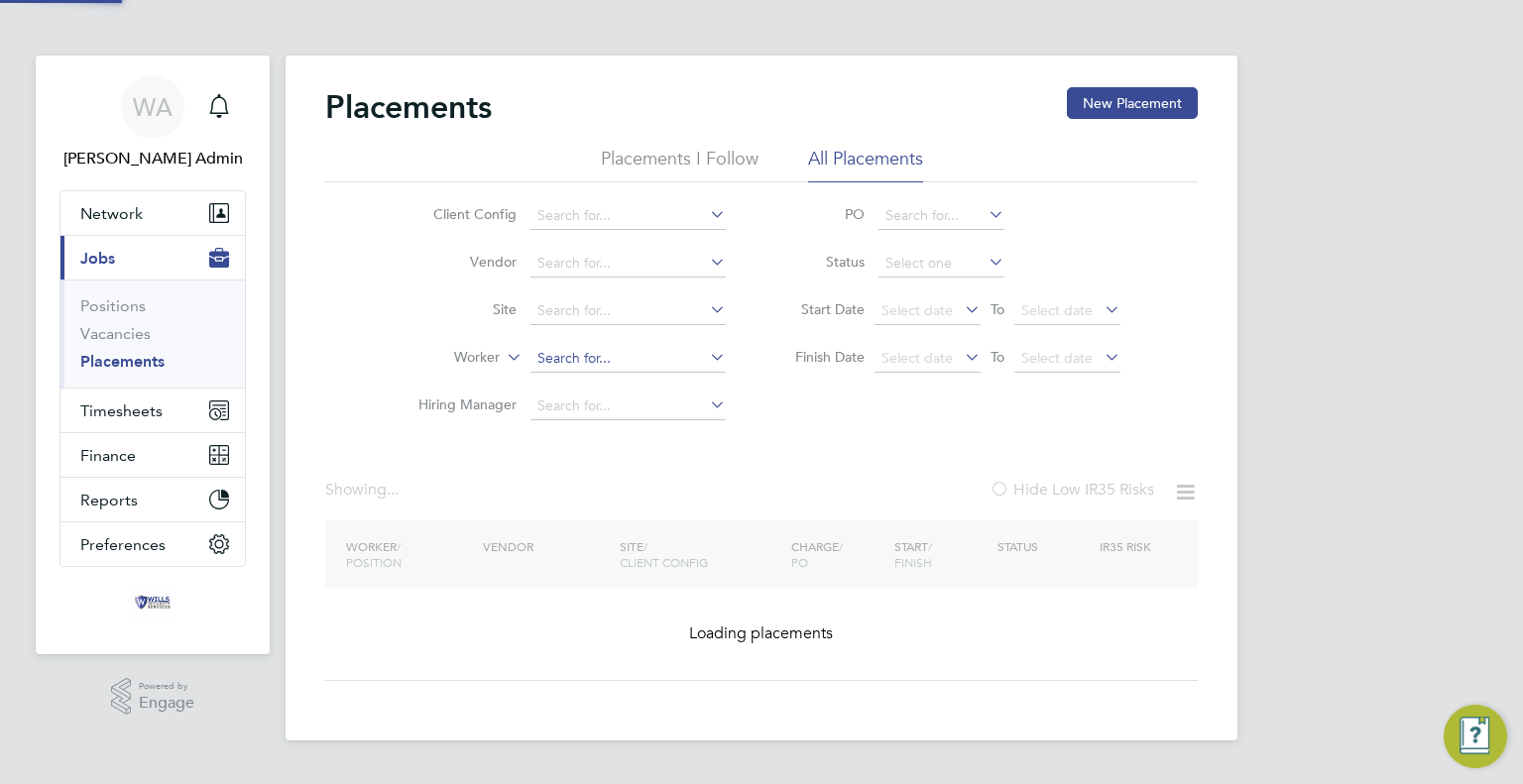 click 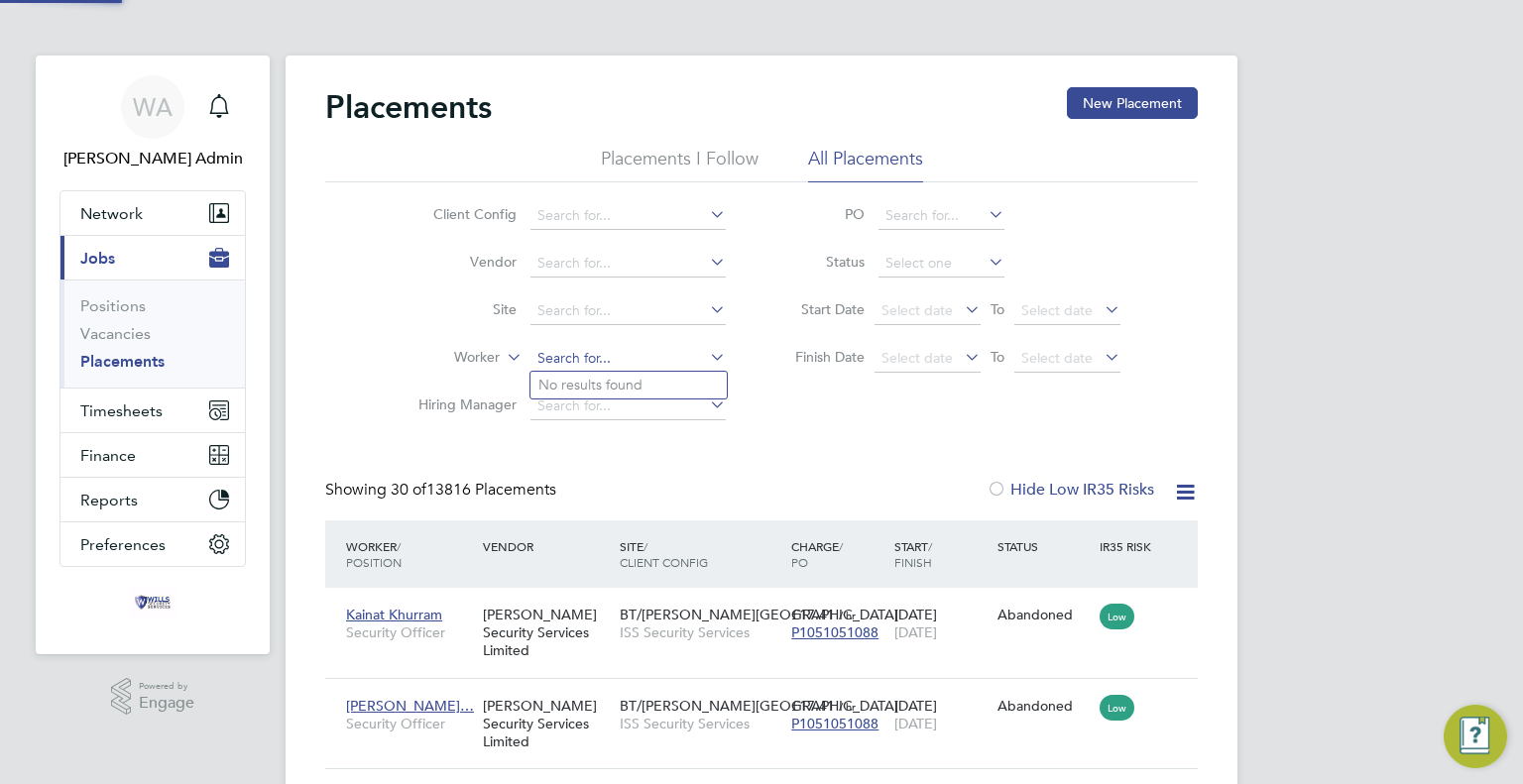 scroll, scrollTop: 9, scrollLeft: 9, axis: both 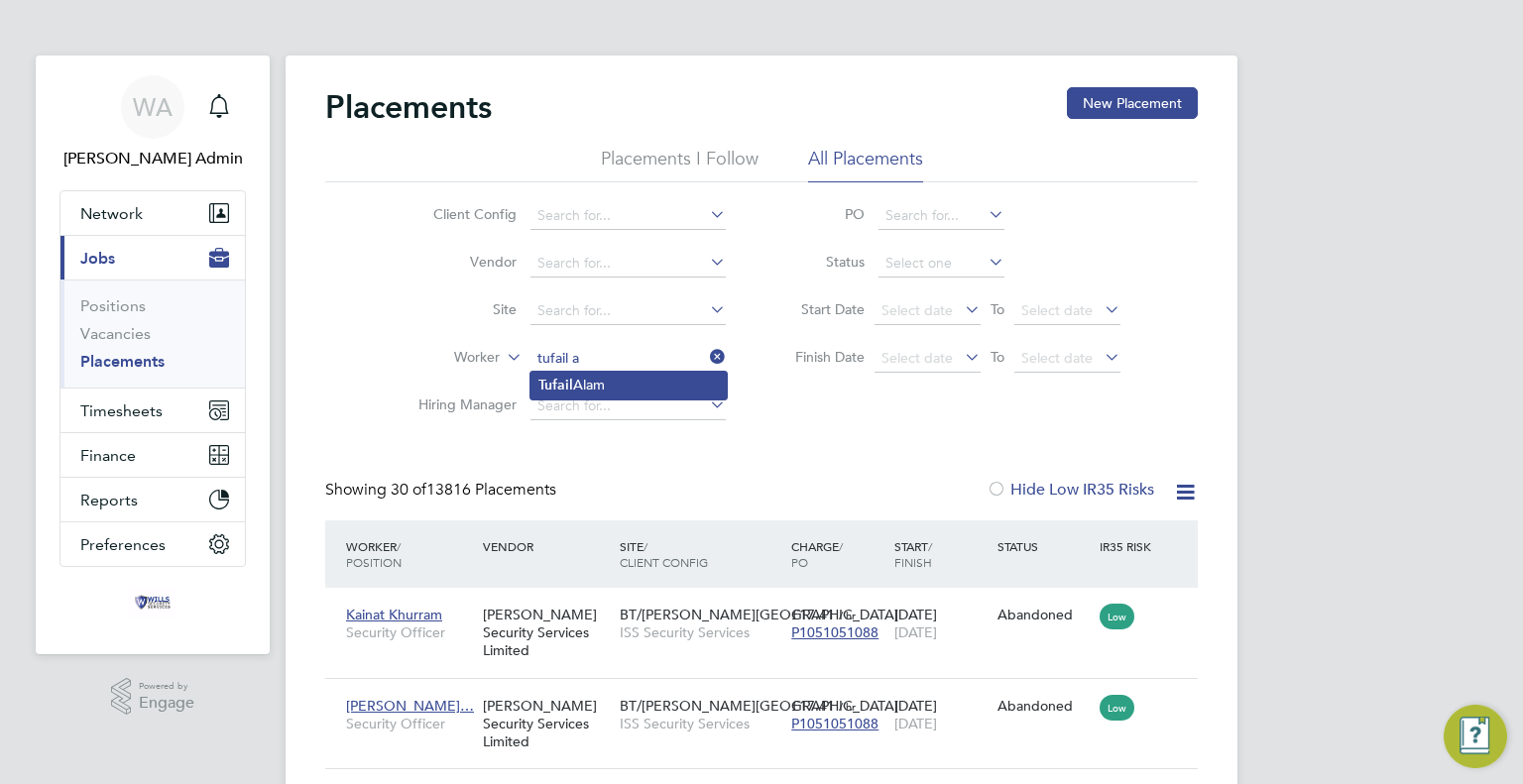 click on "Tuf a il  Alam" 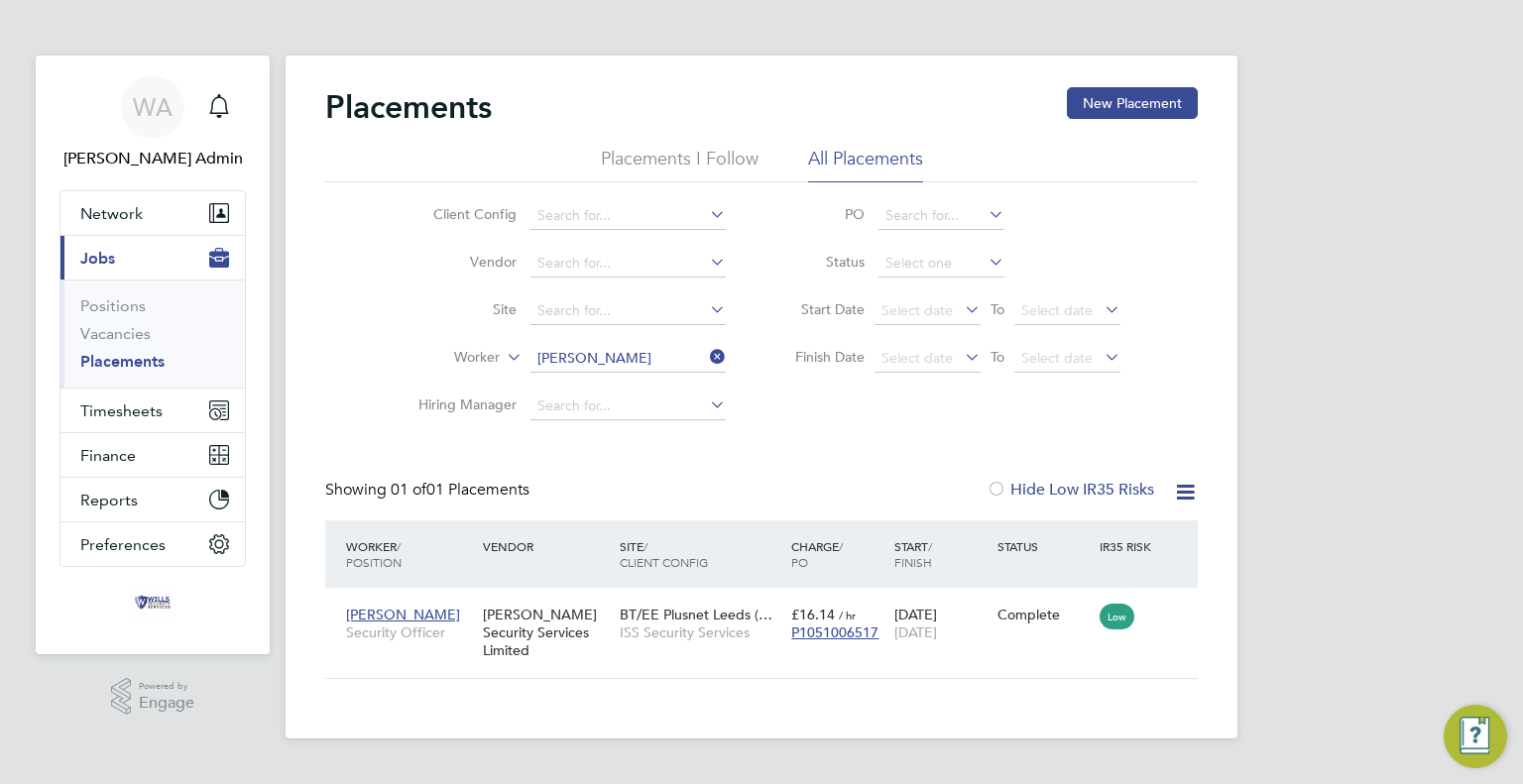 click on "Placements New Placement Placements I Follow All Placements Client Config   Vendor     Site     Worker   Tufail Alam   Hiring Manager   PO   Status   Start Date
Select date
To
Select date
Finish Date
Select date
To
Select date
Showing   01 of  01 Placements Hide Low IR35 Risks Worker  / Position Vendor Site / Client Config Charge  / PO Start  / Finish Status IR35 Risk Tufail Alam Security Officer Wills Security Services Limited BT/EE Plusnet Leeds (… ISS Security Services £16.14   / hr P1051006517 03 Jan 2025 03 Jan 2025 Complete Low Show  30  more" 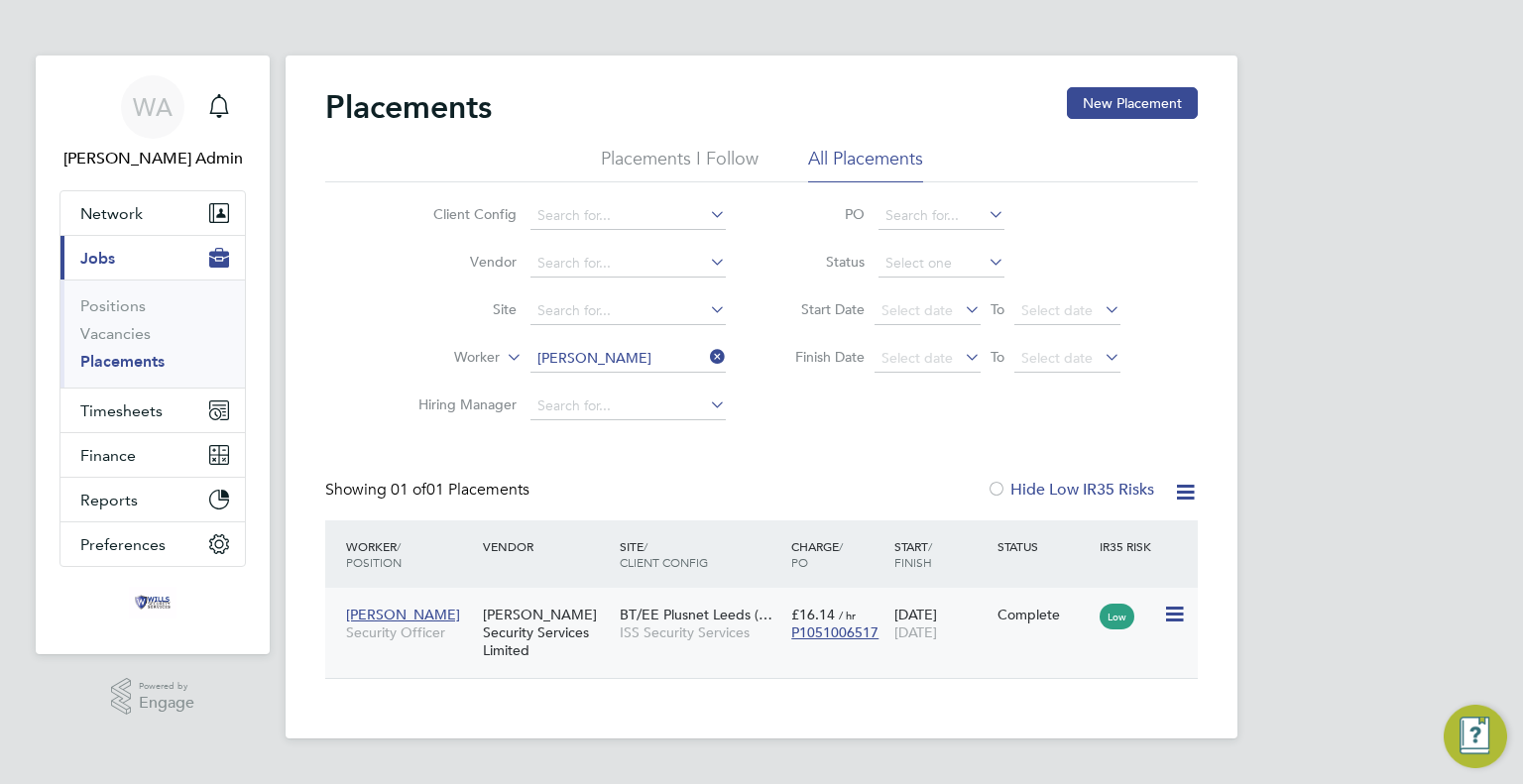 click on "BT/EE Plusnet Leeds (…" 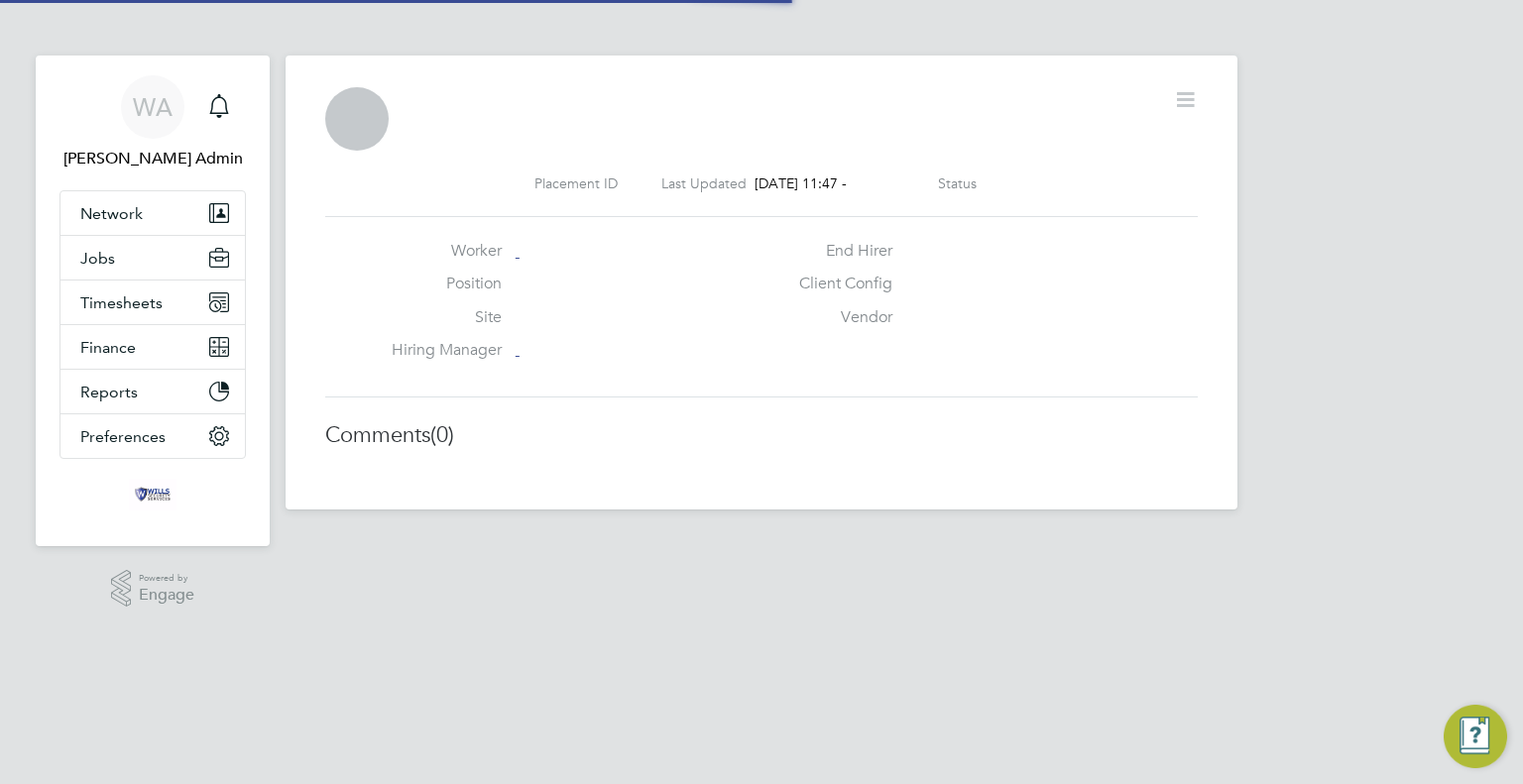 scroll, scrollTop: 0, scrollLeft: 0, axis: both 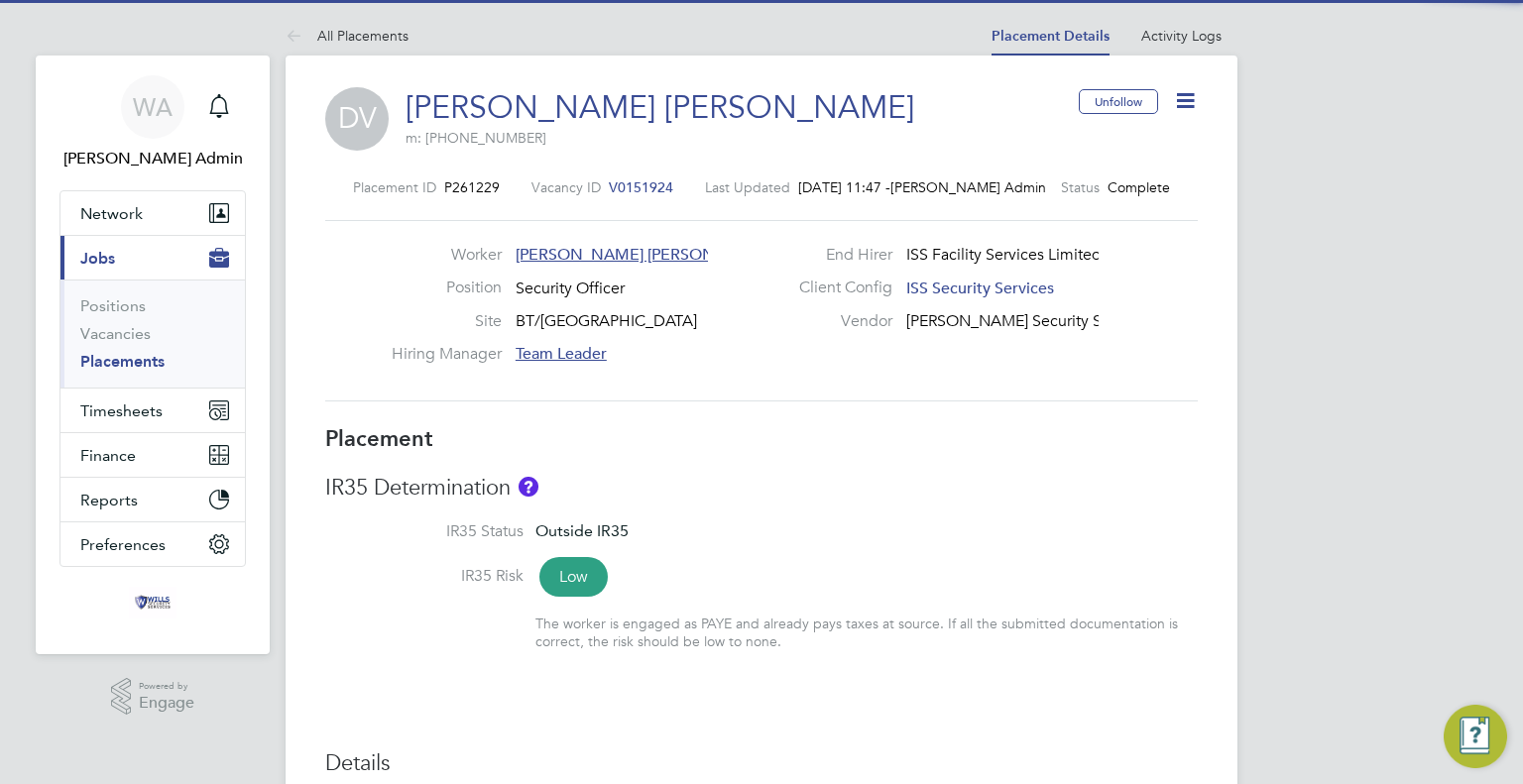 click on "IR35 Determination IR35 Status Outside IR35 IR35 Risk   Low The worker is engaged as PAYE and already pays taxes at source.
If all the submitted documentation is correct, the risk should be low to none." at bounding box center [762, 572] 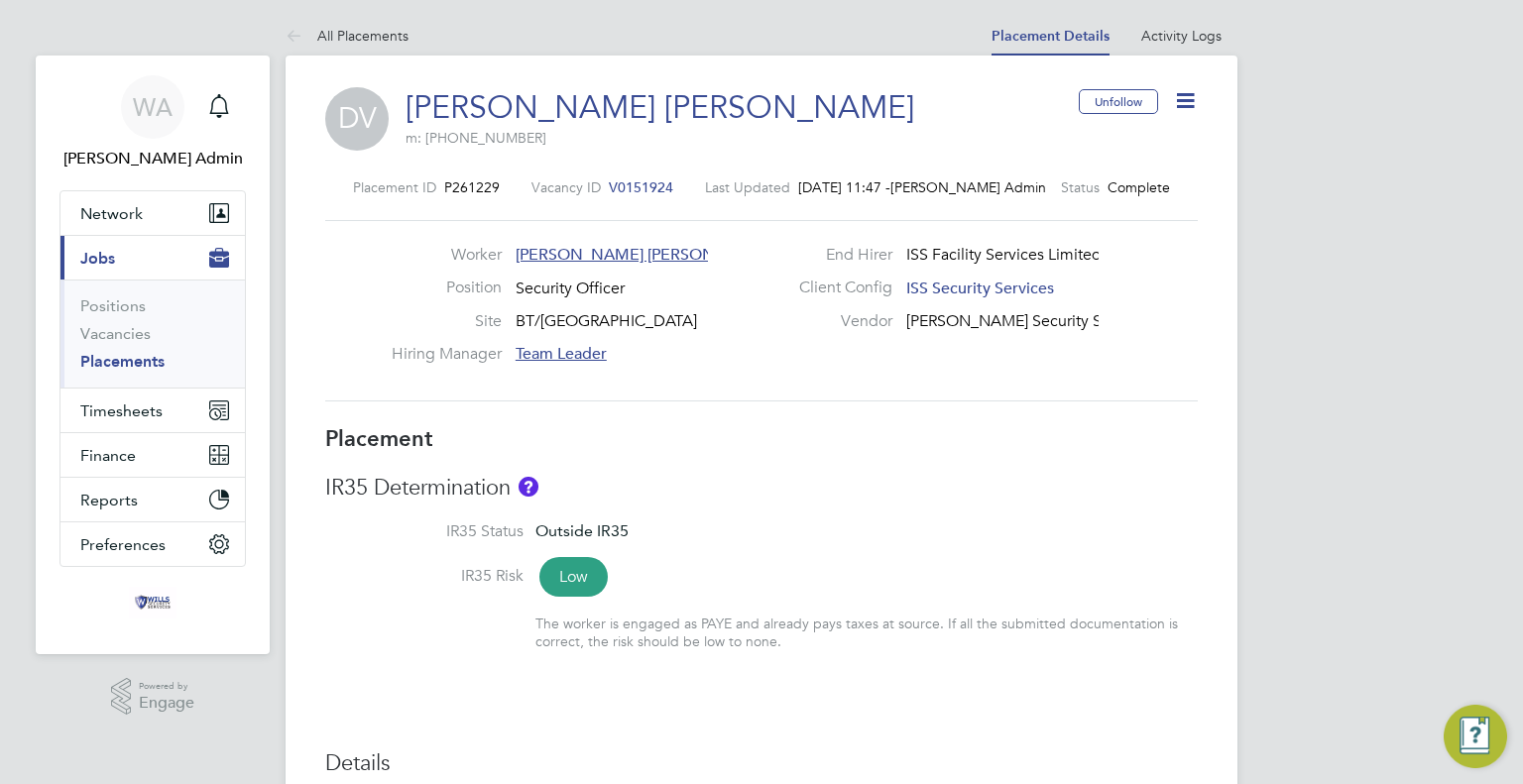 click on "V0151924" 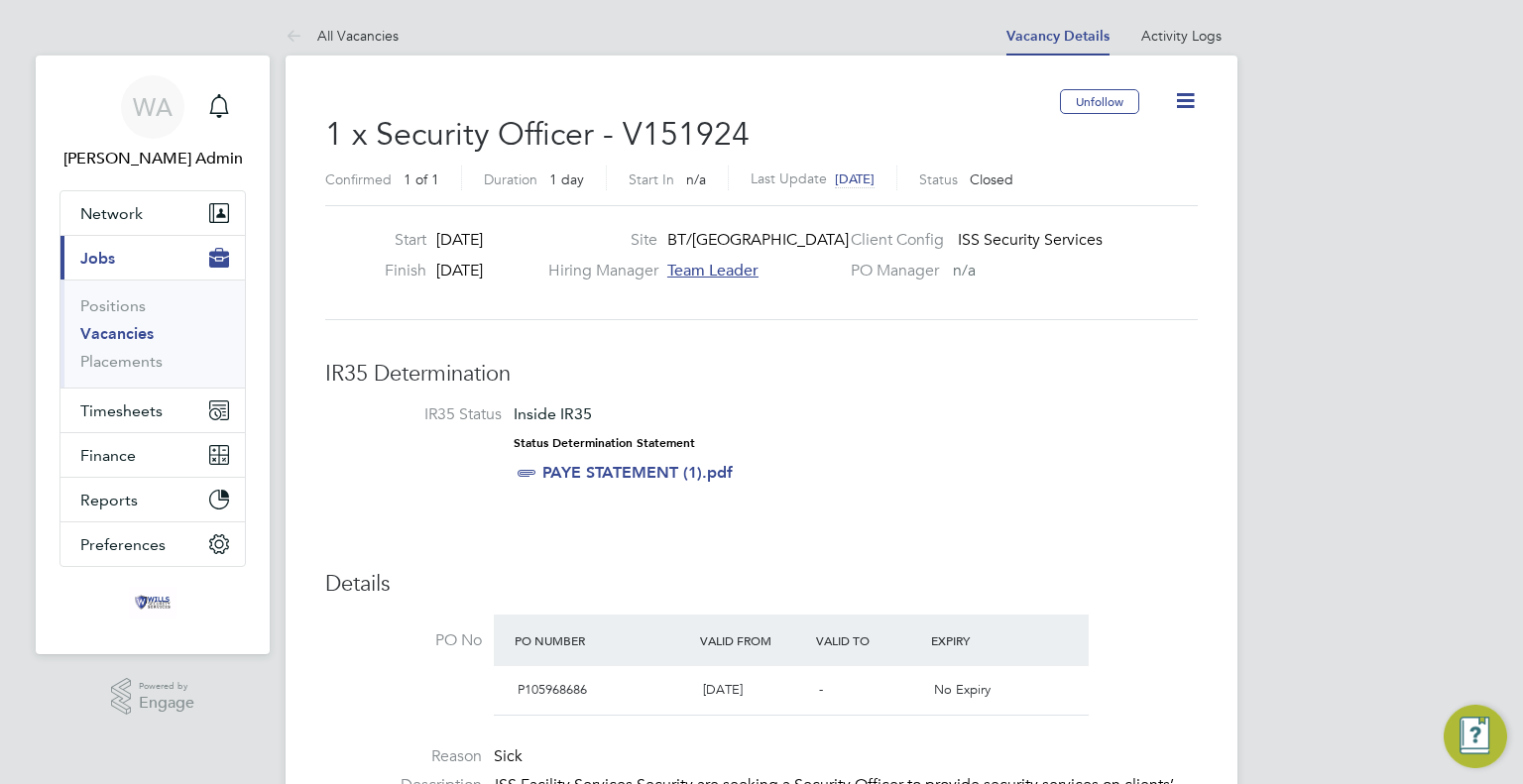 drag, startPoint x: 865, startPoint y: 427, endPoint x: 549, endPoint y: 361, distance: 322.81883 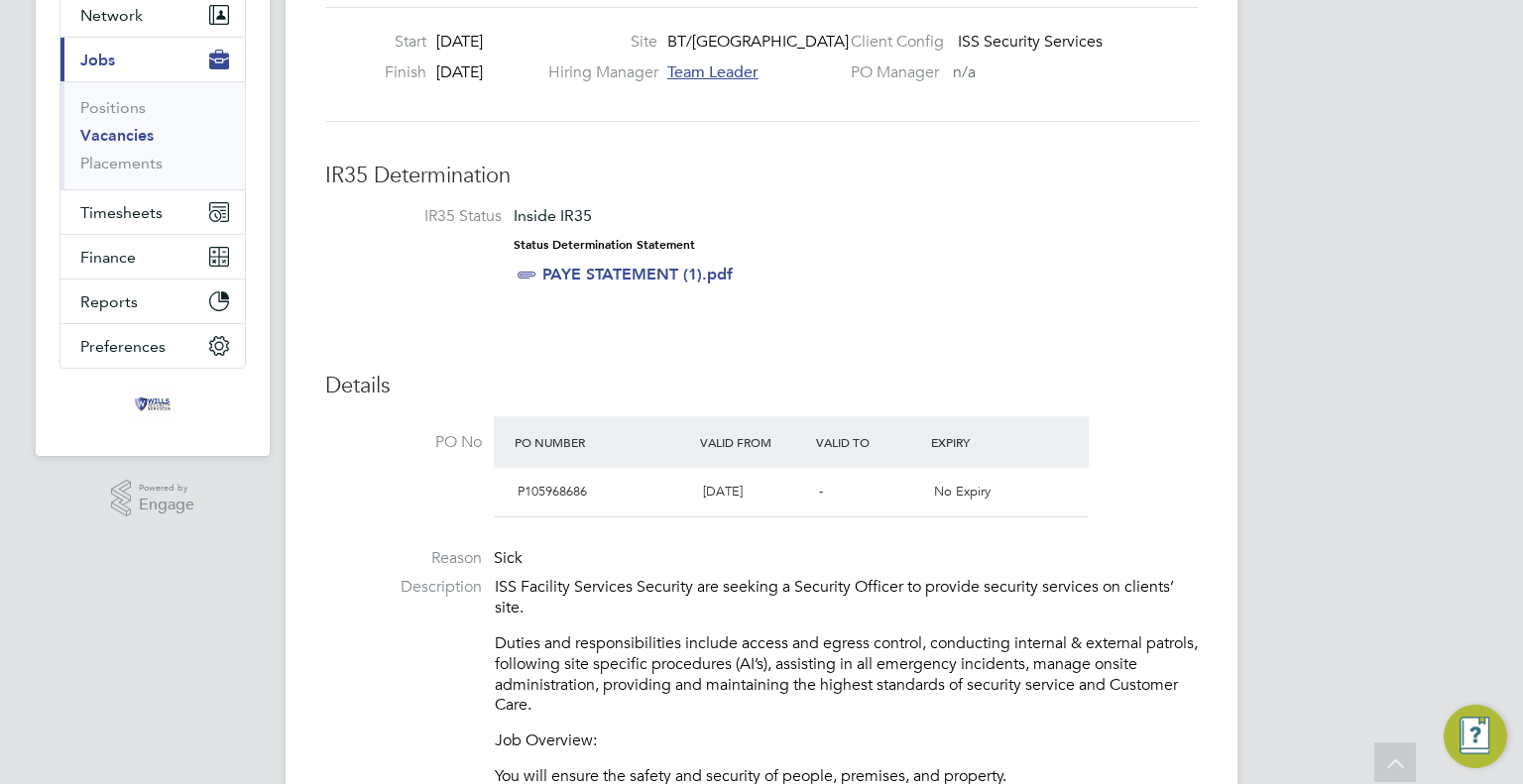 scroll, scrollTop: 0, scrollLeft: 0, axis: both 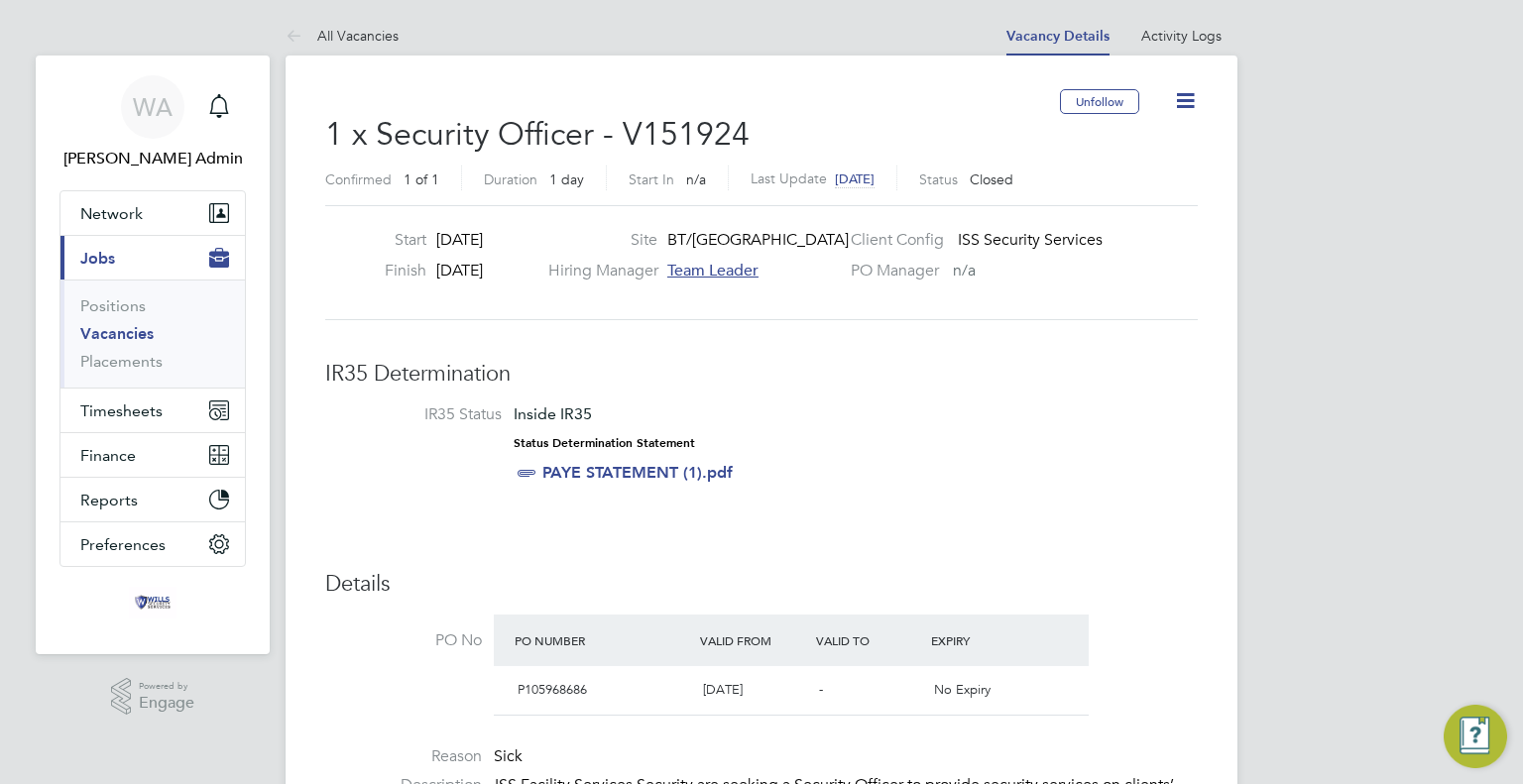 click on "IR35 Status Inside IR35 Status Determination Statement   PAYE STATEMENT (1).pdf" at bounding box center [762, 447] 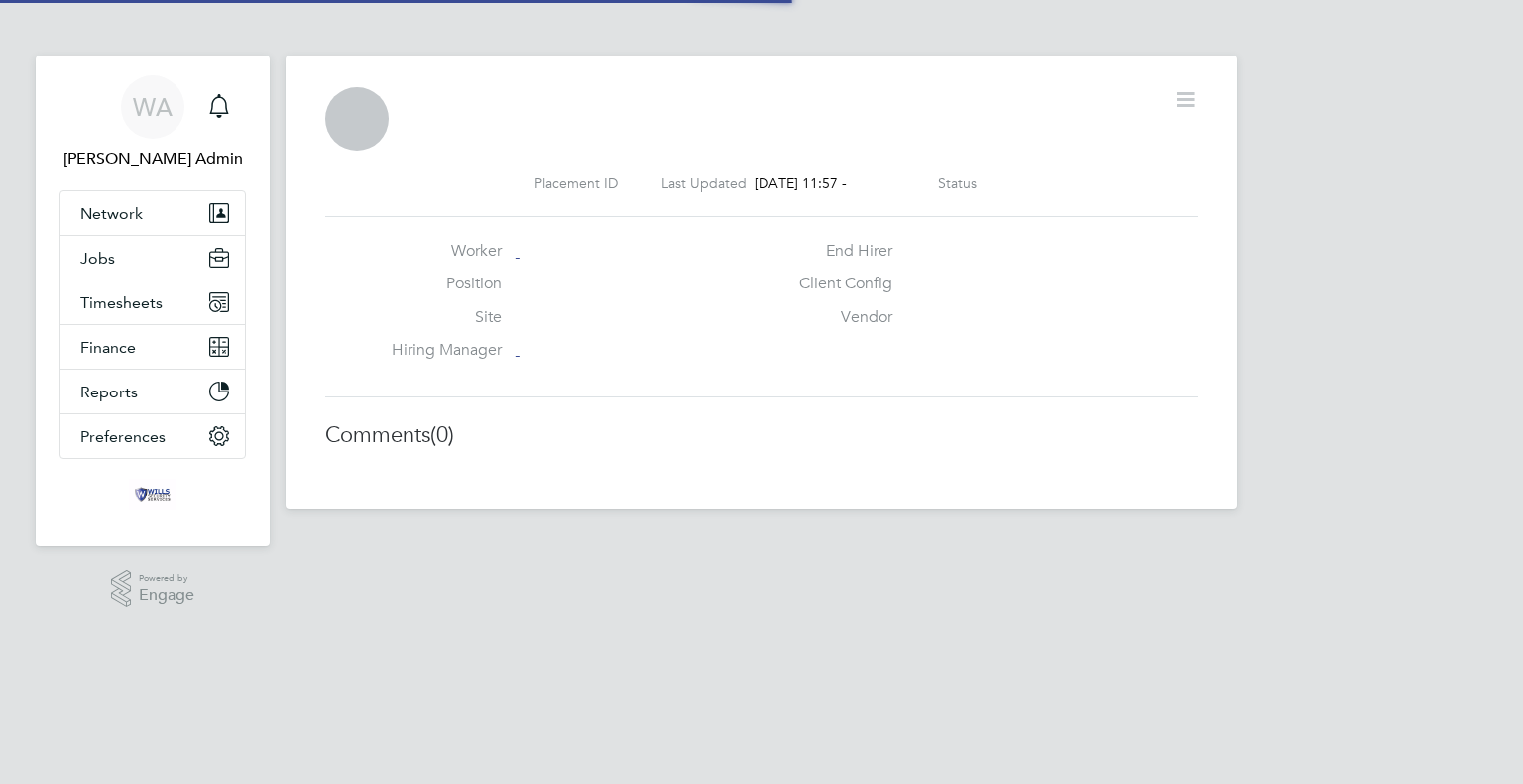 scroll, scrollTop: 0, scrollLeft: 0, axis: both 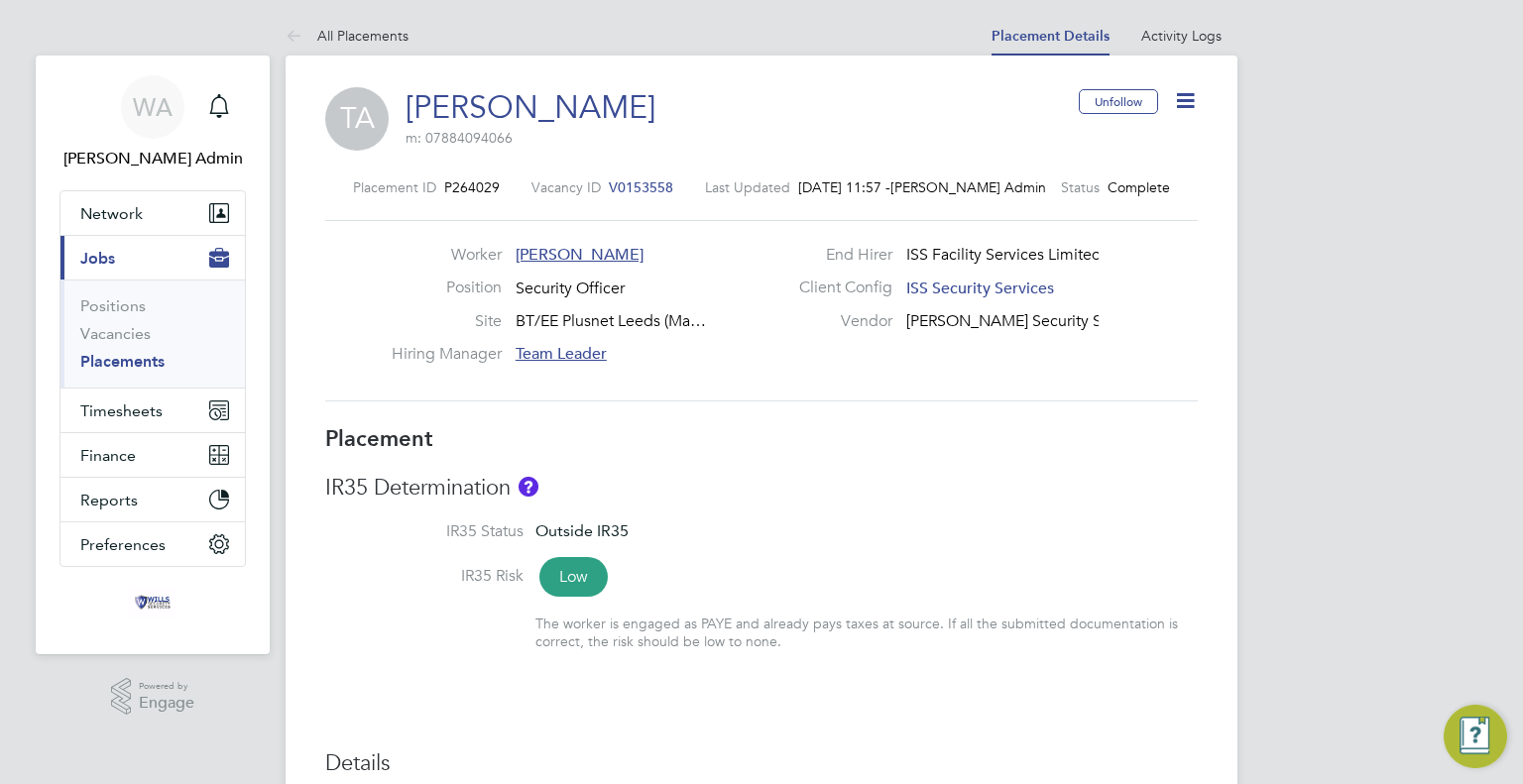 click on "V0153558" 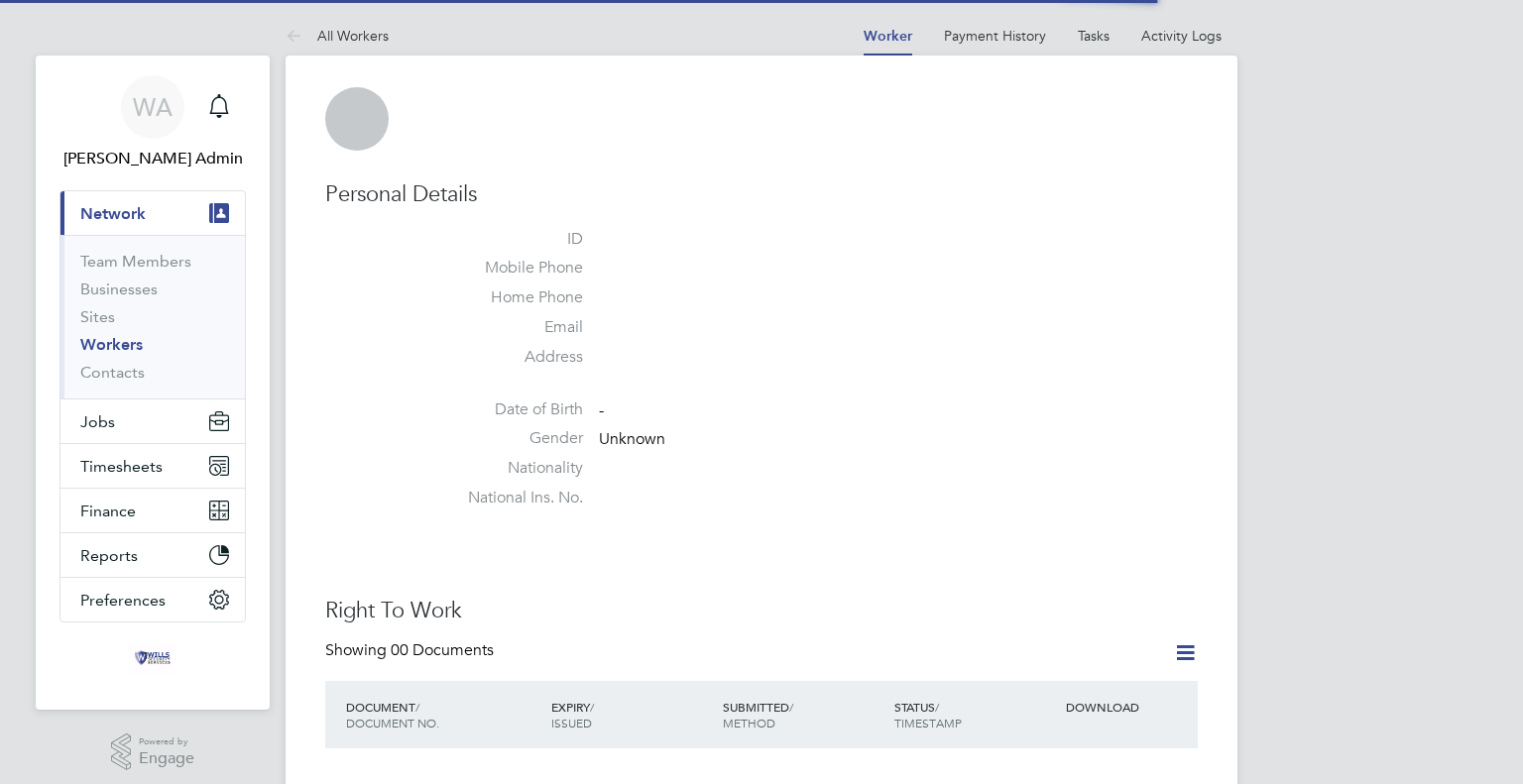 scroll, scrollTop: 0, scrollLeft: 0, axis: both 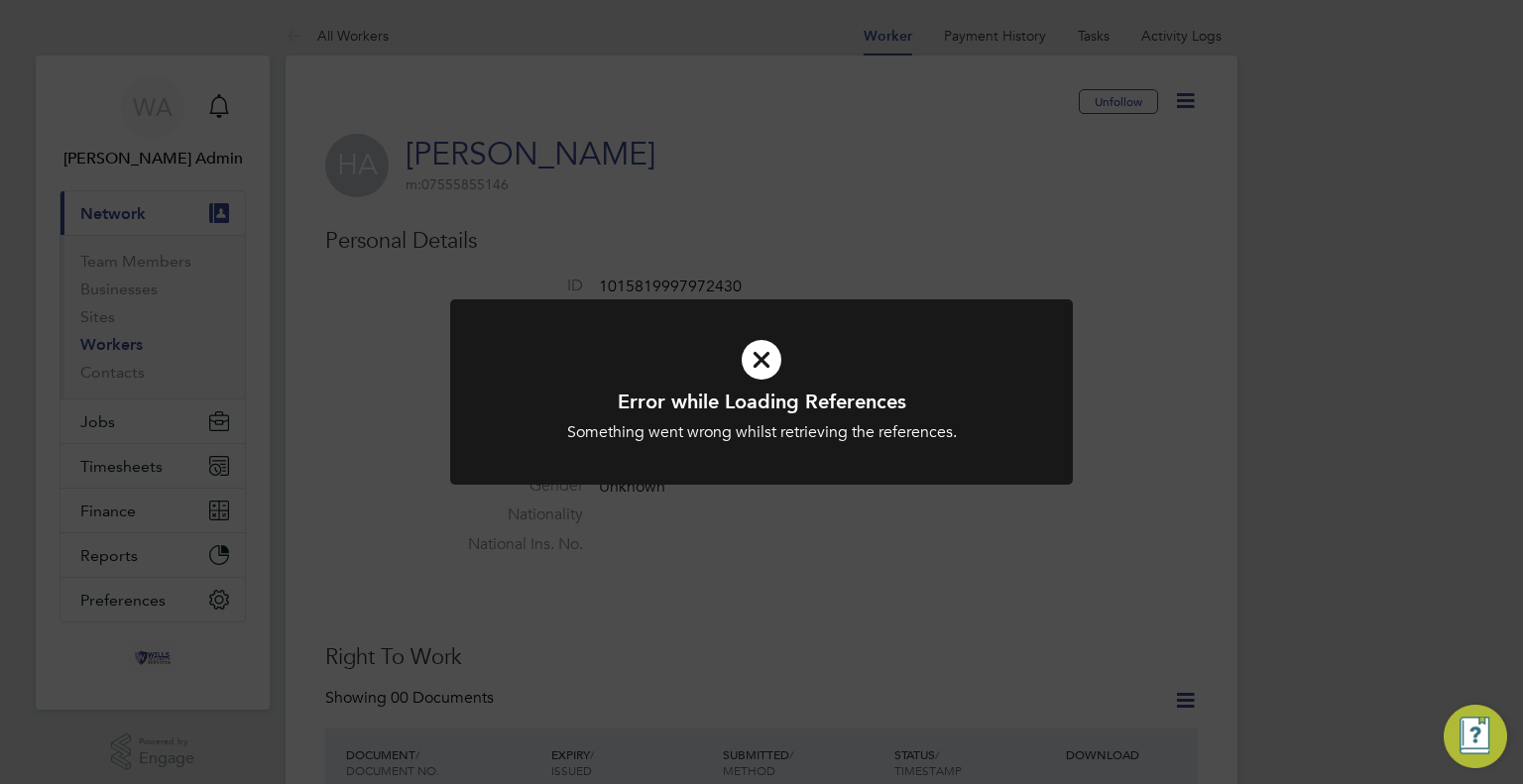 click at bounding box center [762, 360] 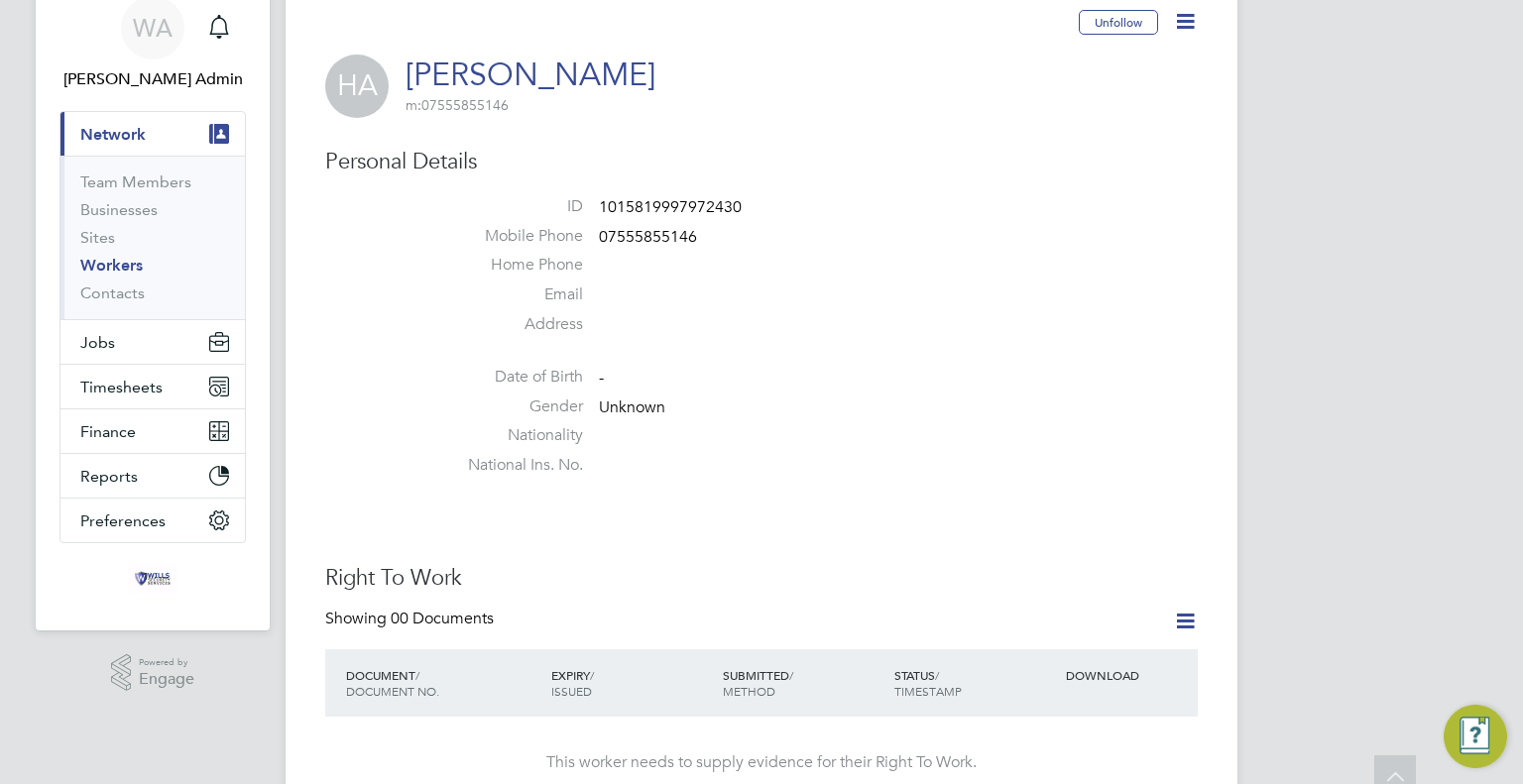 scroll, scrollTop: 0, scrollLeft: 0, axis: both 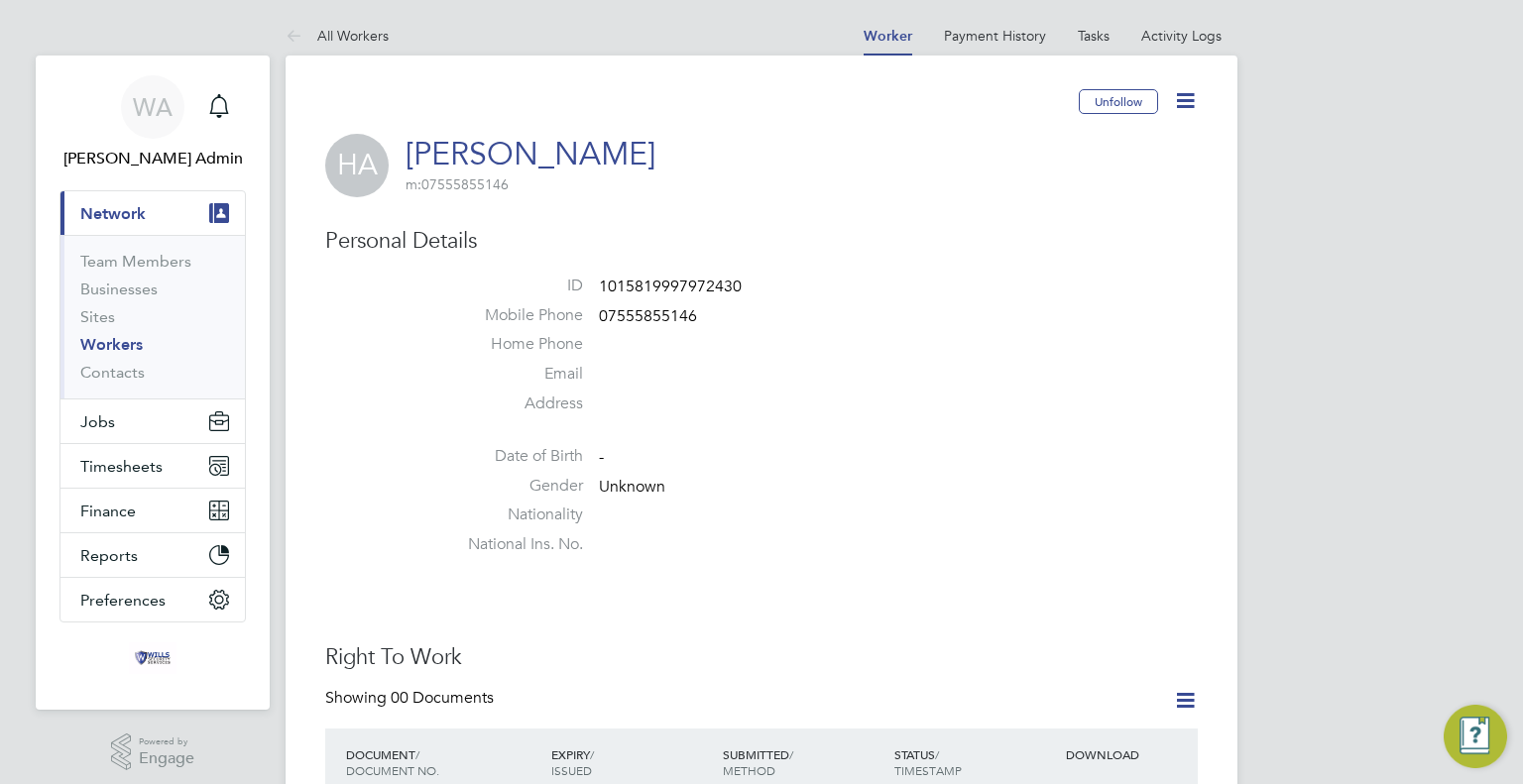 click on "Home Phone" 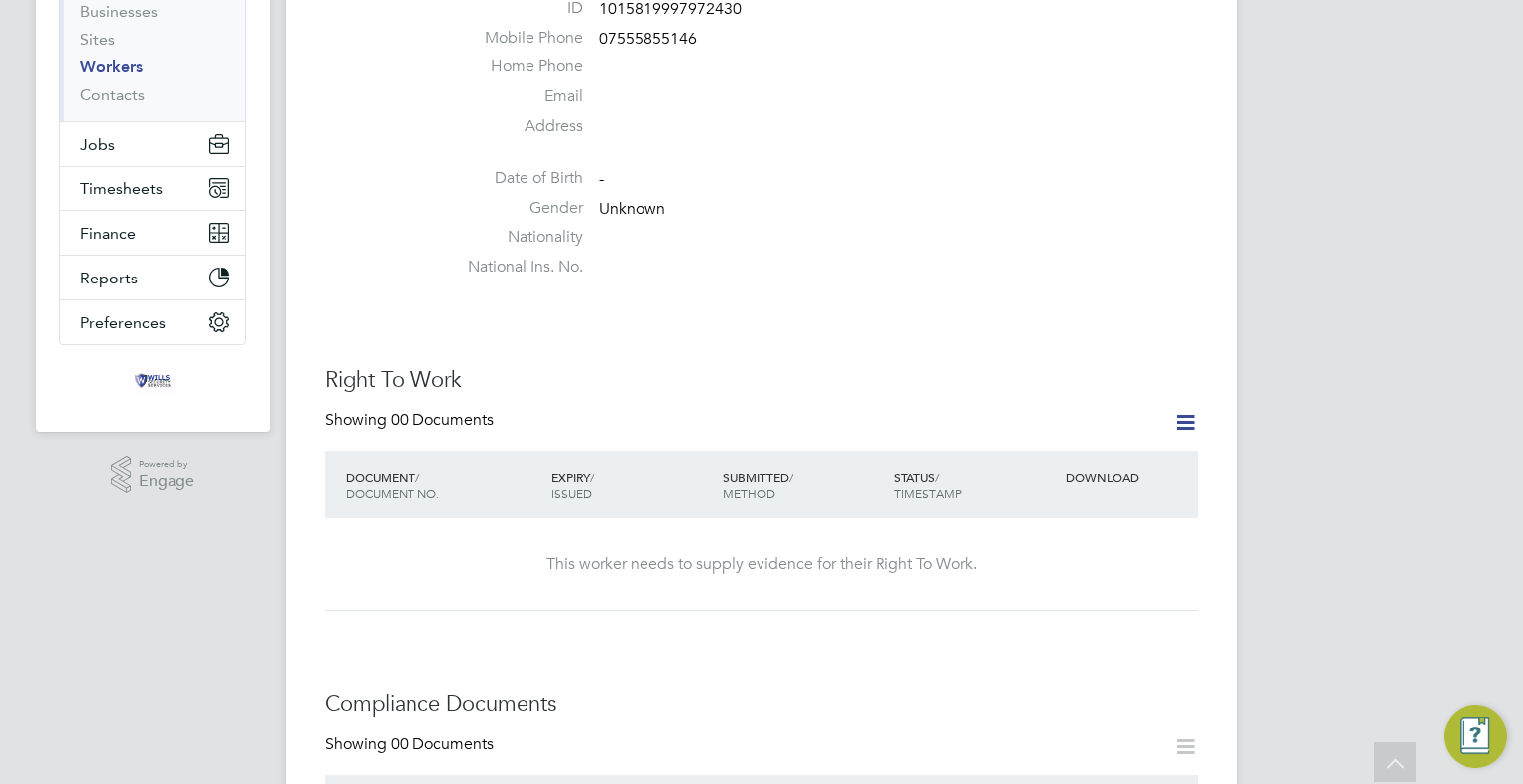 scroll, scrollTop: 0, scrollLeft: 0, axis: both 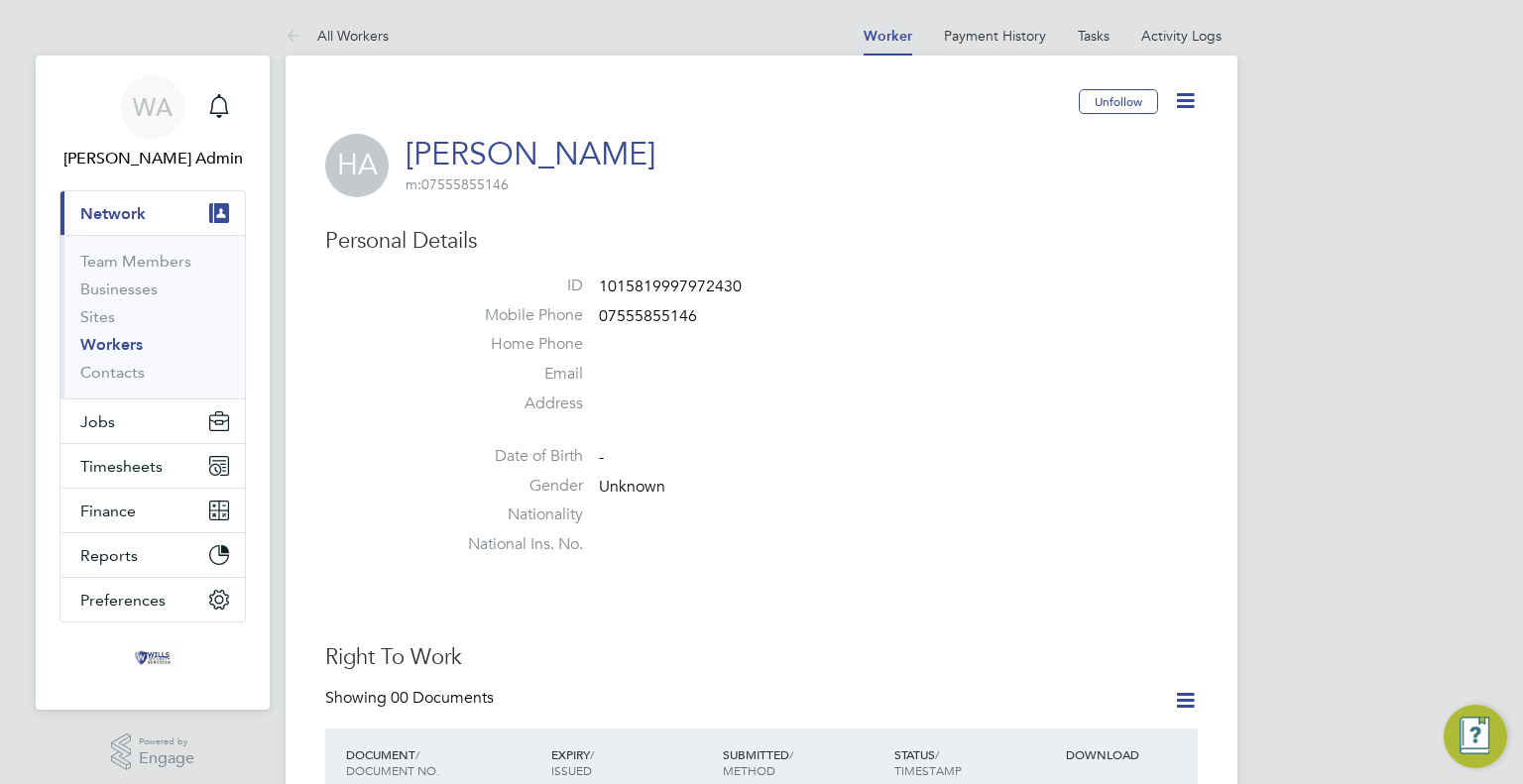 click on "Nationality" 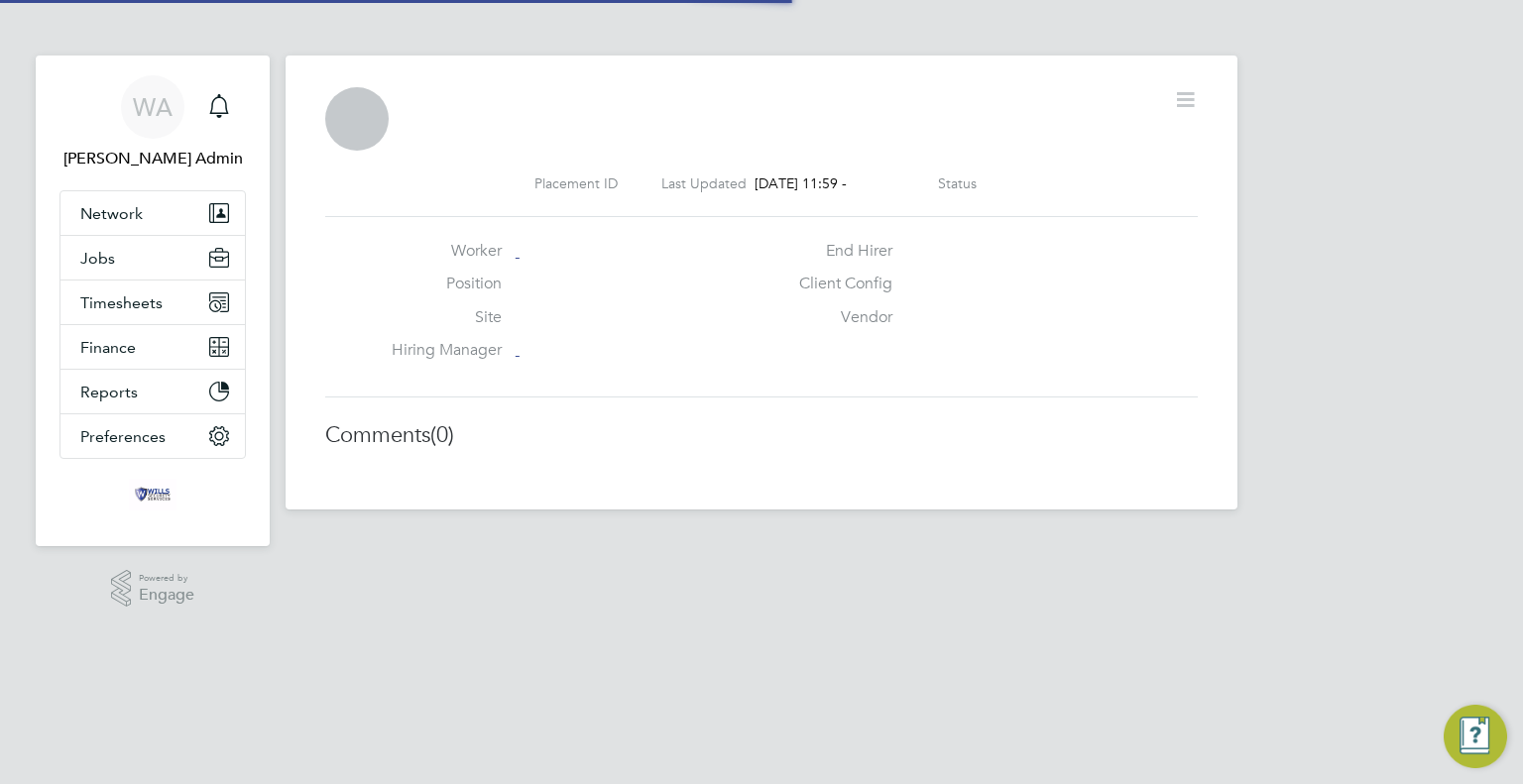 scroll, scrollTop: 0, scrollLeft: 0, axis: both 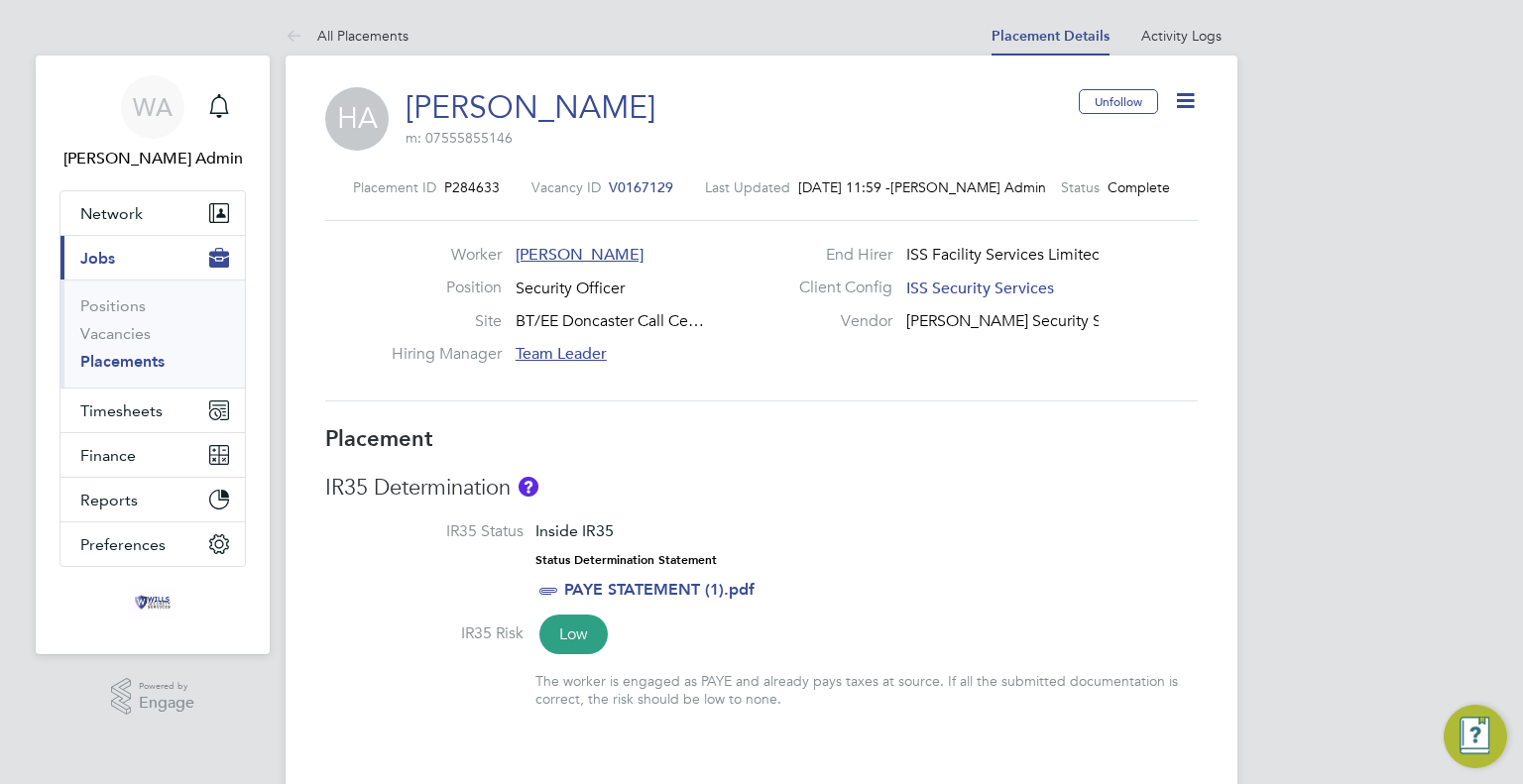 click on "V0167129" 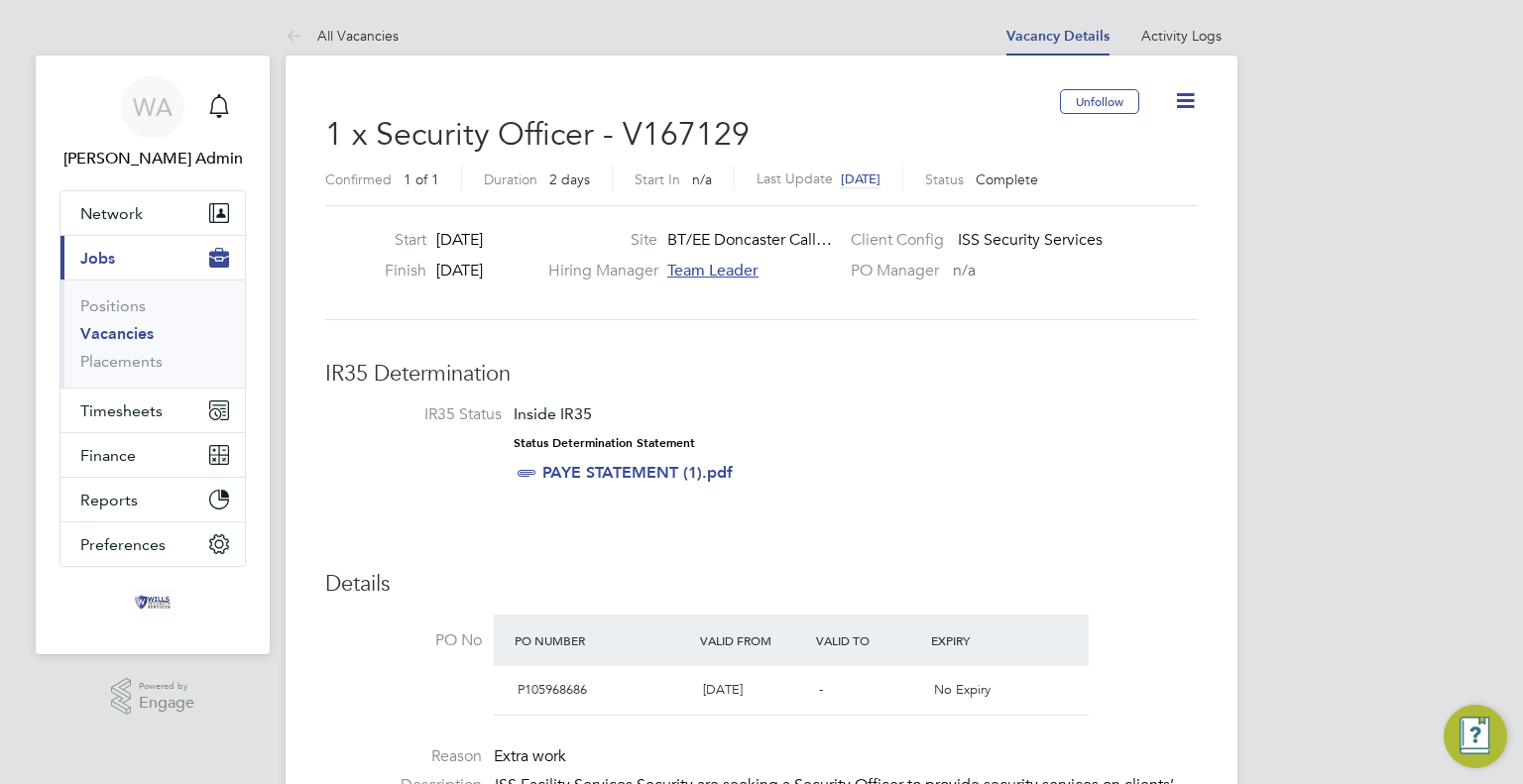 click on "All Vacancies Vacancy Details   Activity Logs   Vacancy Details Activity Logs All Vacancies   Unfollow   1 x Security Officer - V167129 Confirmed   1 of 1 Duration   2 days Start In   n/a   Last Update [DATE] Status   Complete   Start [DATE] Finish [DATE] Site BT/[GEOGRAPHIC_DATA] Call… Hiring Manager Team Leader Client Config   ISS Security Services PO Manager     n/a IR35 Determination IR35 Status Inside IR35 Status Determination Statement   PAYE STATEMENT (1).pdf Details PO No PO Number Valid From Valid To Expiry   P105968686   [DATE]   - No Expiry Reason   Extra work Description ISS Facility Services Security are seeking a Security Officer to provide security services on clients’ site.
Job Overview:
You will ensure the safety and security of people, premises, and property.
Principle Accountabilities:
Undertake patrols and inspections in accordance with Assignment Instructions, Standard Operating Procedures
Able to administer first aid
Perform lock & unlock duties" 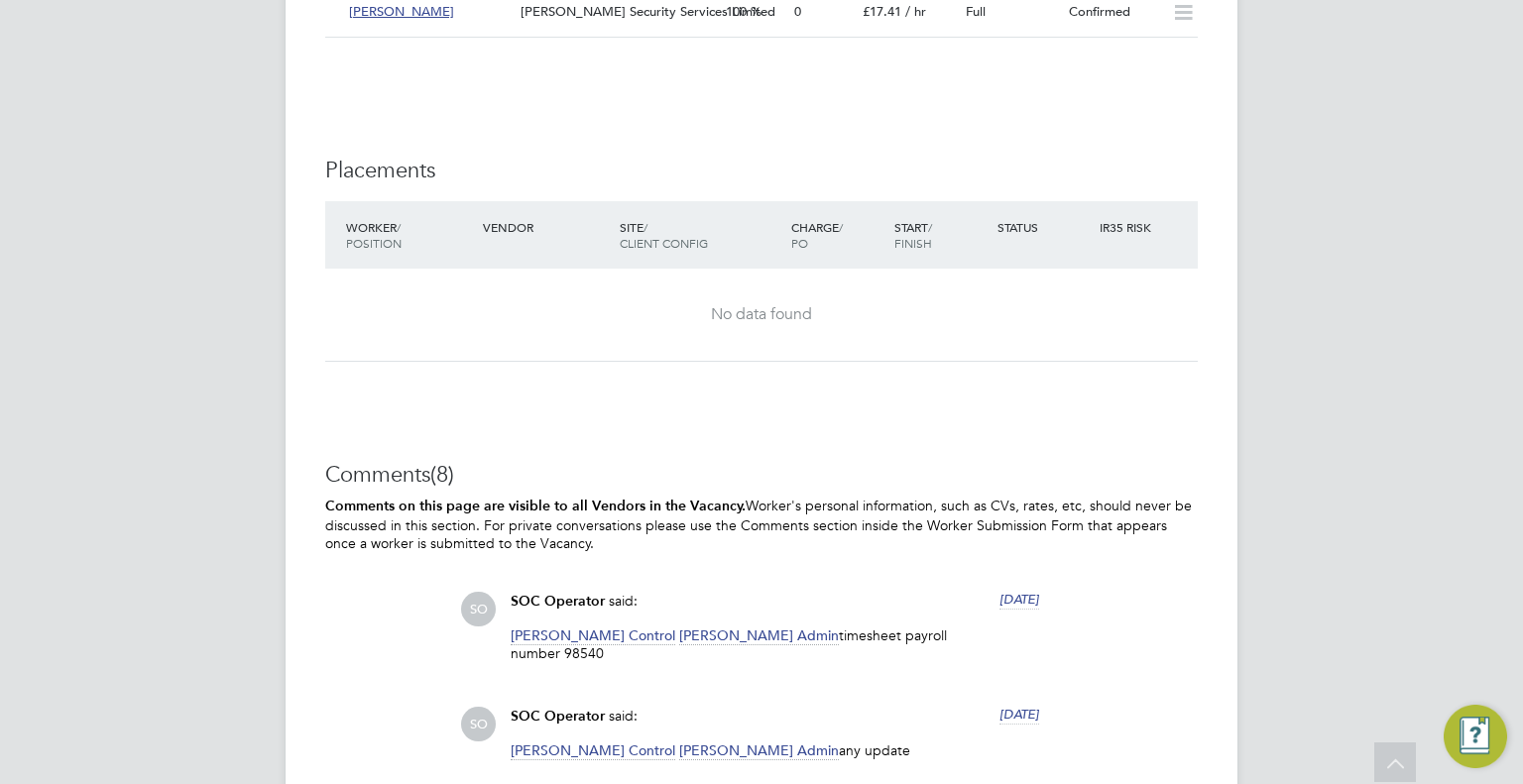 scroll, scrollTop: 2577, scrollLeft: 0, axis: vertical 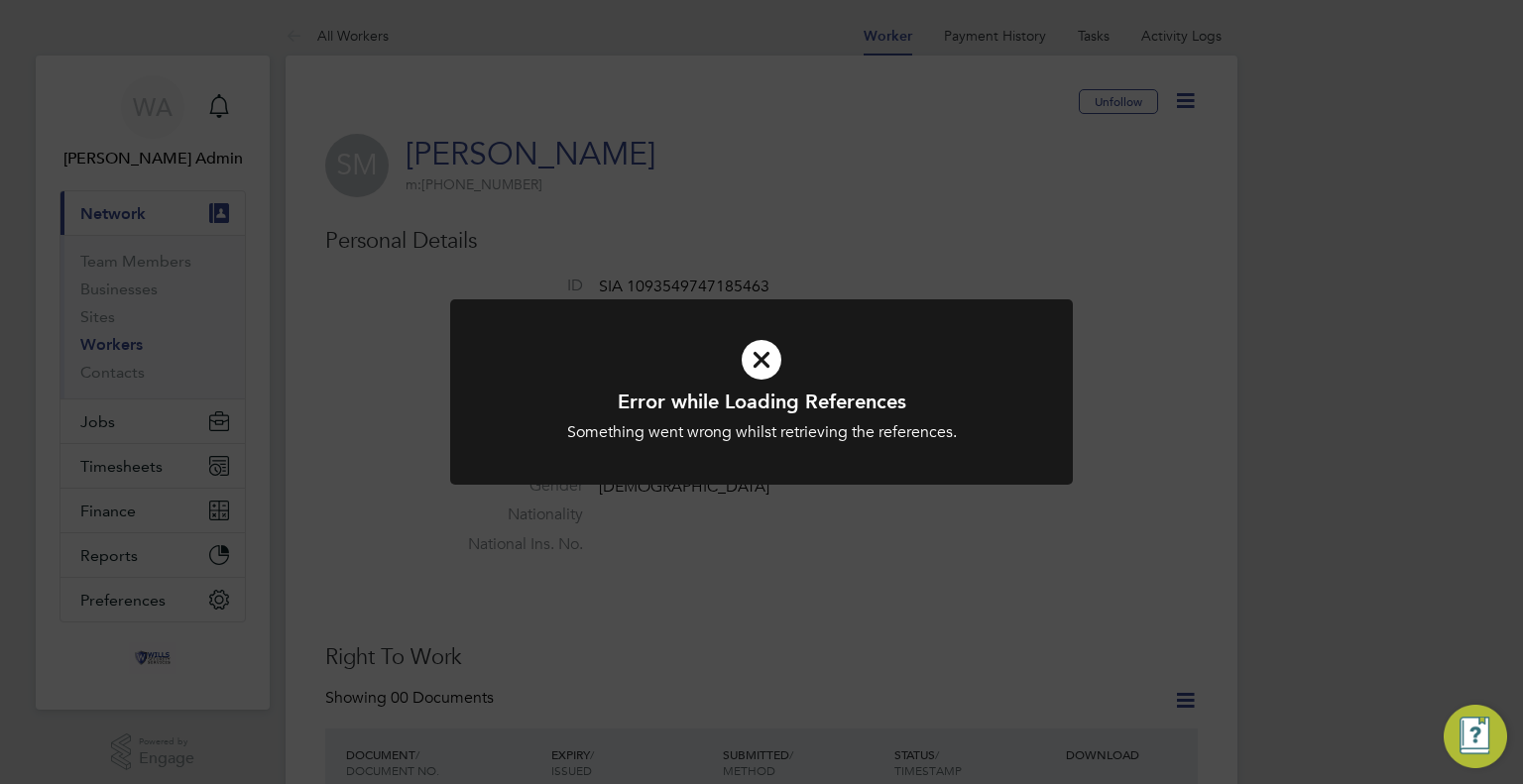 click at bounding box center [762, 360] 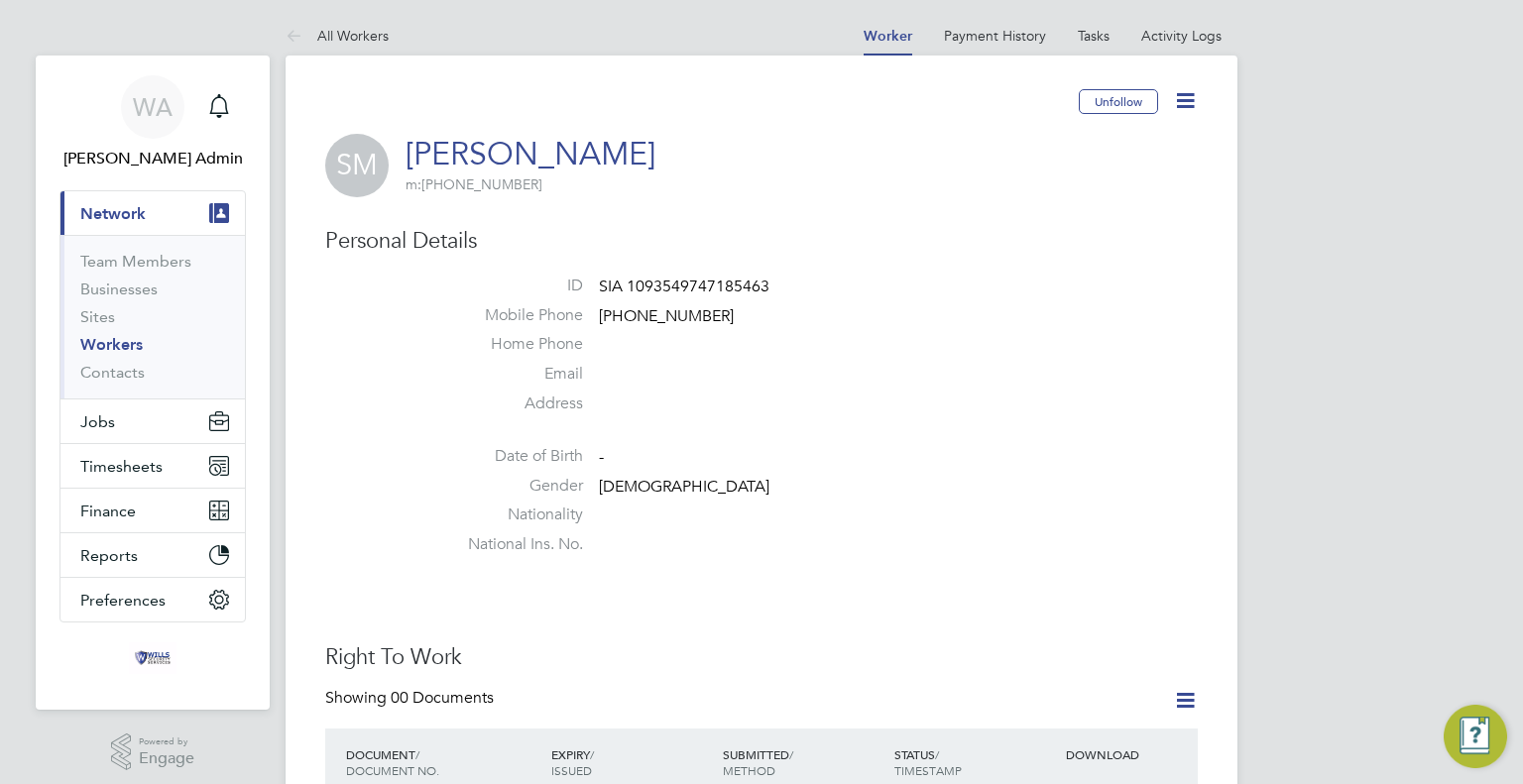 drag, startPoint x: 954, startPoint y: 431, endPoint x: 900, endPoint y: 430, distance: 54.00926 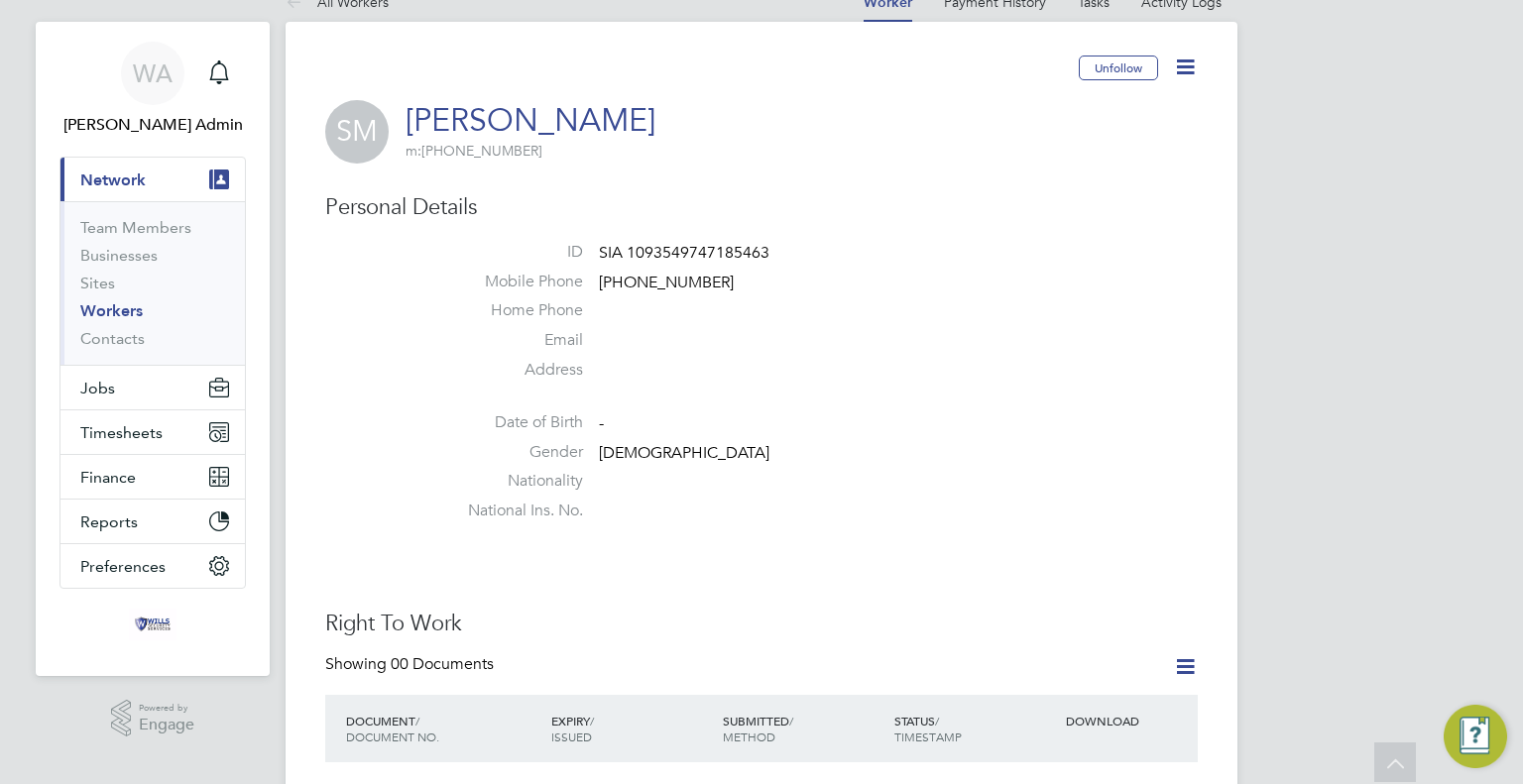 scroll, scrollTop: 0, scrollLeft: 0, axis: both 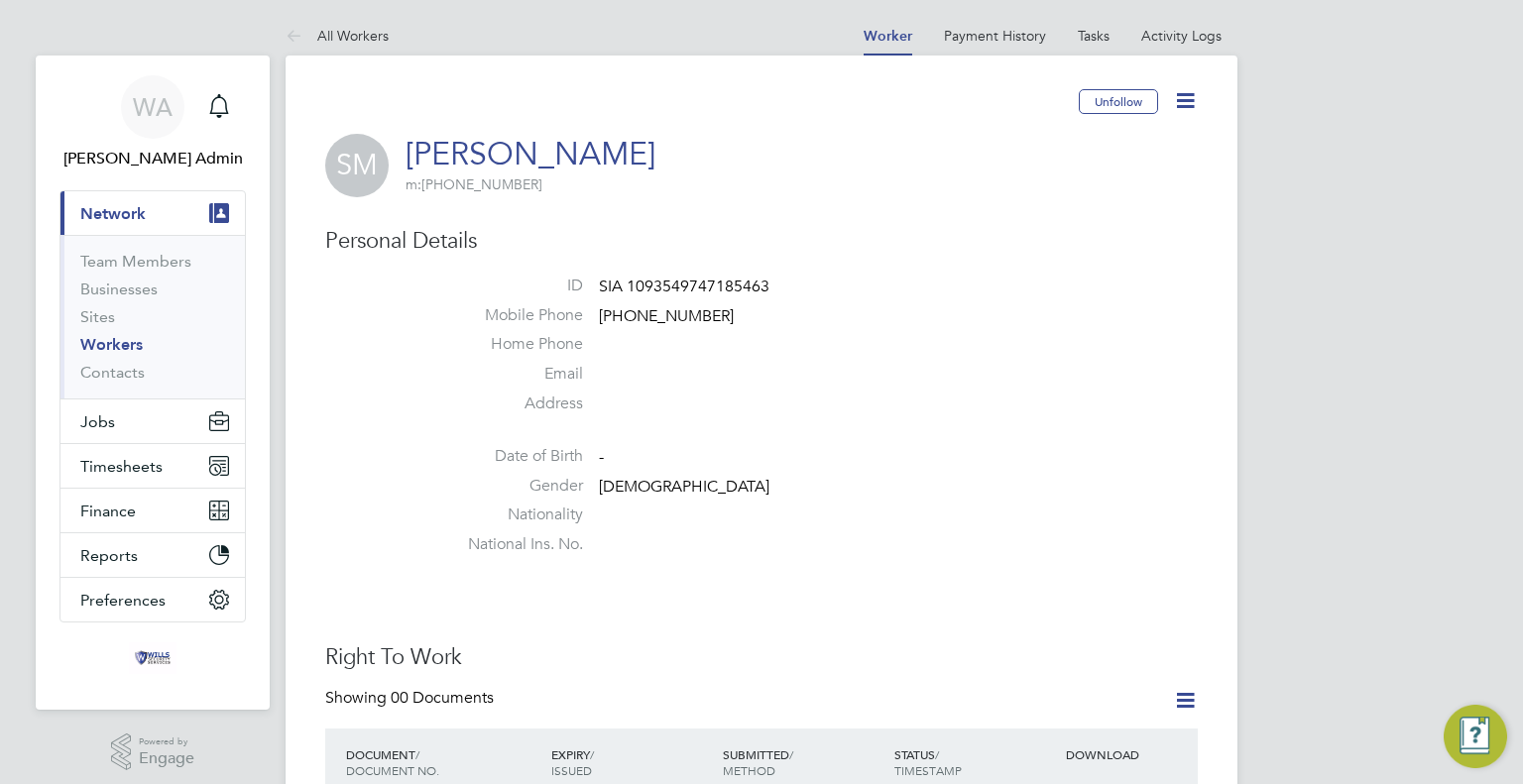 click on "Home Phone" 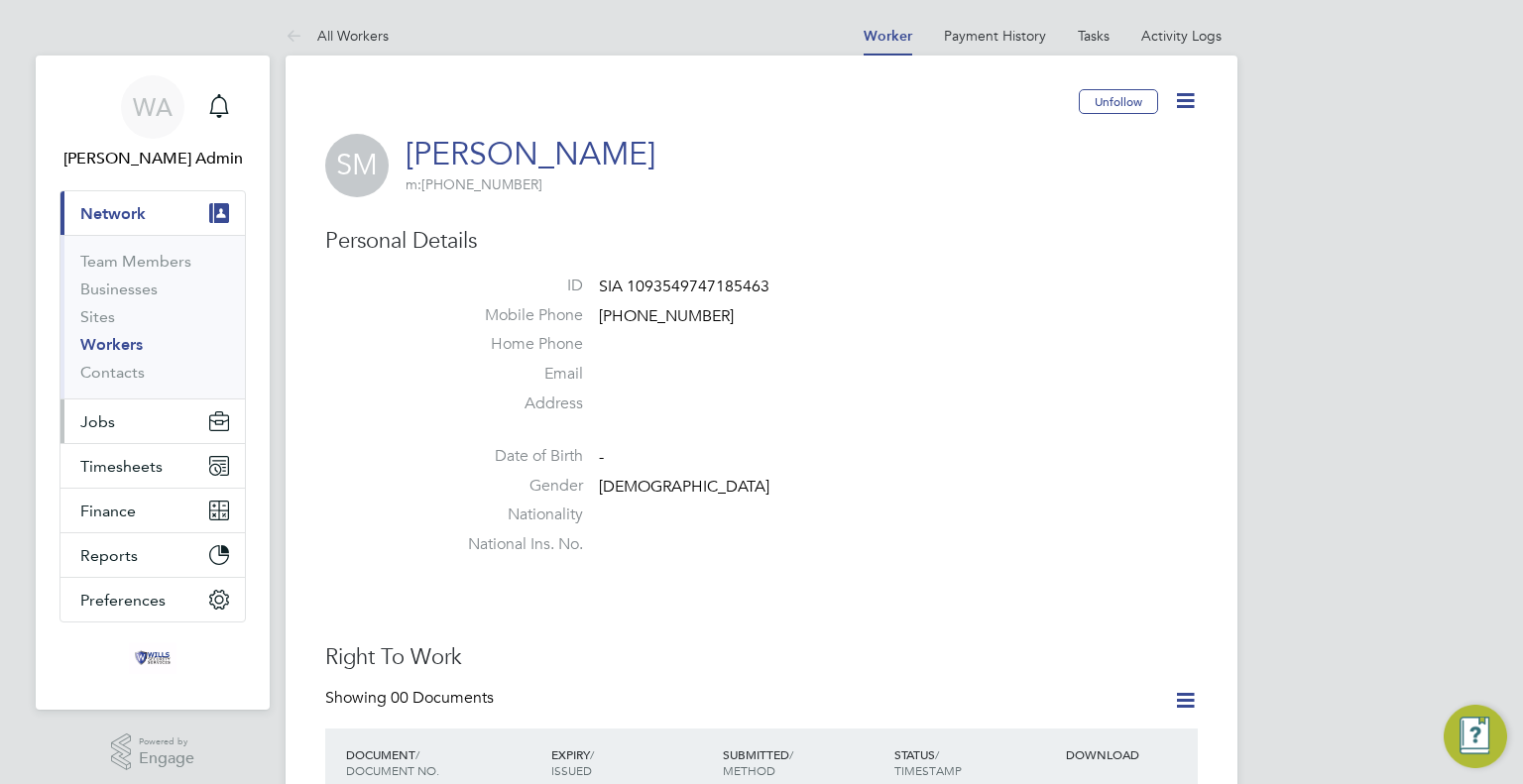 click on "Jobs" at bounding box center (153, 421) 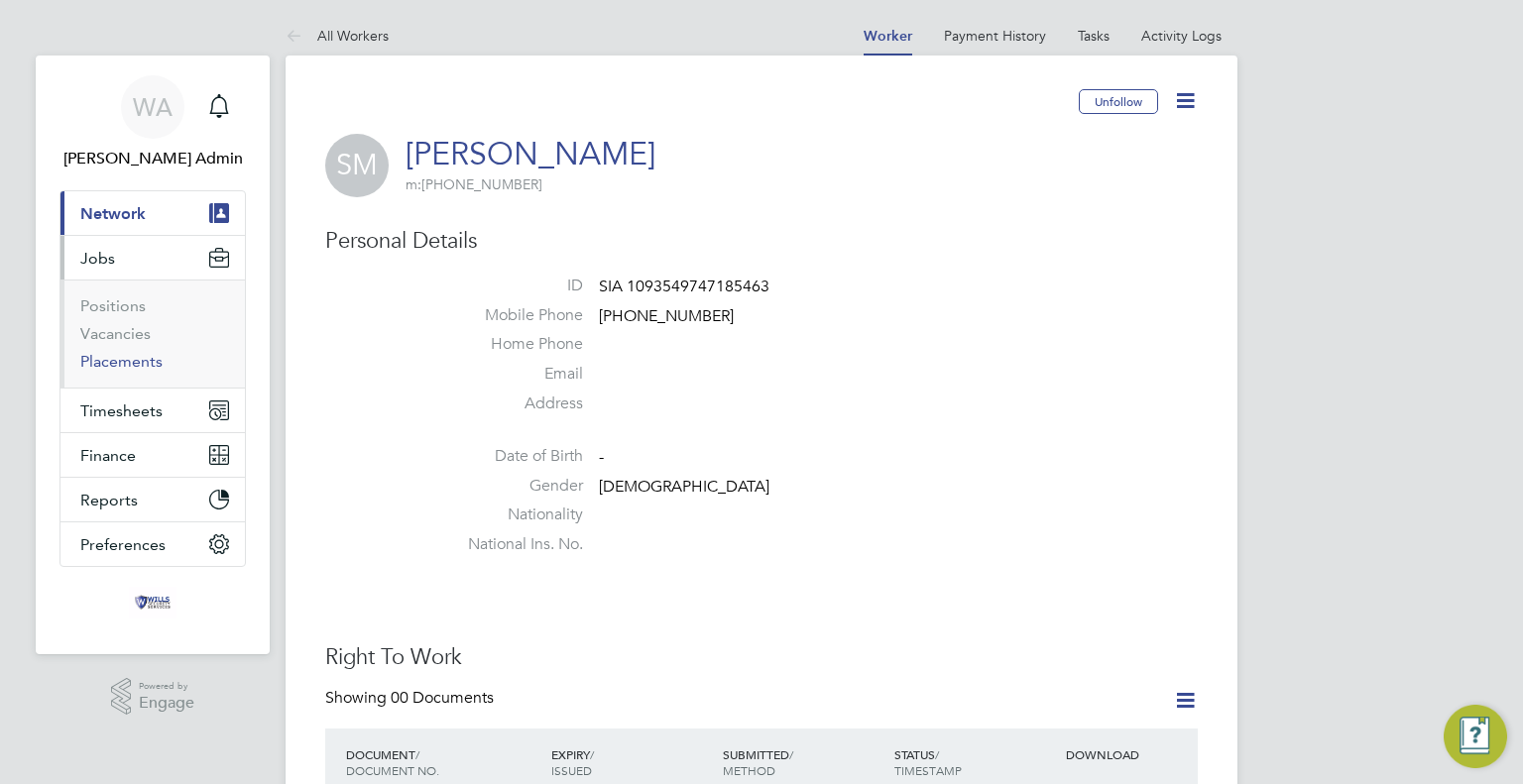 click on "Placements" at bounding box center (121, 361) 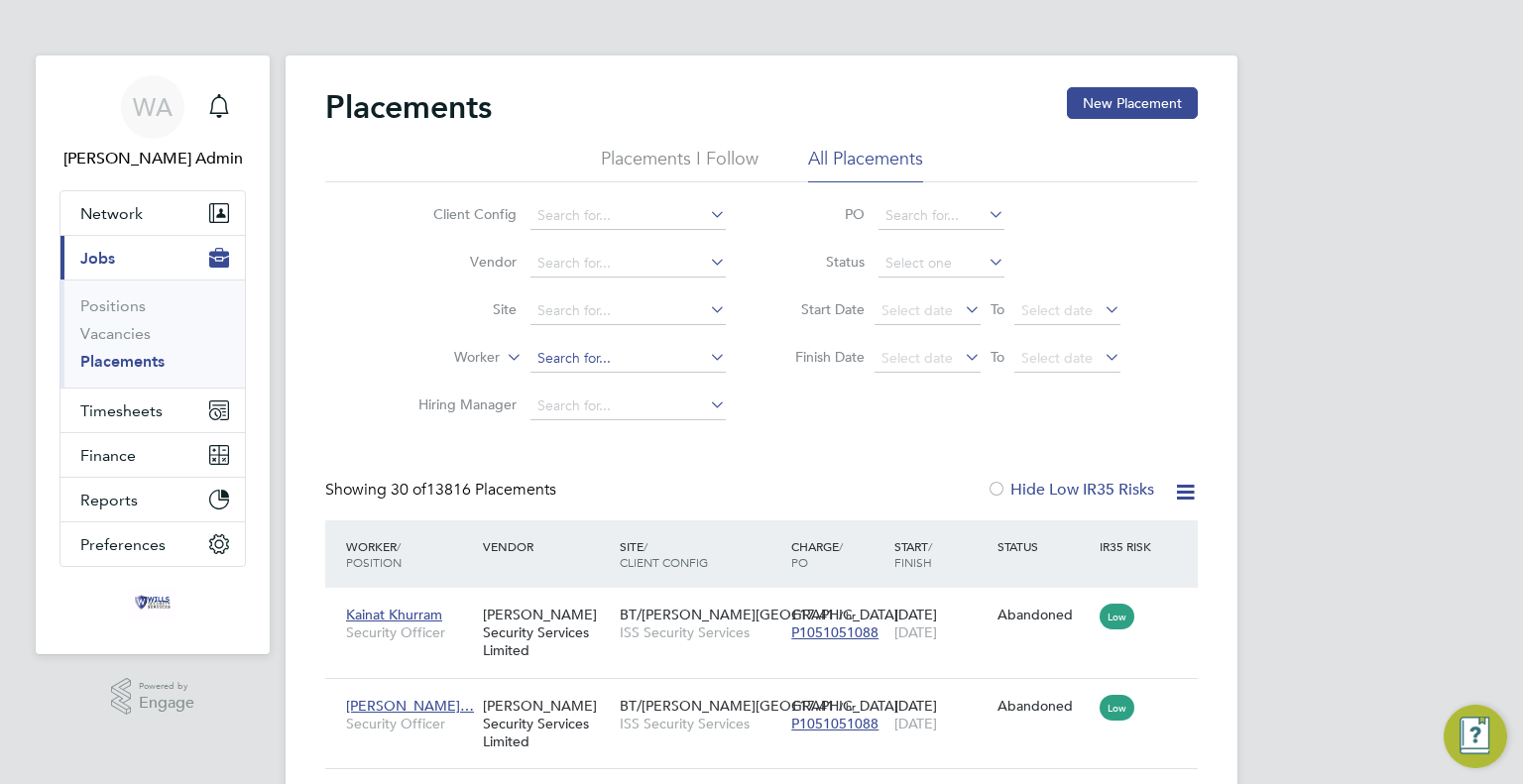 scroll, scrollTop: 9, scrollLeft: 9, axis: both 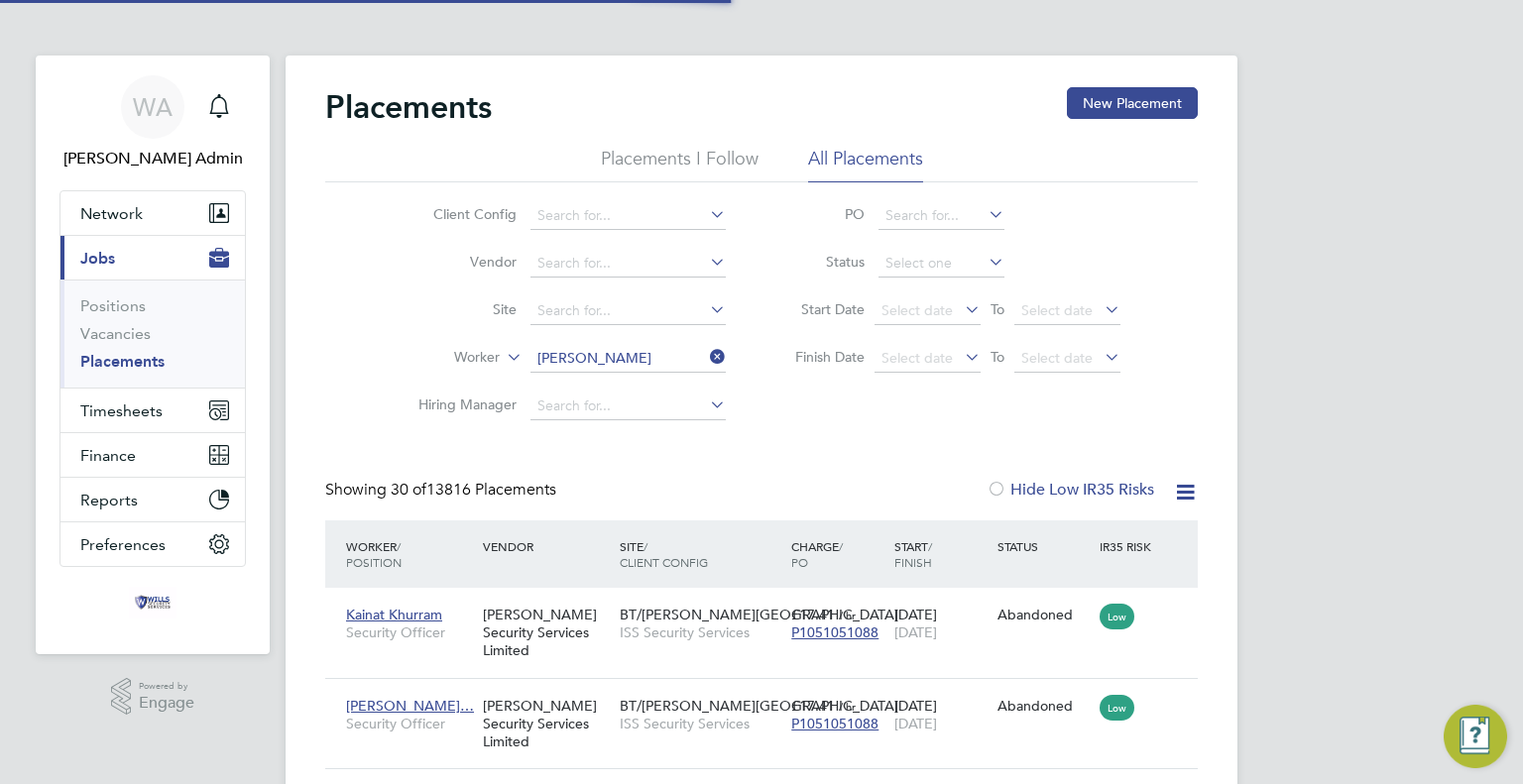 click on "Syed" 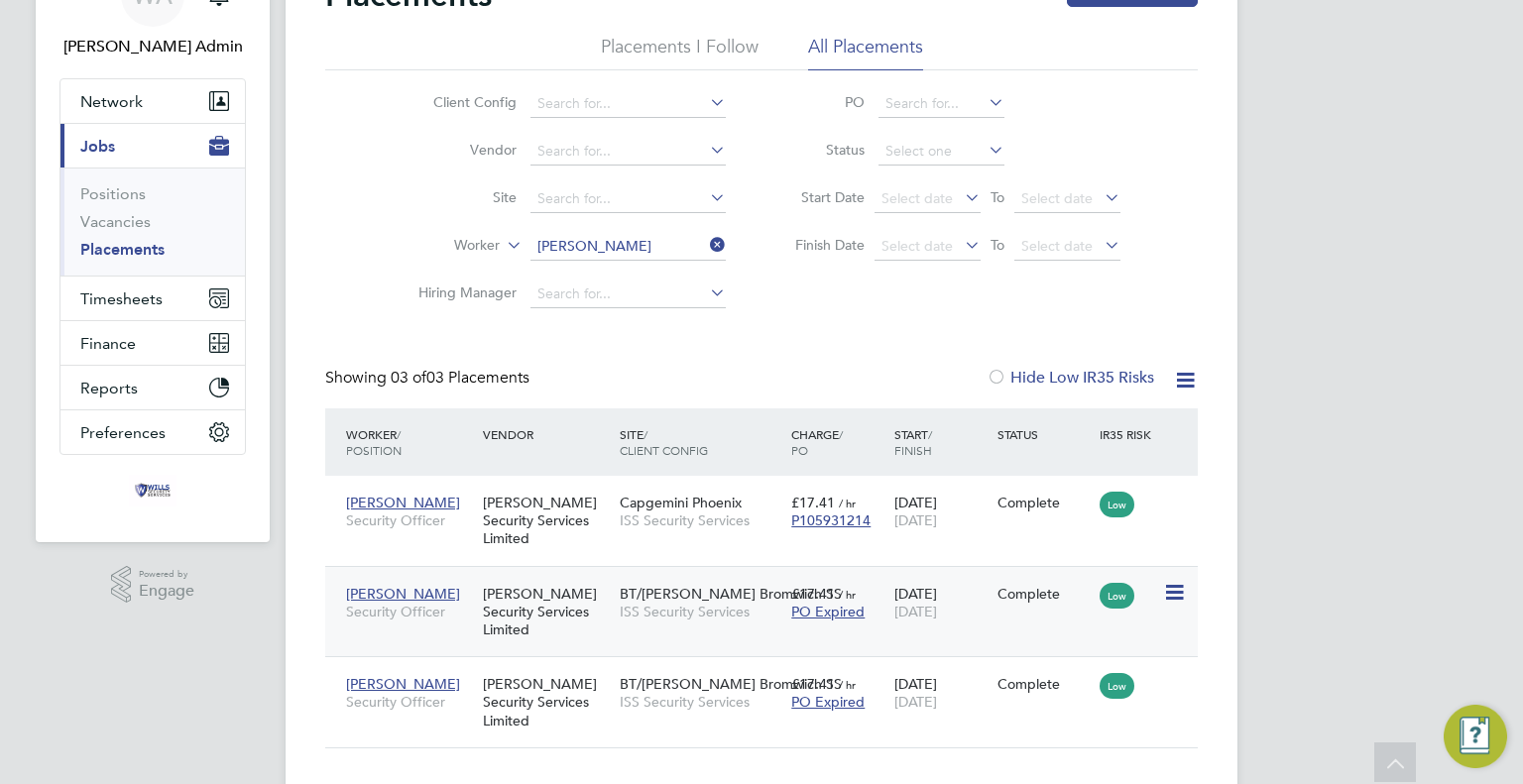 click on "BT/EE West Bromwich SS" 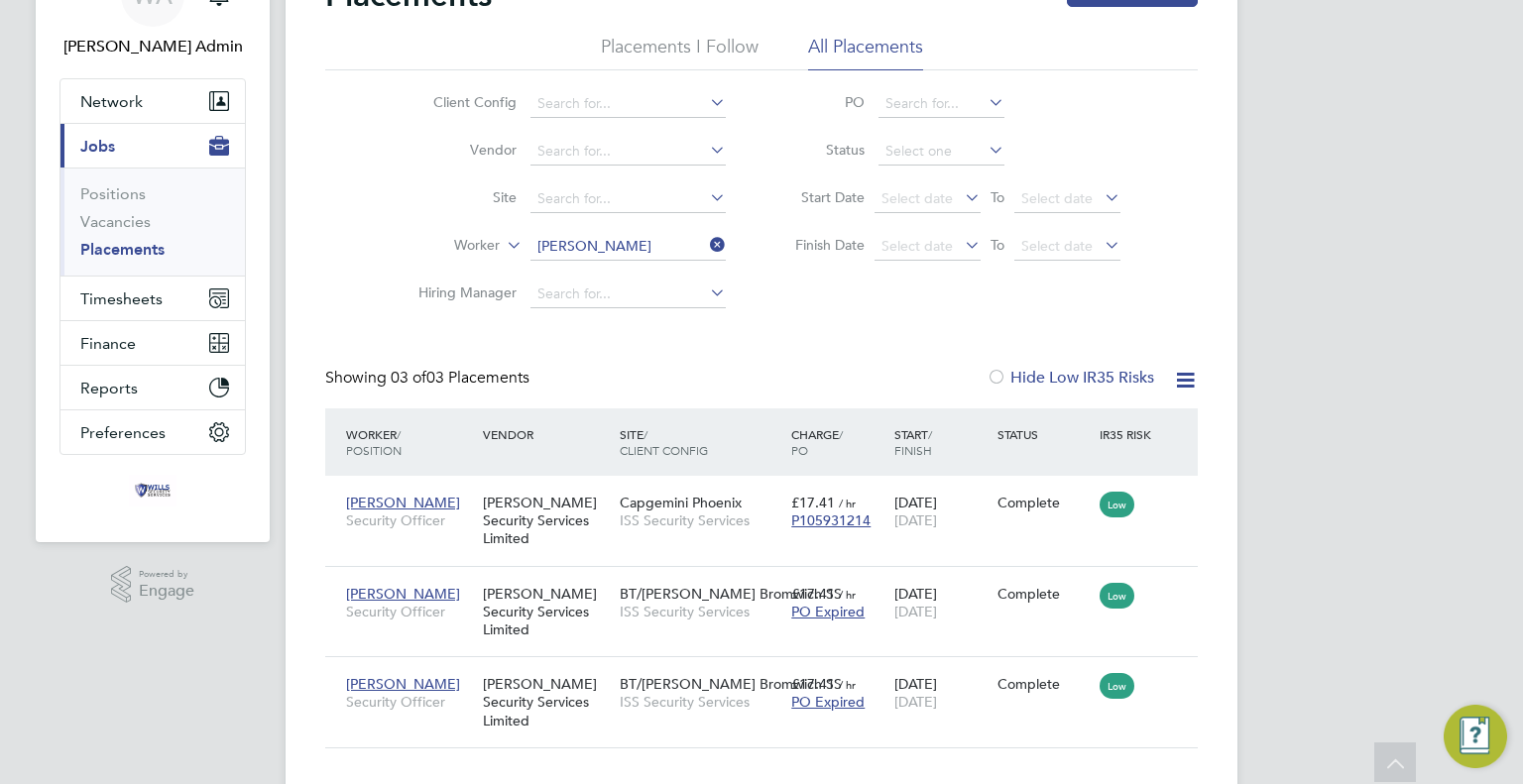 click 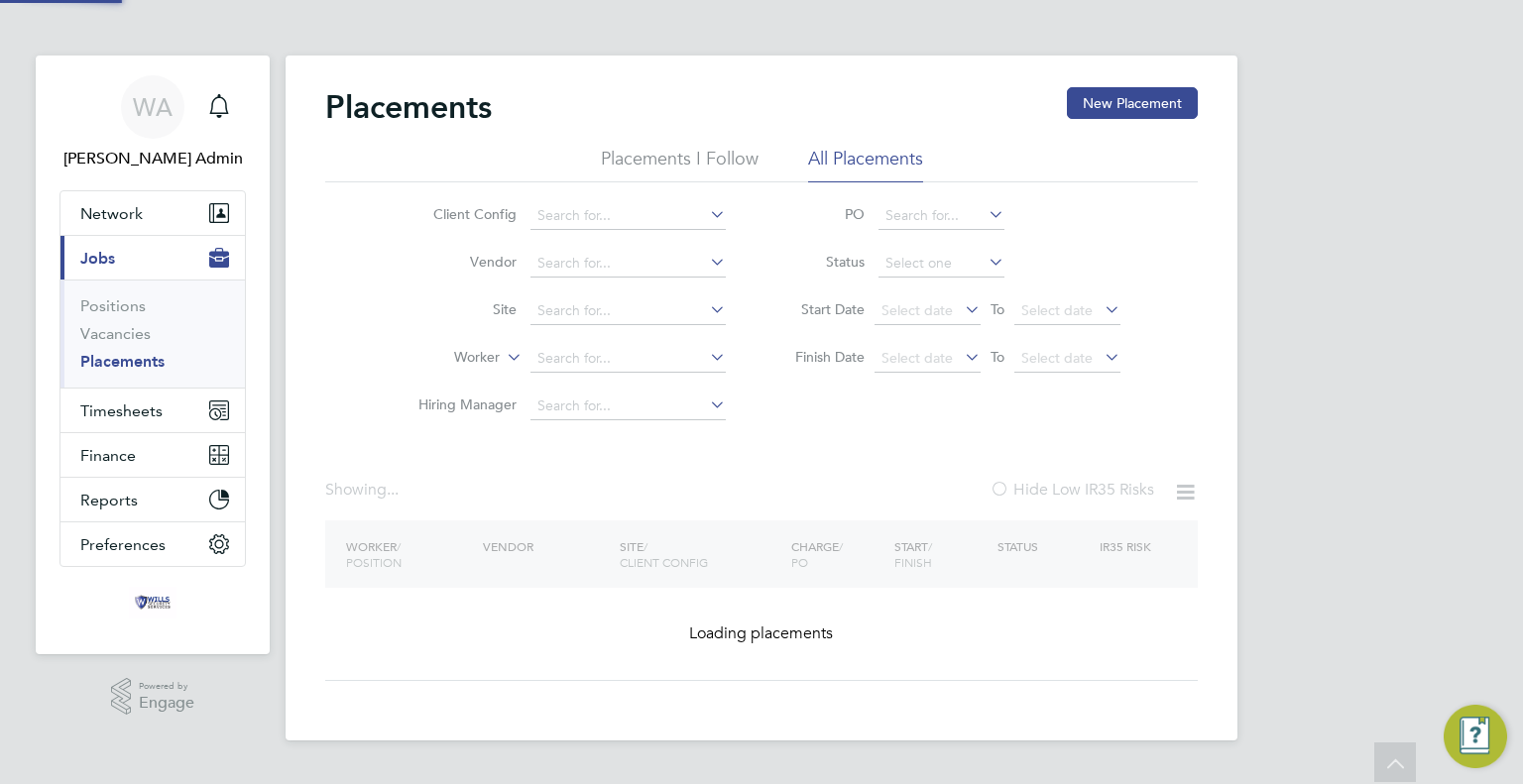 scroll, scrollTop: 0, scrollLeft: 0, axis: both 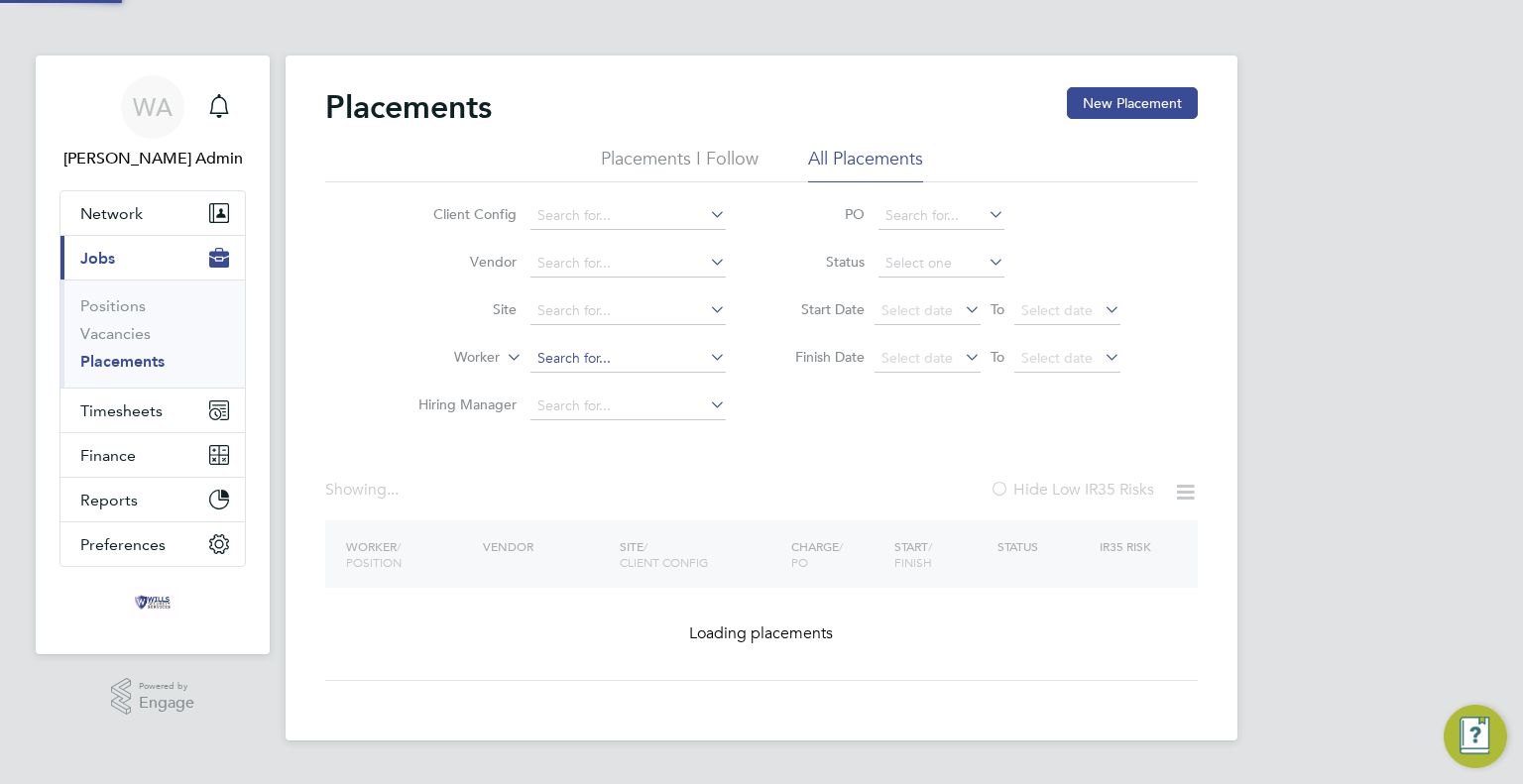 click 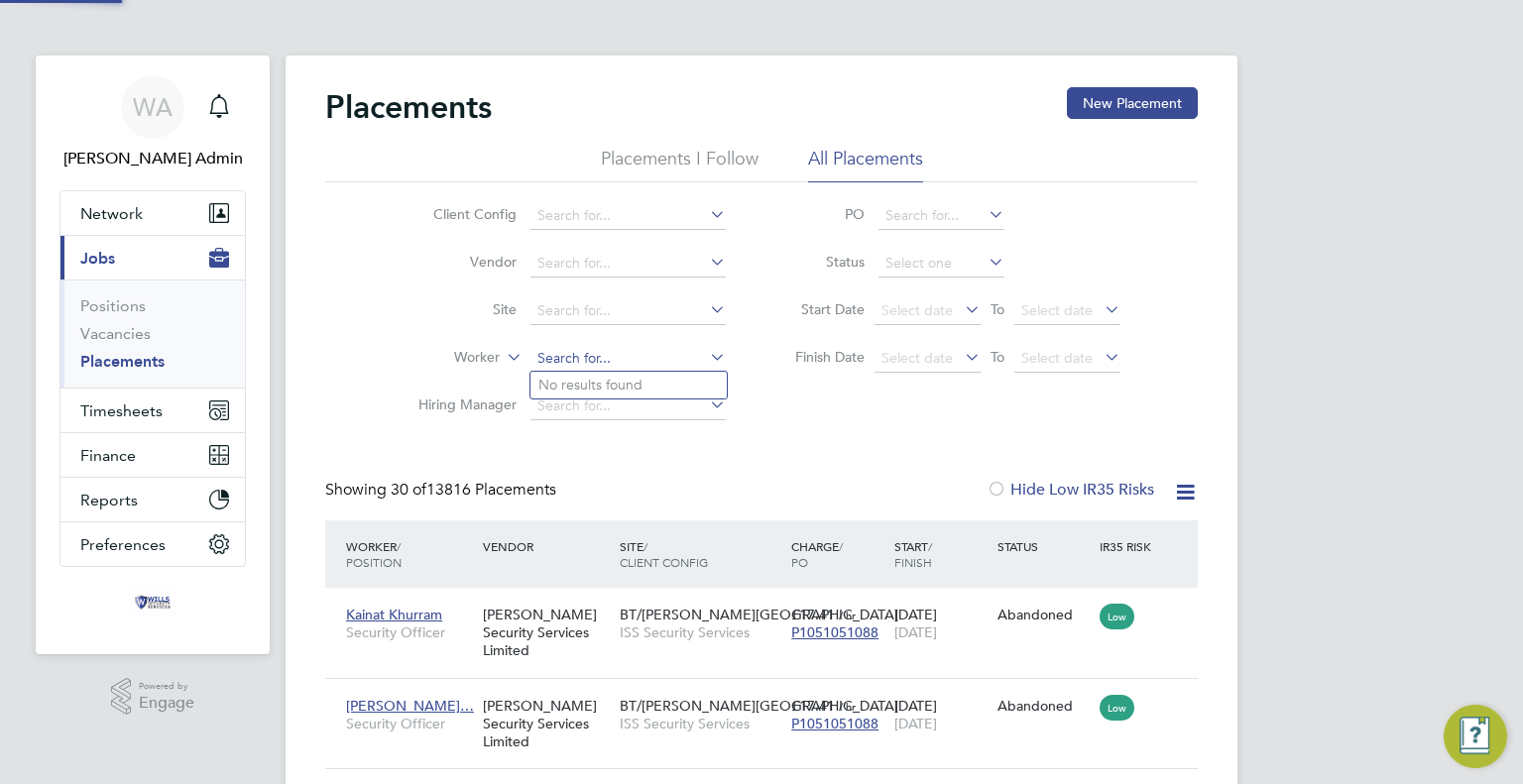 scroll, scrollTop: 9, scrollLeft: 9, axis: both 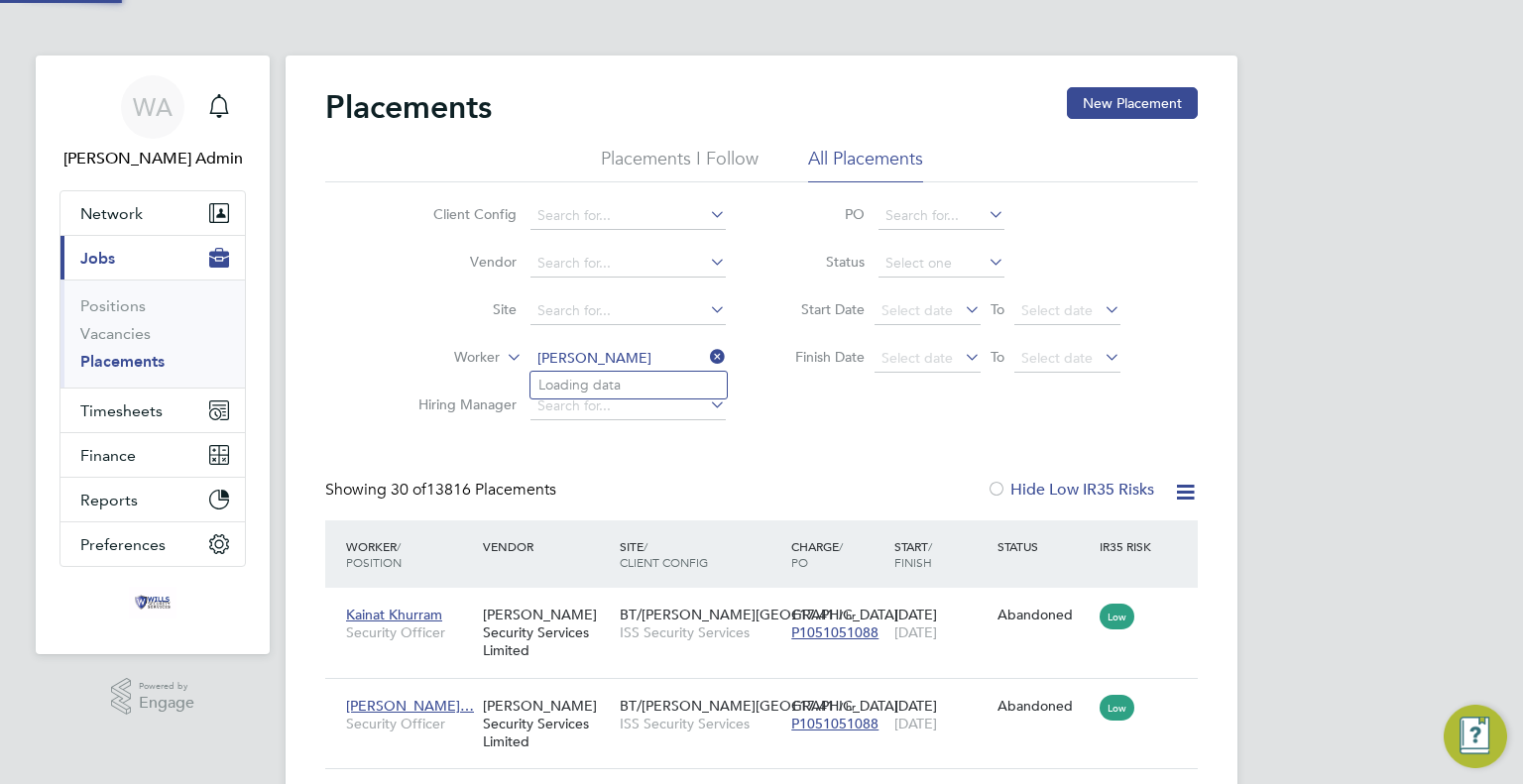 type on "Muhammad Fawad" 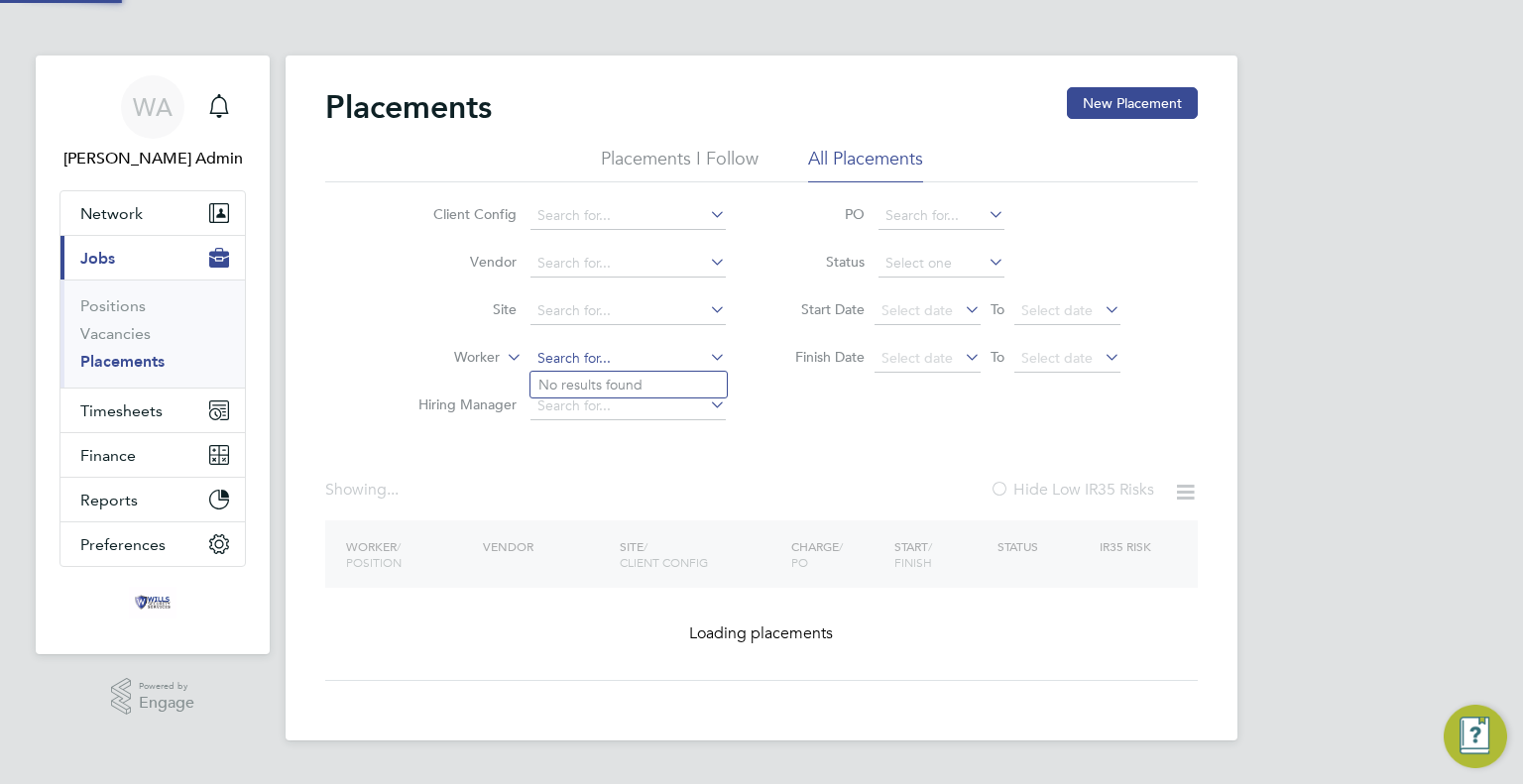 click 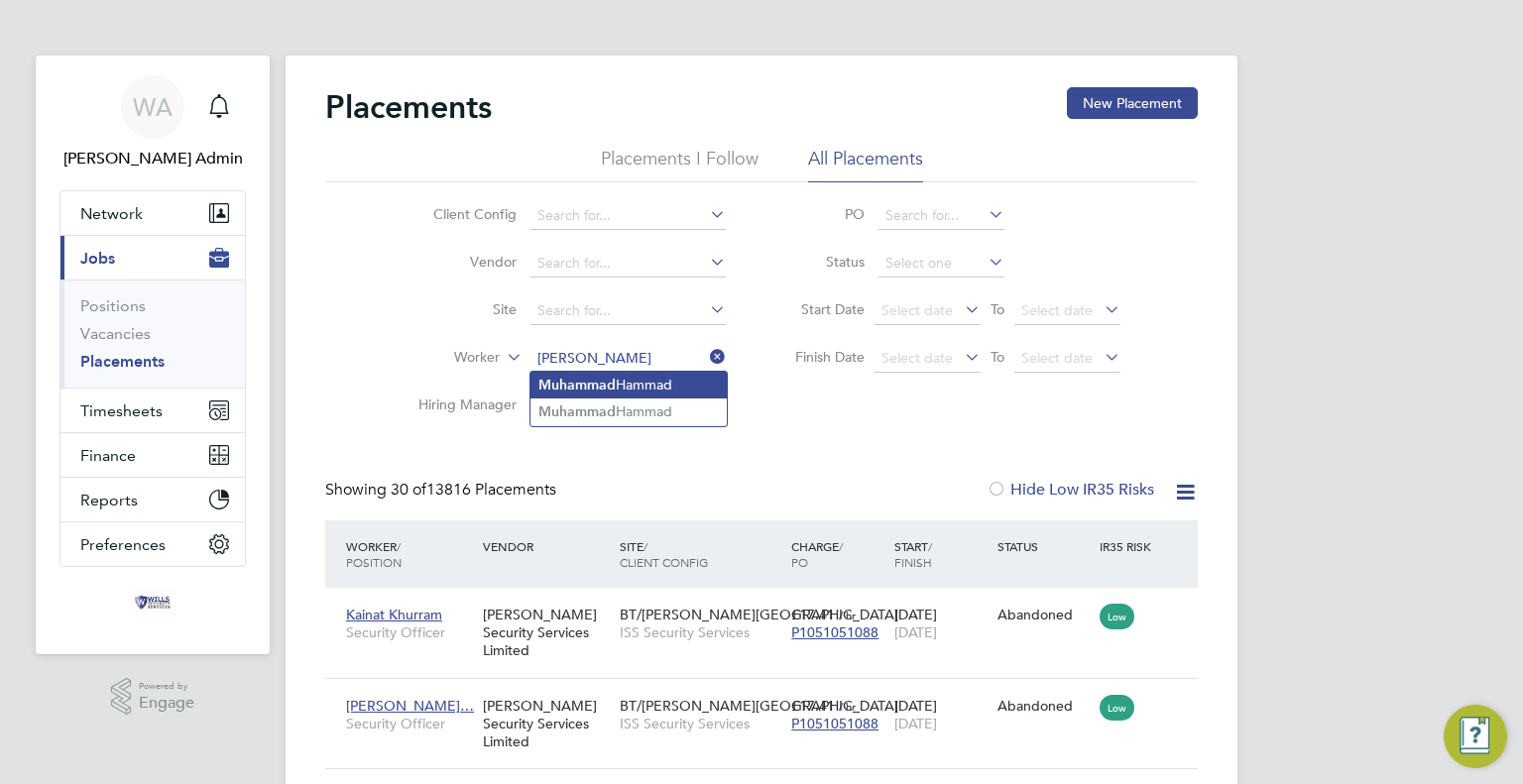 click on "Mu hammad  Hammad" 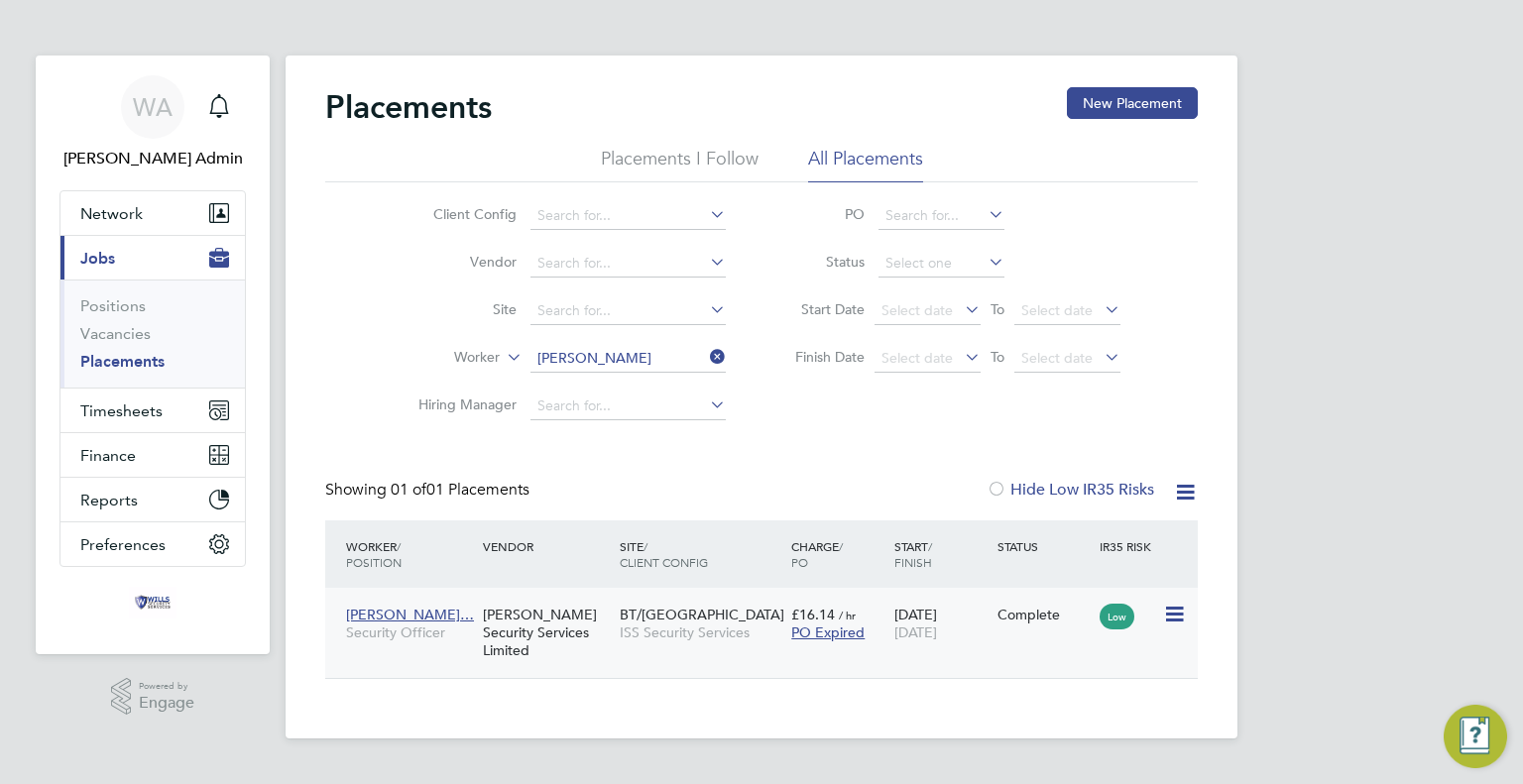 click on "Muhammad Ham…" 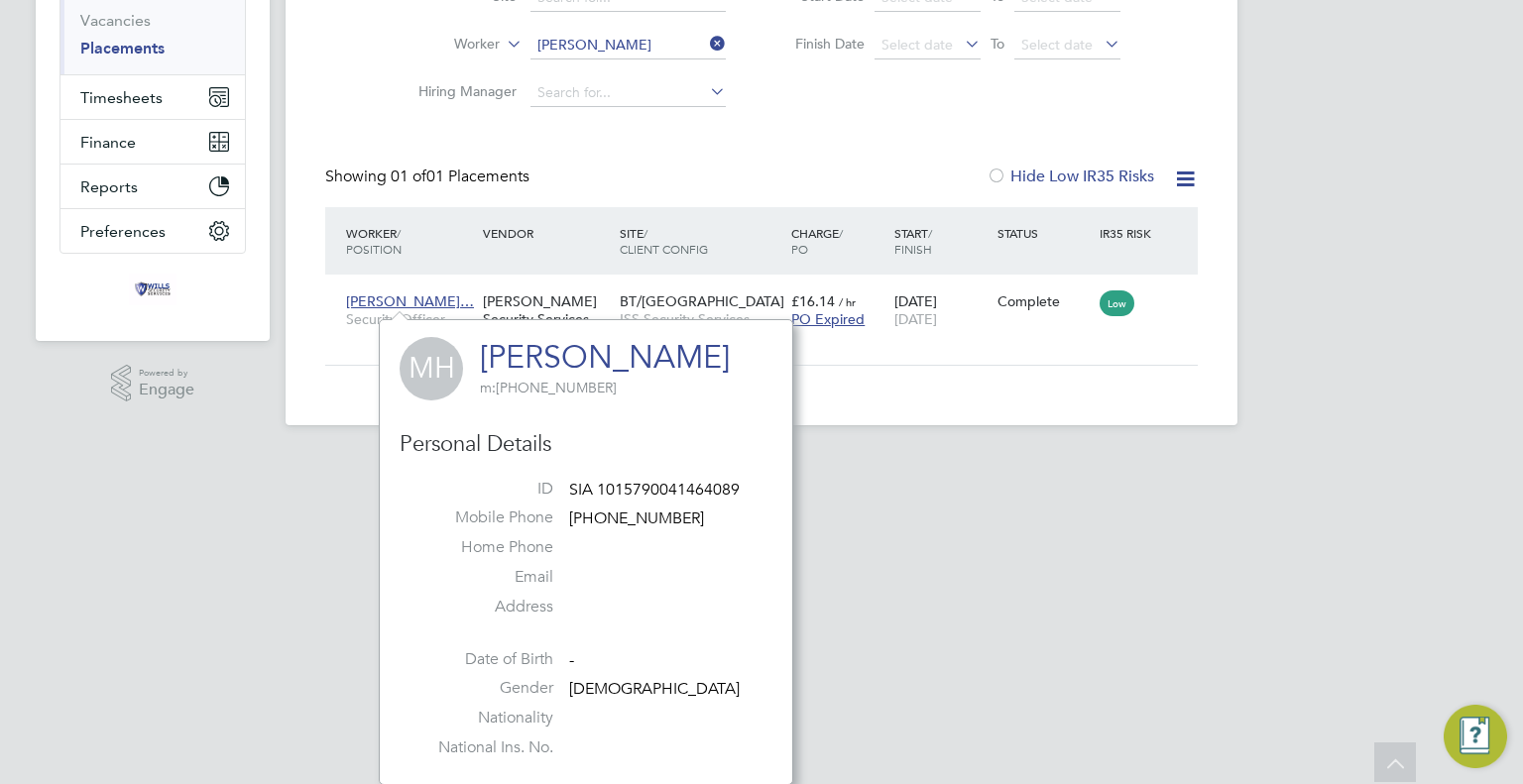 click on "WA   Wills Admin   Notifications
Applications:   Network
Team Members   Businesses   Sites   Workers   Contacts   Current page:   Jobs
Positions   Vacancies   Placements   Timesheets
Timesheets   Expenses   Finance
Invoices & Credit Notes   Statements   Payments   Reports
Margin Report   CIS Reports   Report Downloads   Preferences
My Business   Doc. Requirements   Notifications   VMS Configurations   Activity Logs
.st0{fill:#C0C1C2;}
Powered by Engage Placements New Placement Placements I Follow All Placements Client Config   Vendor     Site     Worker   Muhammad Hammad   Hiring Manager   PO   Status   Start Date
Select date
To
Select date
Finish Date
Select date
To
Select date" at bounding box center [762, 71] 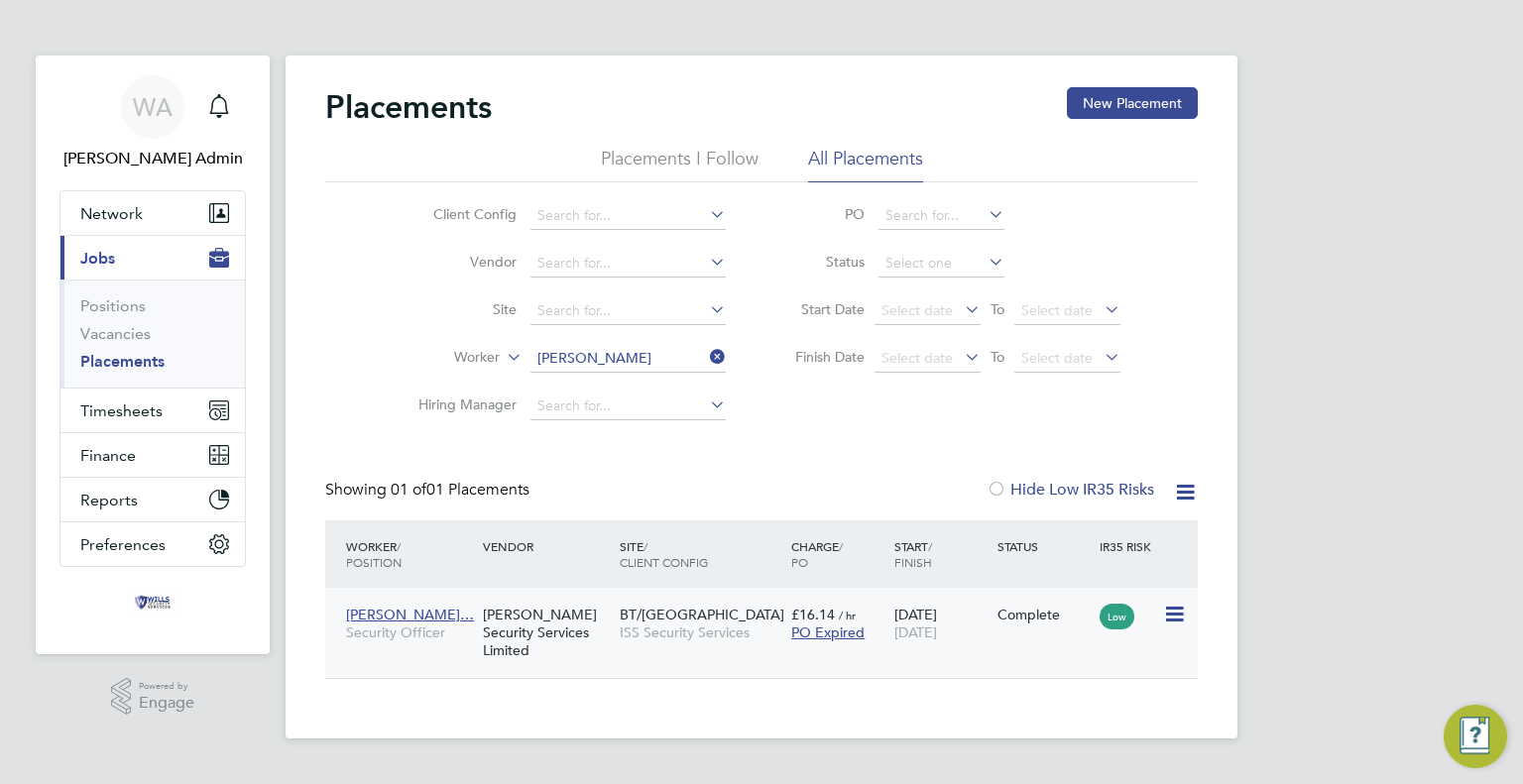 click on "BT/EE Adastral Park" 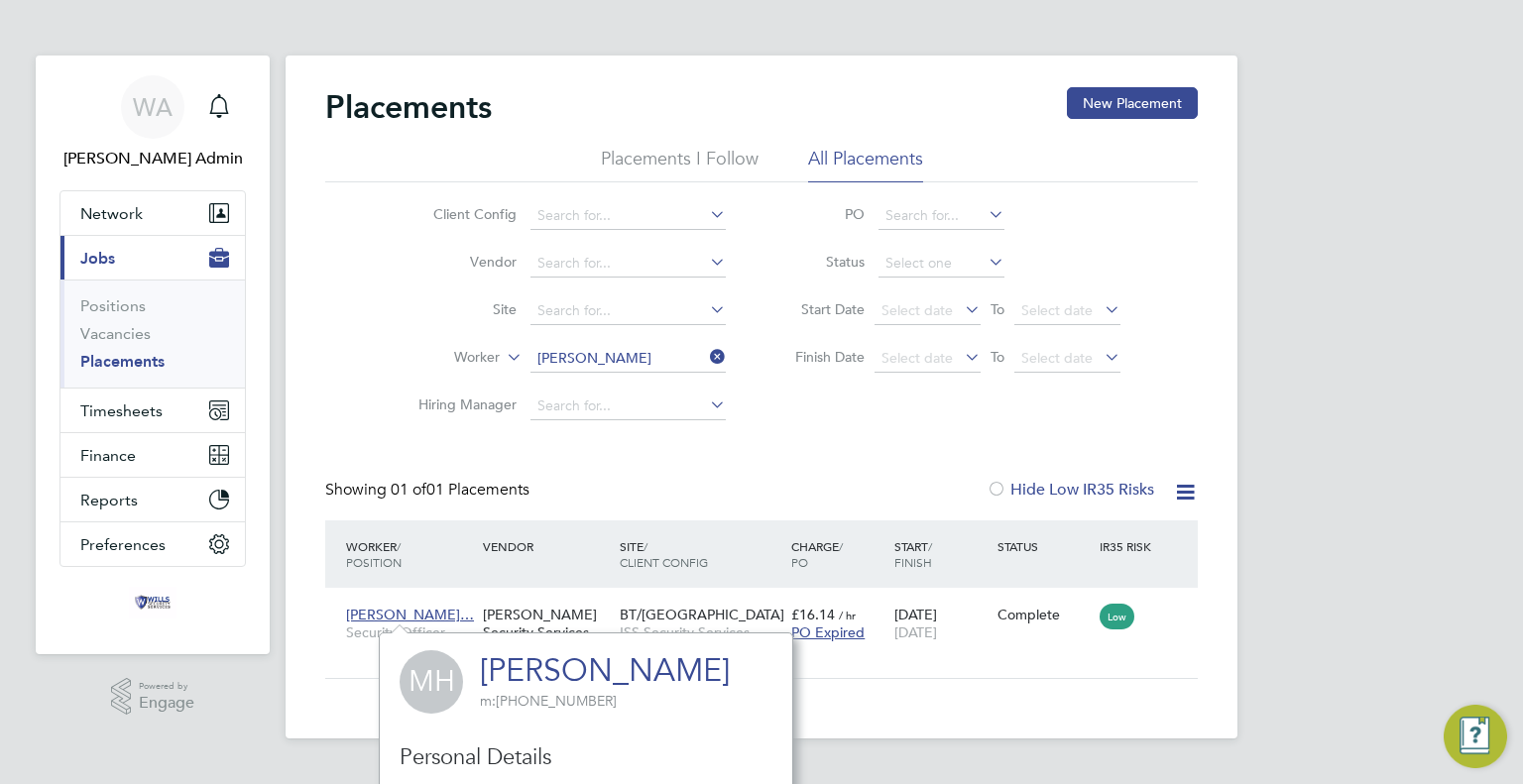scroll, scrollTop: 297, scrollLeft: 0, axis: vertical 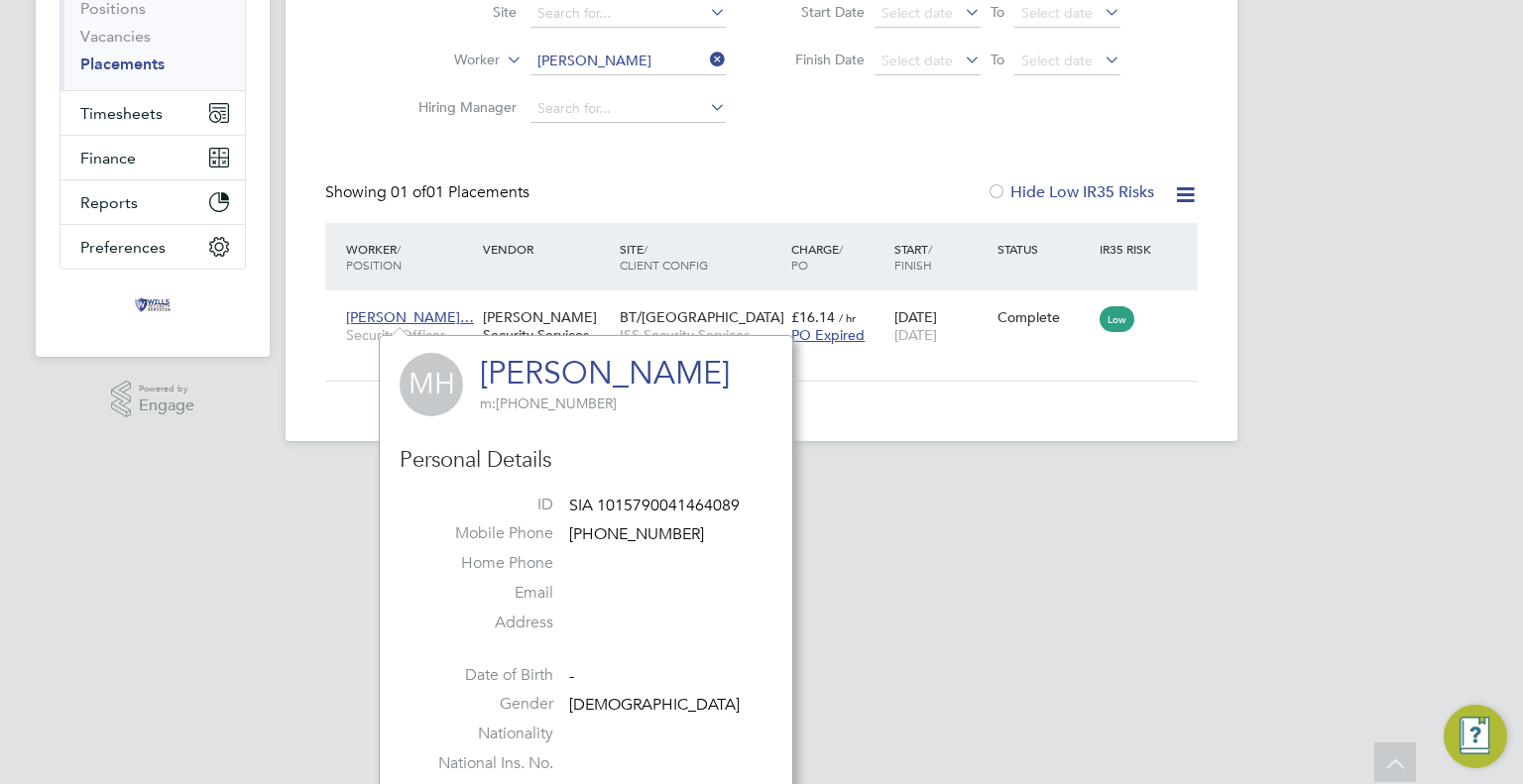 drag, startPoint x: 928, startPoint y: 570, endPoint x: 31, endPoint y: 611, distance: 897.9365 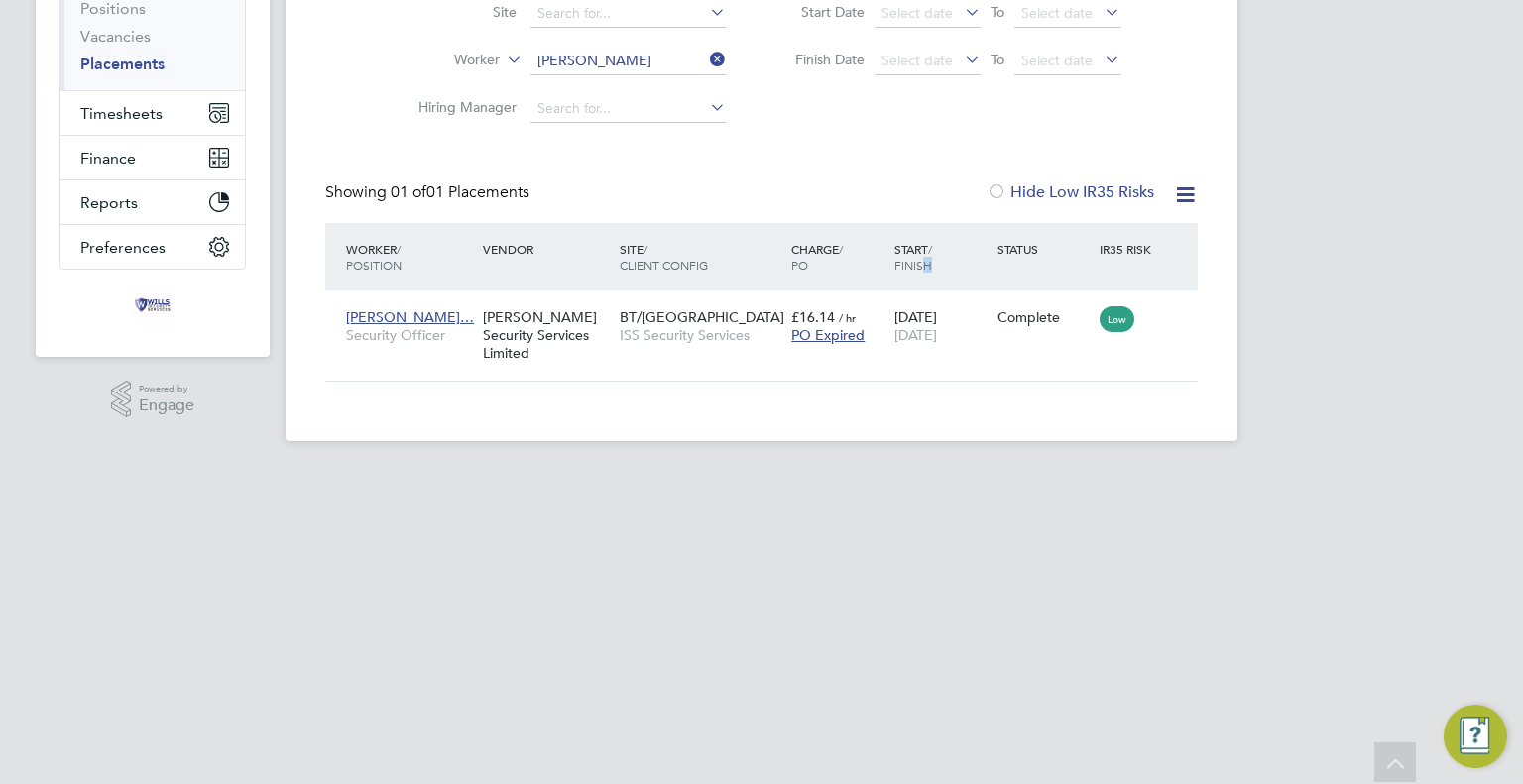 scroll, scrollTop: 0, scrollLeft: 0, axis: both 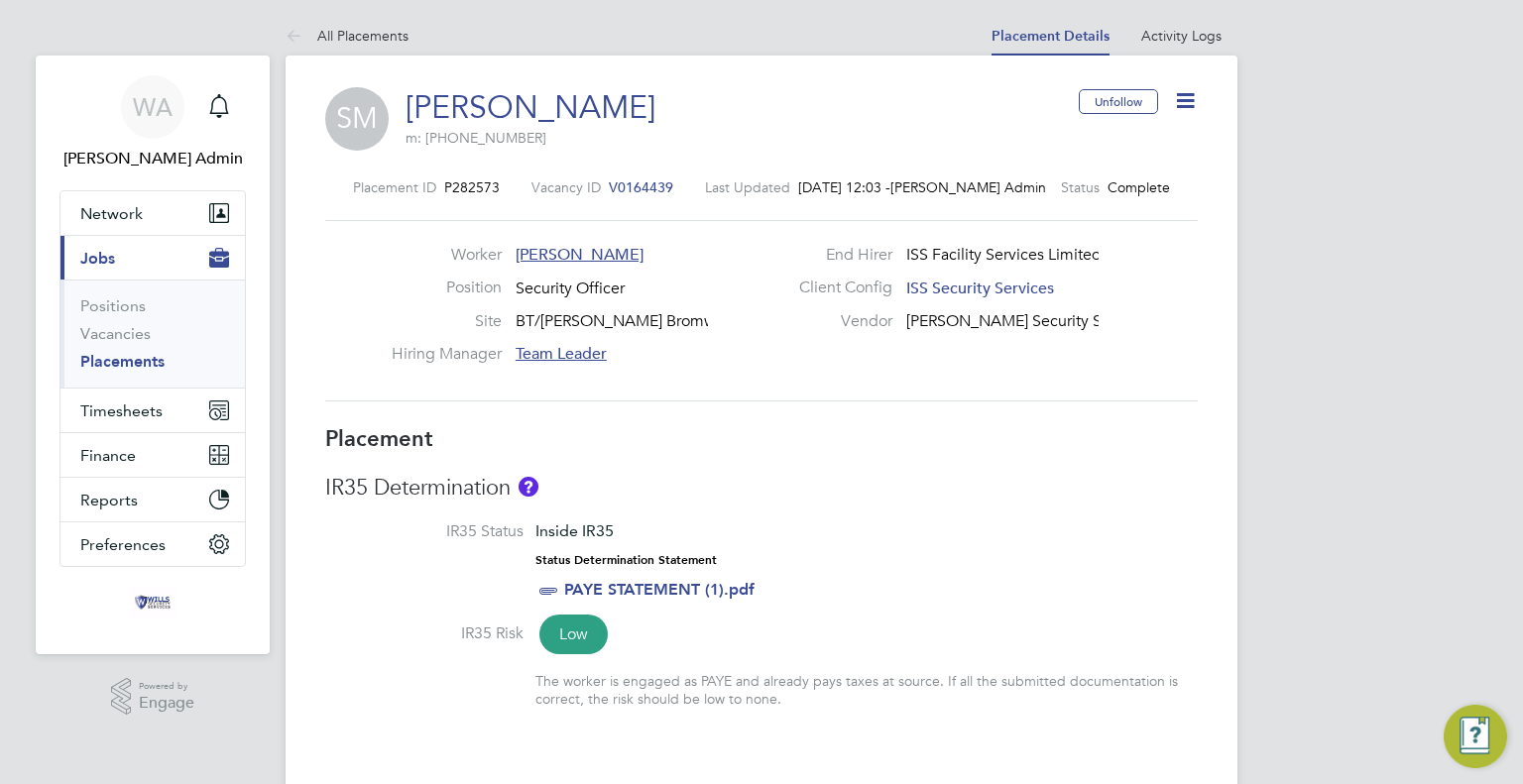 click on "V0164439" 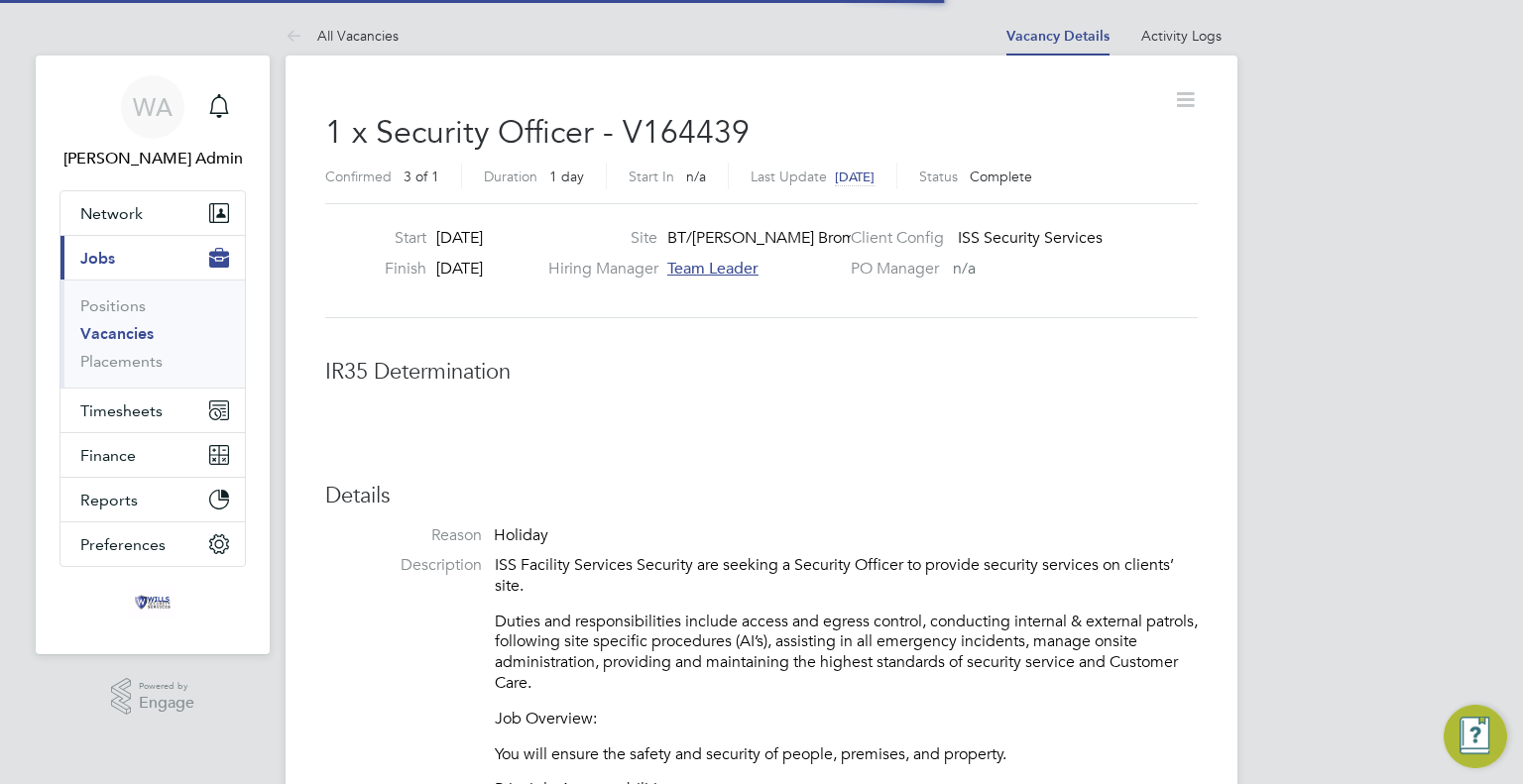 scroll, scrollTop: 10, scrollLeft: 10, axis: both 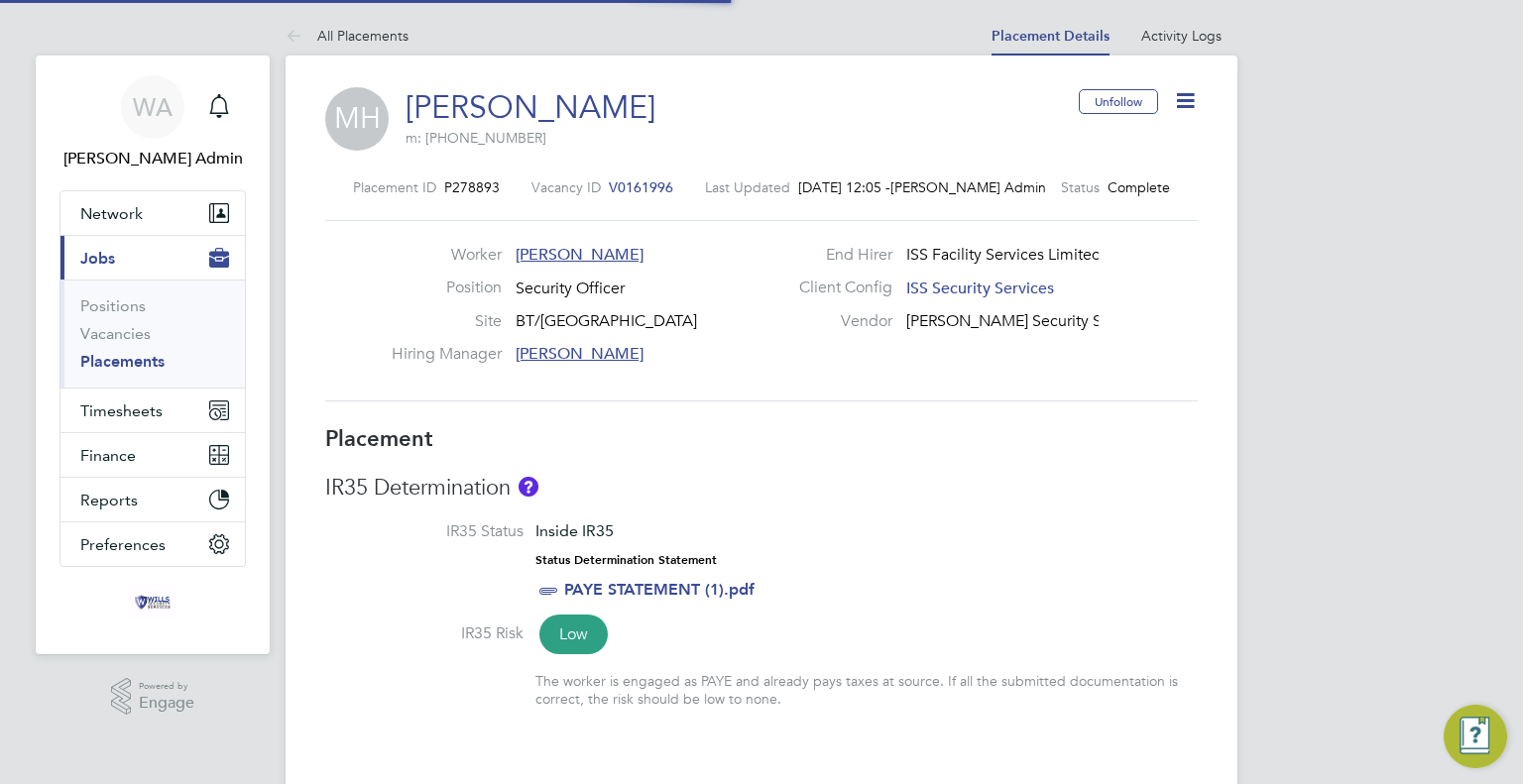 click on "V0161996" 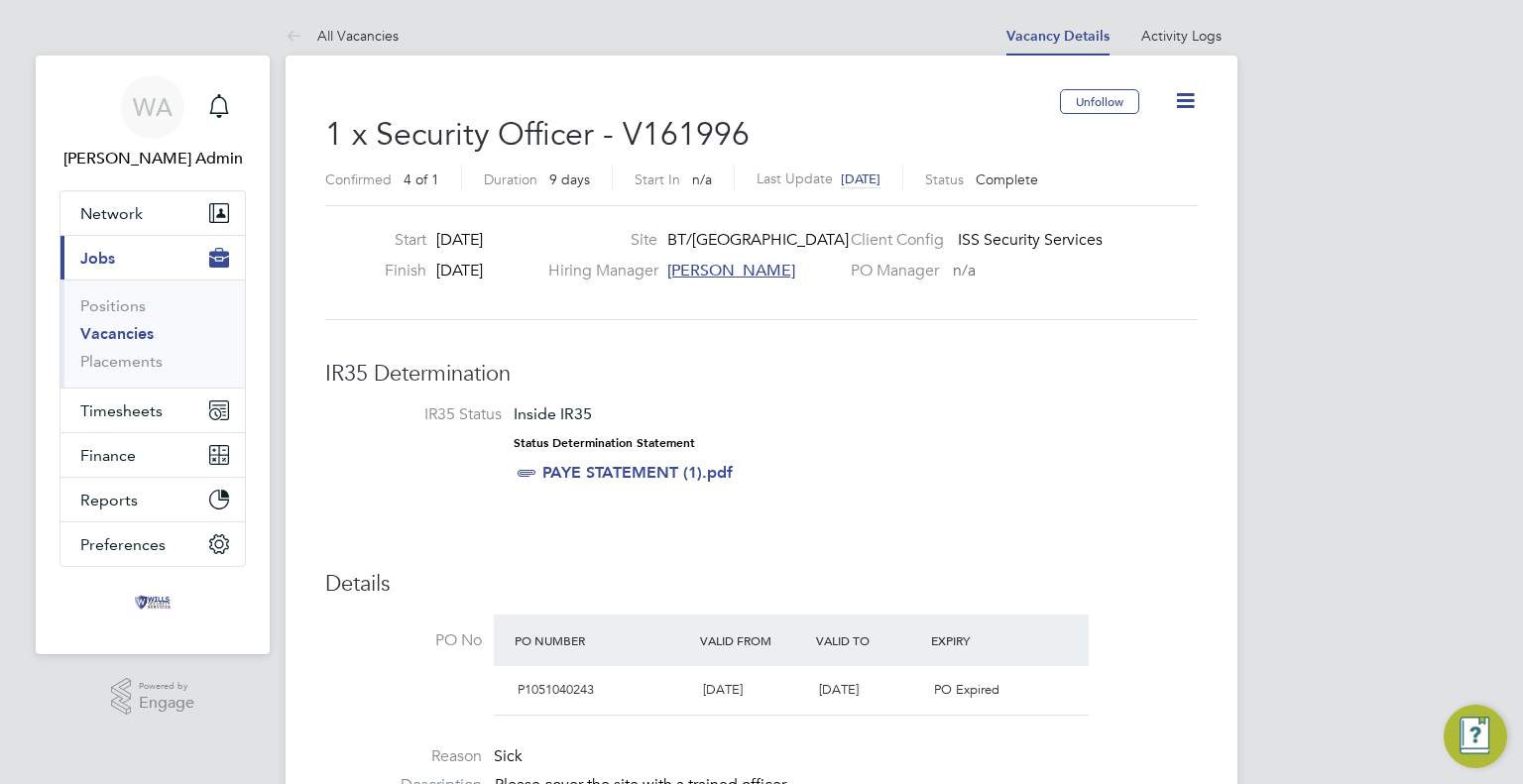 click on "IR35 Determination" 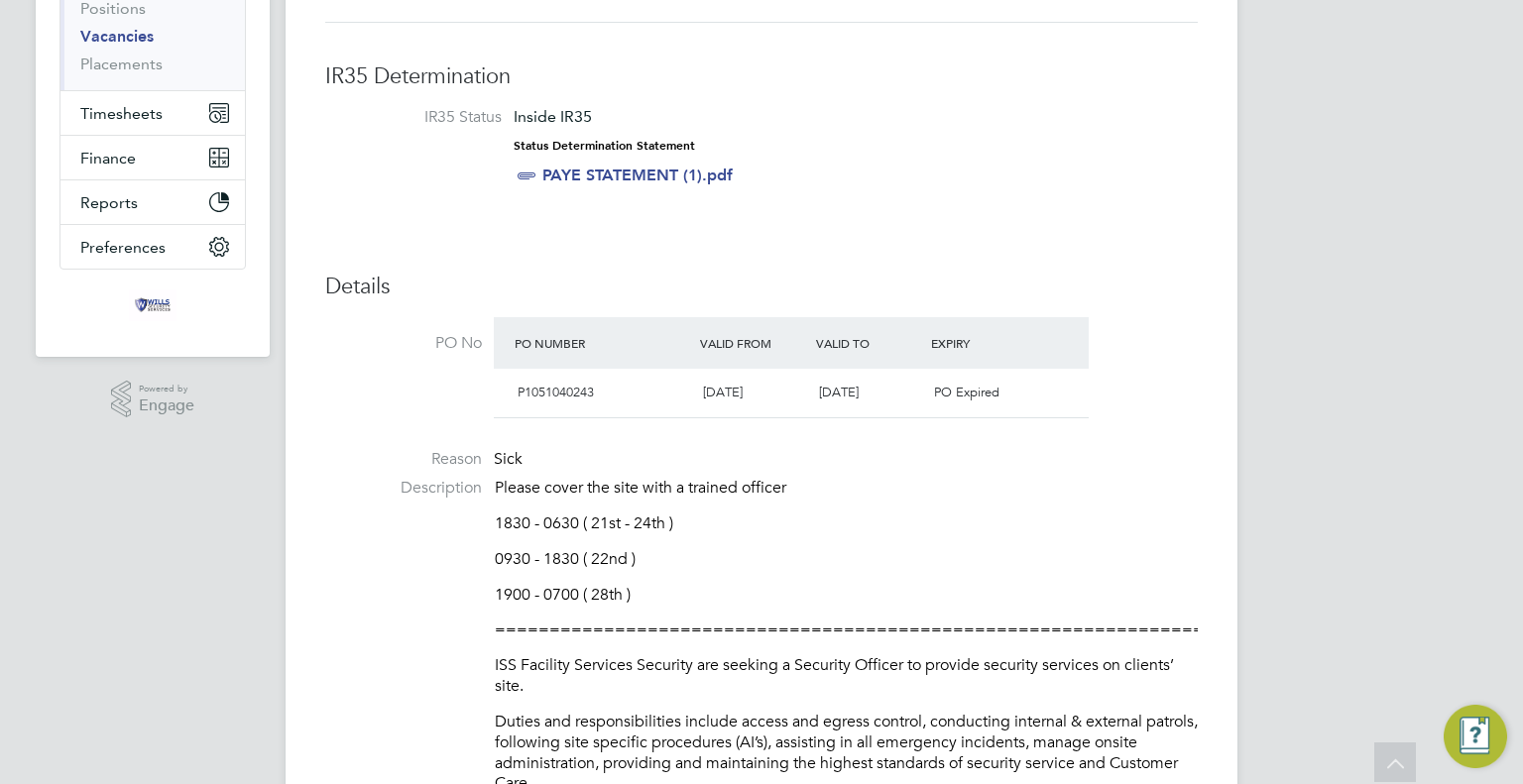 click on "IR35 Determination IR35 Status Inside IR35 Status Determination Statement   PAYE STATEMENT (1).pdf Details PO No PO Number Valid From Valid To Expiry   P1051040243   01 Mar 2025   31 Mar 2025 PO Expired Reason   Sick Description Please cover the site with a trained officer
1830 - 0630 ( 21st - 24th )
0930 - 1830 ( 22nd )
1900 - 0700 ( 28th )
==============================================================================================================
ISS Facility Services Security are seeking a Security Officer to provide security services on clients’ site.
Duties and responsibilities include access and egress control, conducting internal & external patrols, following site specific procedures (AI’s), assisting in all emergency incidents, manage onsite administration, providing and maintaining the highest standards of security service and Customer Care.
Job Overview:
You will ensure the safety and security of people, premises, and property.
Principle Accountabilities:" 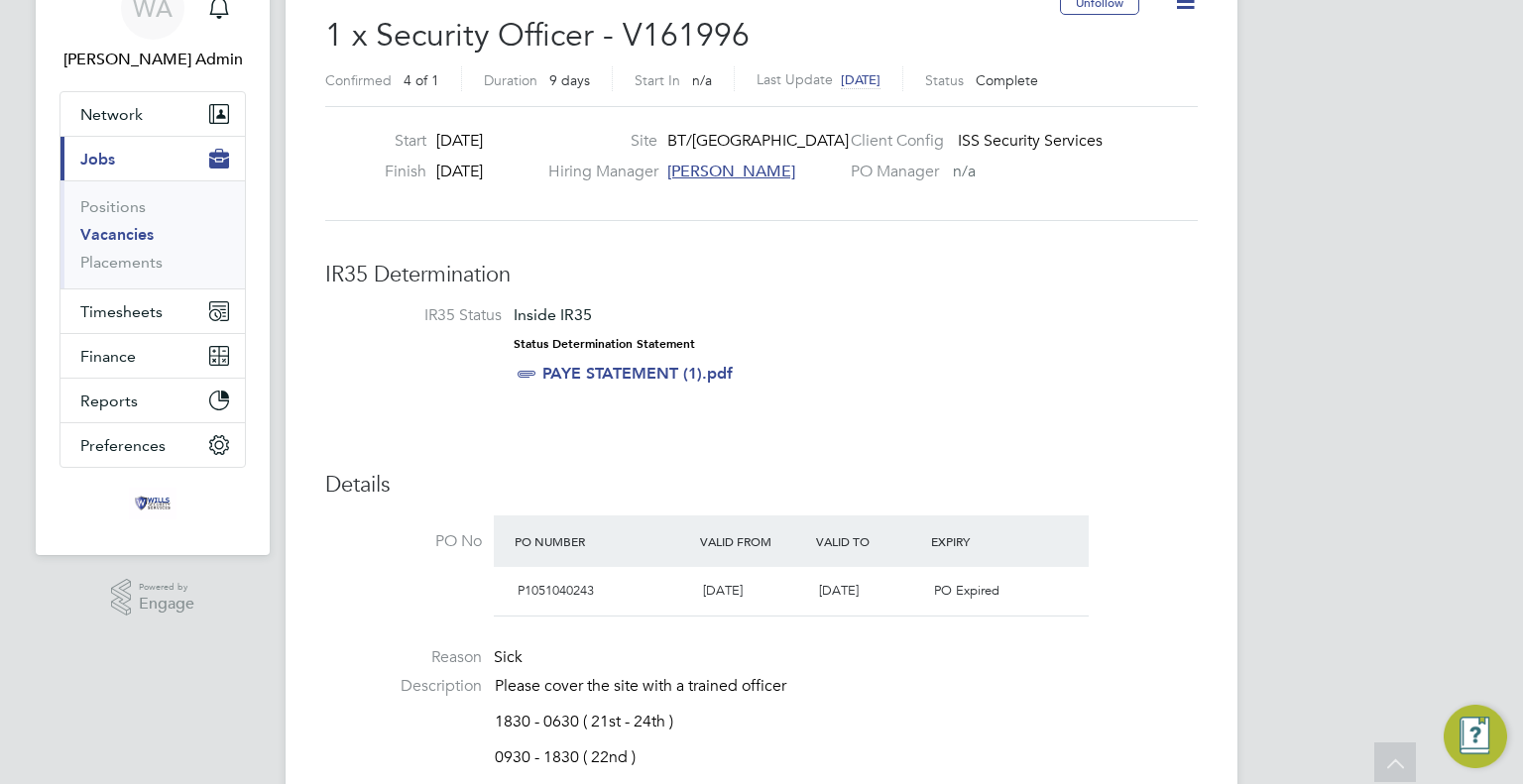 click on "IR35 Status Inside IR35 Status Determination Statement   PAYE STATEMENT (1).pdf" at bounding box center [762, 348] 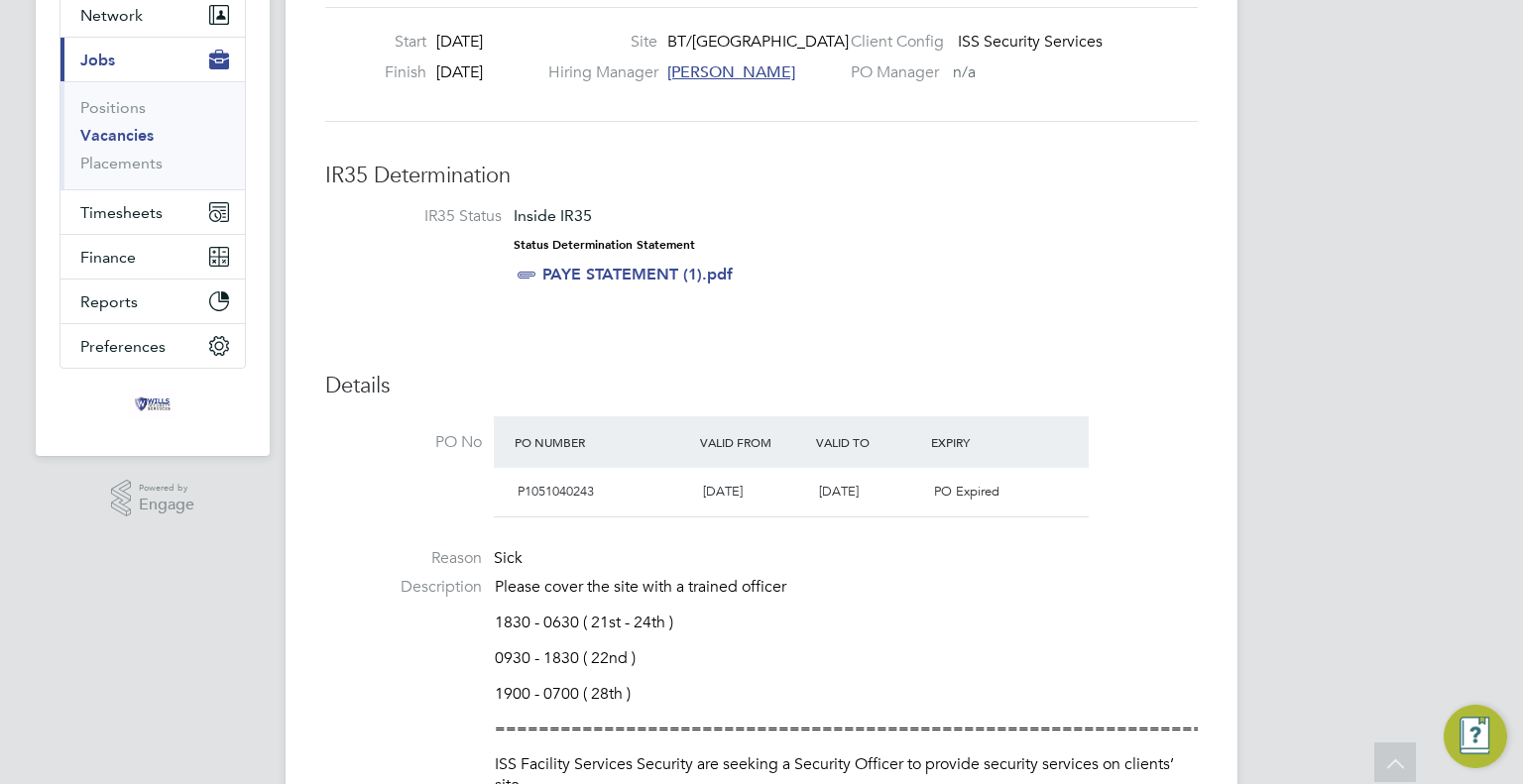 scroll, scrollTop: 99, scrollLeft: 0, axis: vertical 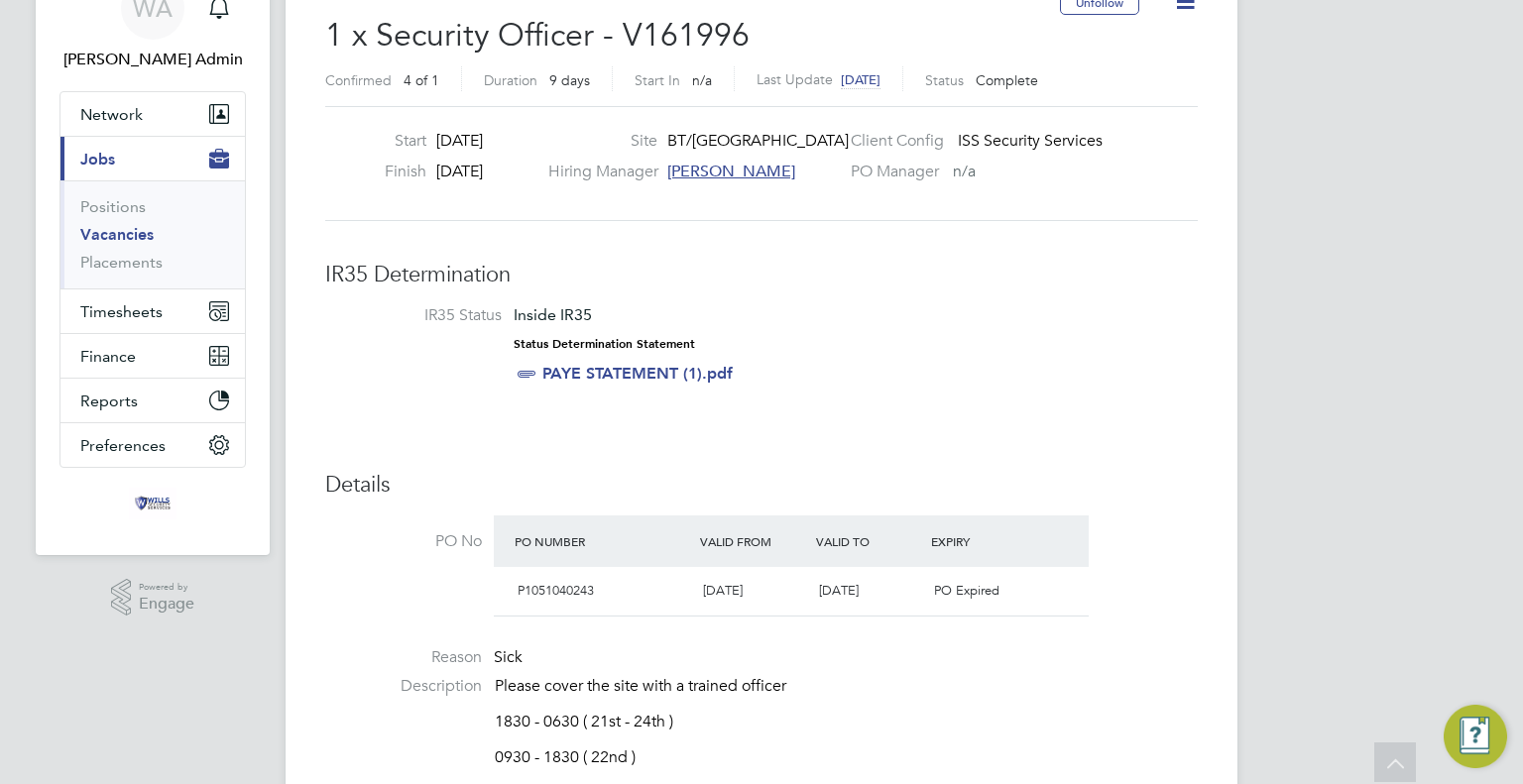 click on "IR35 Determination IR35 Status Inside IR35 Status Determination Statement   PAYE STATEMENT (1).pdf Details PO No PO Number Valid From Valid To Expiry   P1051040243   01 Mar 2025   31 Mar 2025 PO Expired Reason   Sick Description Please cover the site with a trained officer
1830 - 0630 ( 21st - 24th )
0930 - 1830 ( 22nd )
1900 - 0700 ( 28th )
==============================================================================================================
ISS Facility Services Security are seeking a Security Officer to provide security services on clients’ site.
Duties and responsibilities include access and egress control, conducting internal & external patrols, following site specific procedures (AI’s), assisting in all emergency incidents, manage onsite administration, providing and maintaining the highest standards of security service and Customer Care.
Job Overview:
You will ensure the safety and security of people, premises, and property.
Principle Accountabilities:" 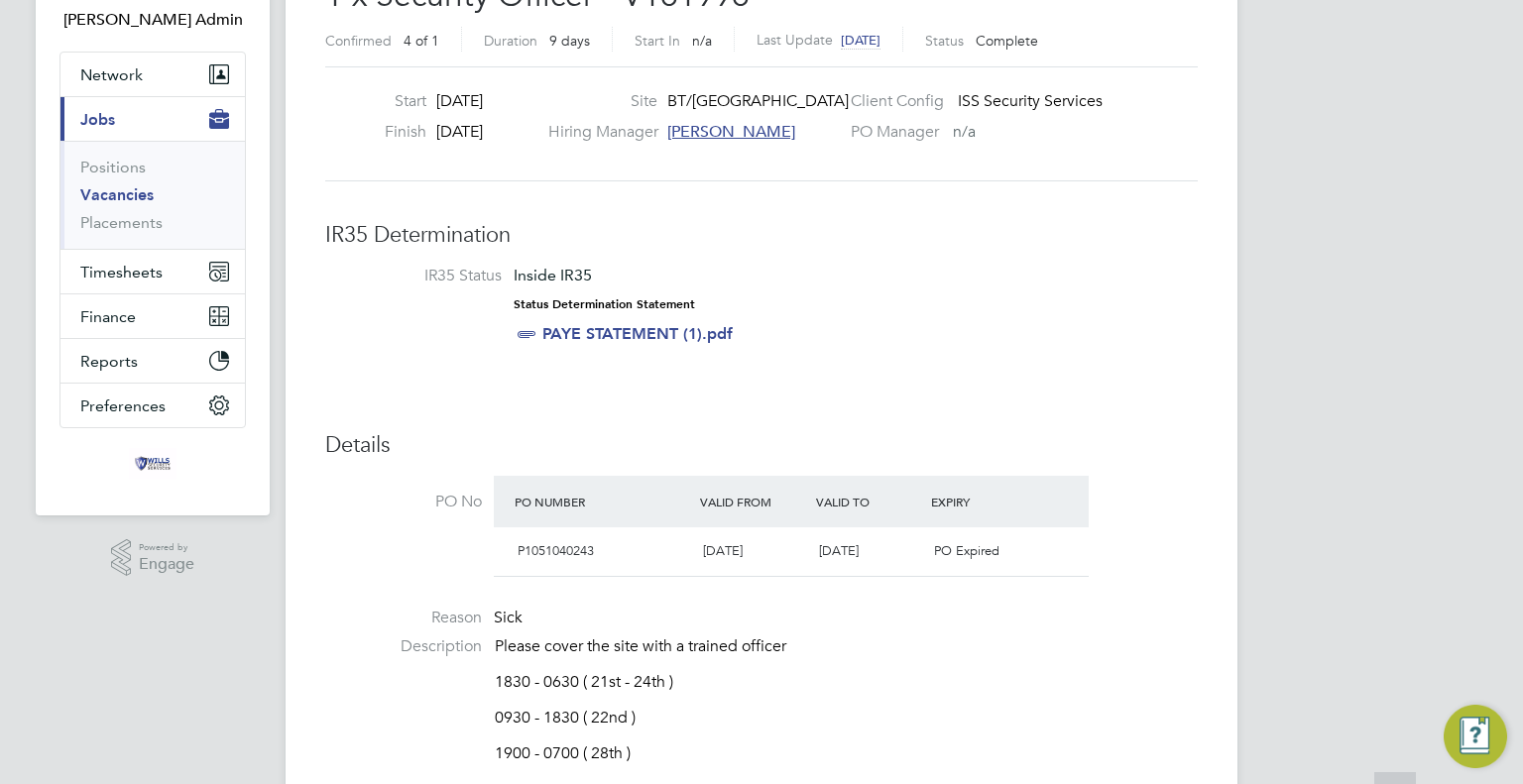 scroll, scrollTop: 198, scrollLeft: 0, axis: vertical 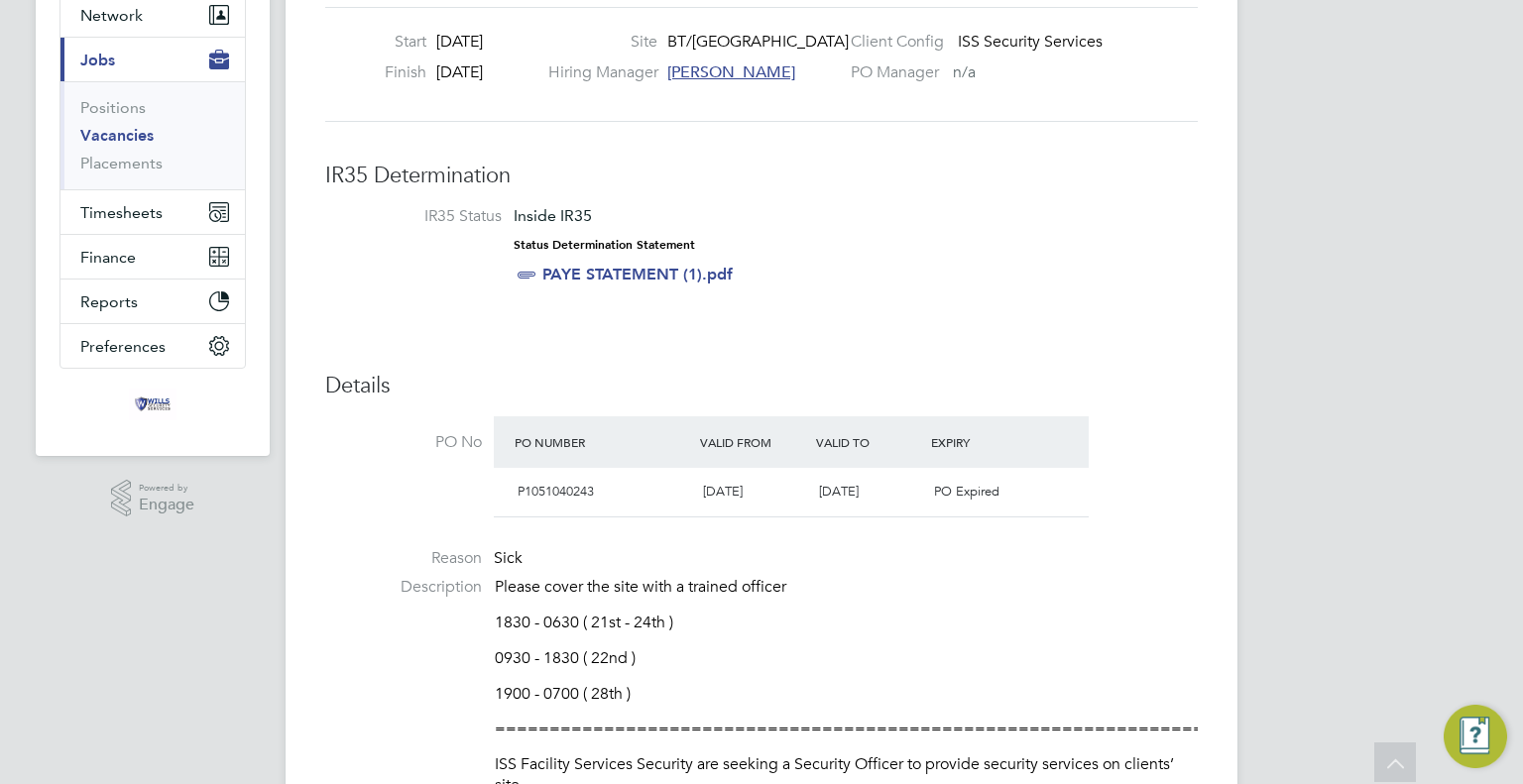 click on "IR35 Determination IR35 Status Inside IR35 Status Determination Statement   PAYE STATEMENT (1).pdf Details PO No PO Number Valid From Valid To Expiry   P1051040243   01 Mar 2025   31 Mar 2025 PO Expired Reason   Sick Description Please cover the site with a trained officer
1830 - 0630 ( 21st - 24th )
0930 - 1830 ( 22nd )
1900 - 0700 ( 28th )
==============================================================================================================
ISS Facility Services Security are seeking a Security Officer to provide security services on clients’ site.
Duties and responsibilities include access and egress control, conducting internal & external patrols, following site specific procedures (AI’s), assisting in all emergency incidents, manage onsite administration, providing and maintaining the highest standards of security service and Customer Care.
Job Overview:
You will ensure the safety and security of people, premises, and property.
Principle Accountabilities:" 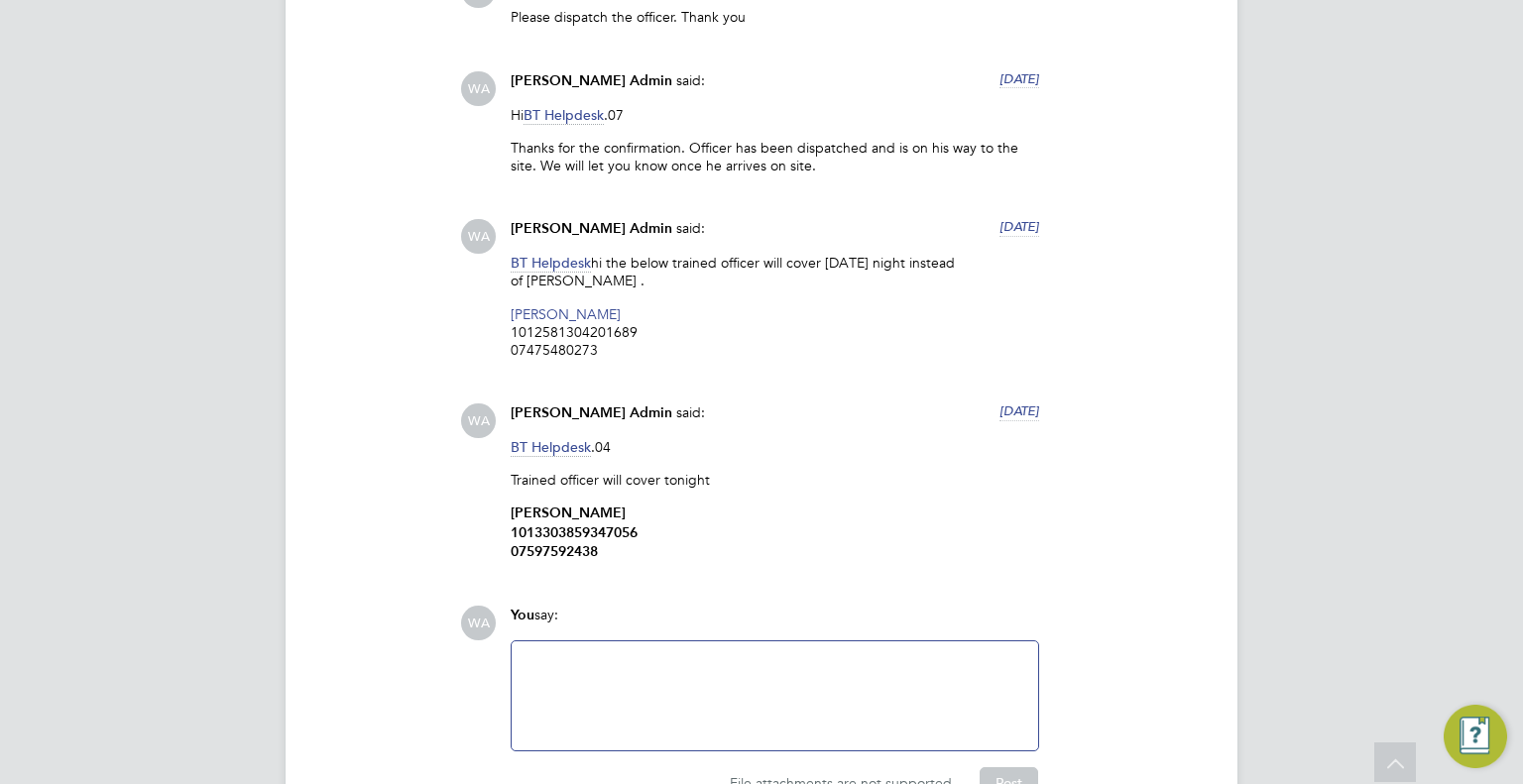 scroll, scrollTop: 4361, scrollLeft: 0, axis: vertical 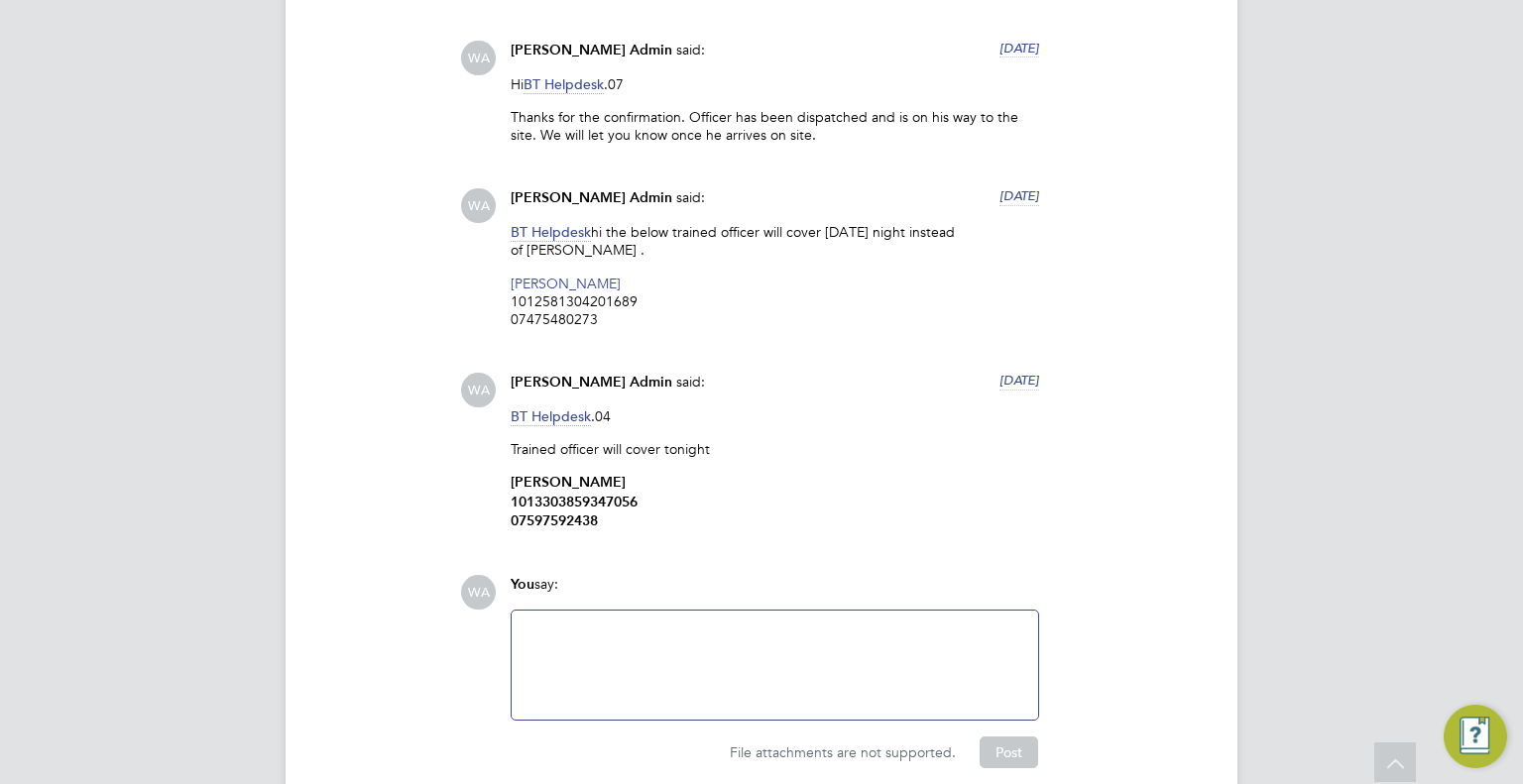 click on "Trained officer will cover tonight" 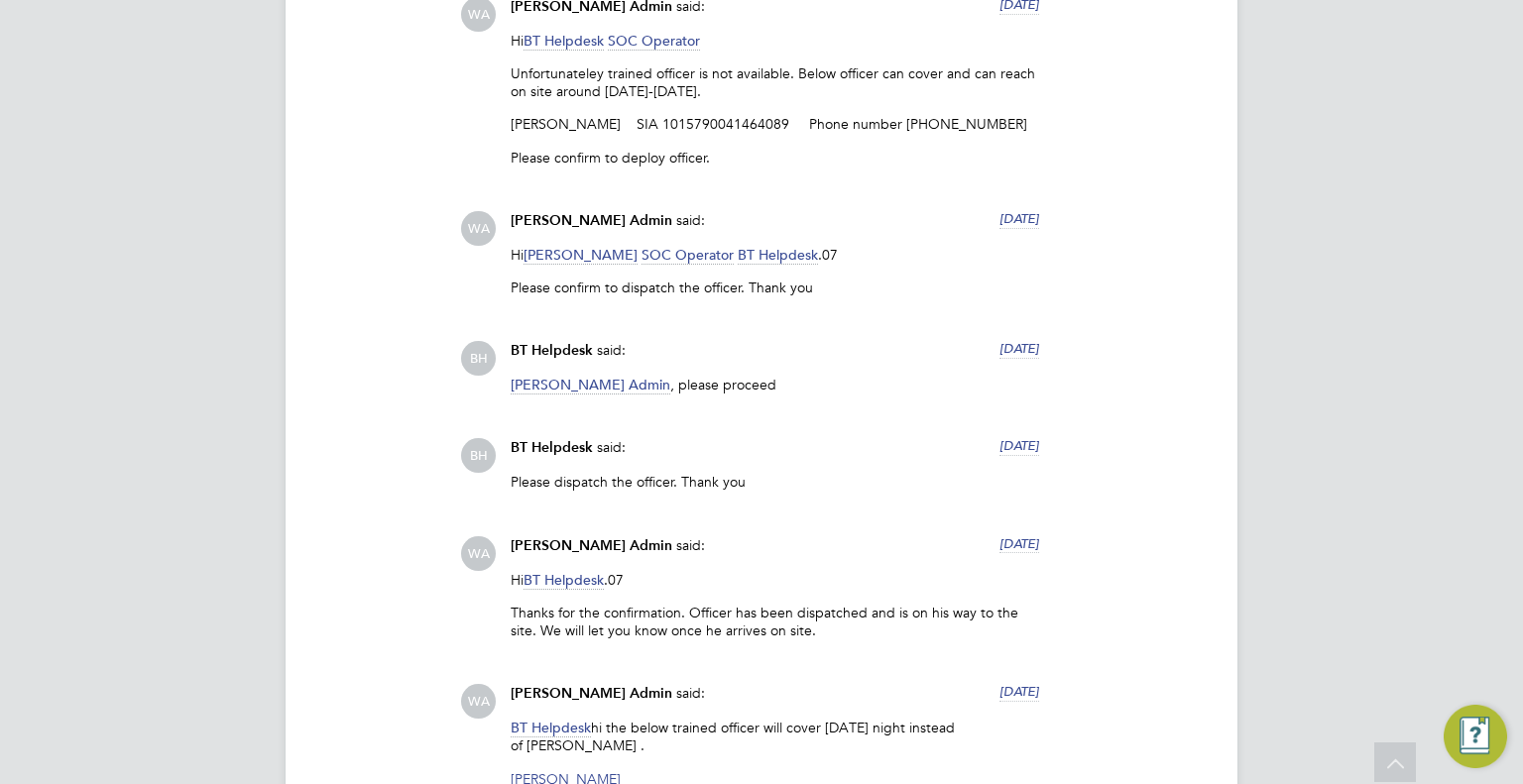 scroll, scrollTop: 3667, scrollLeft: 0, axis: vertical 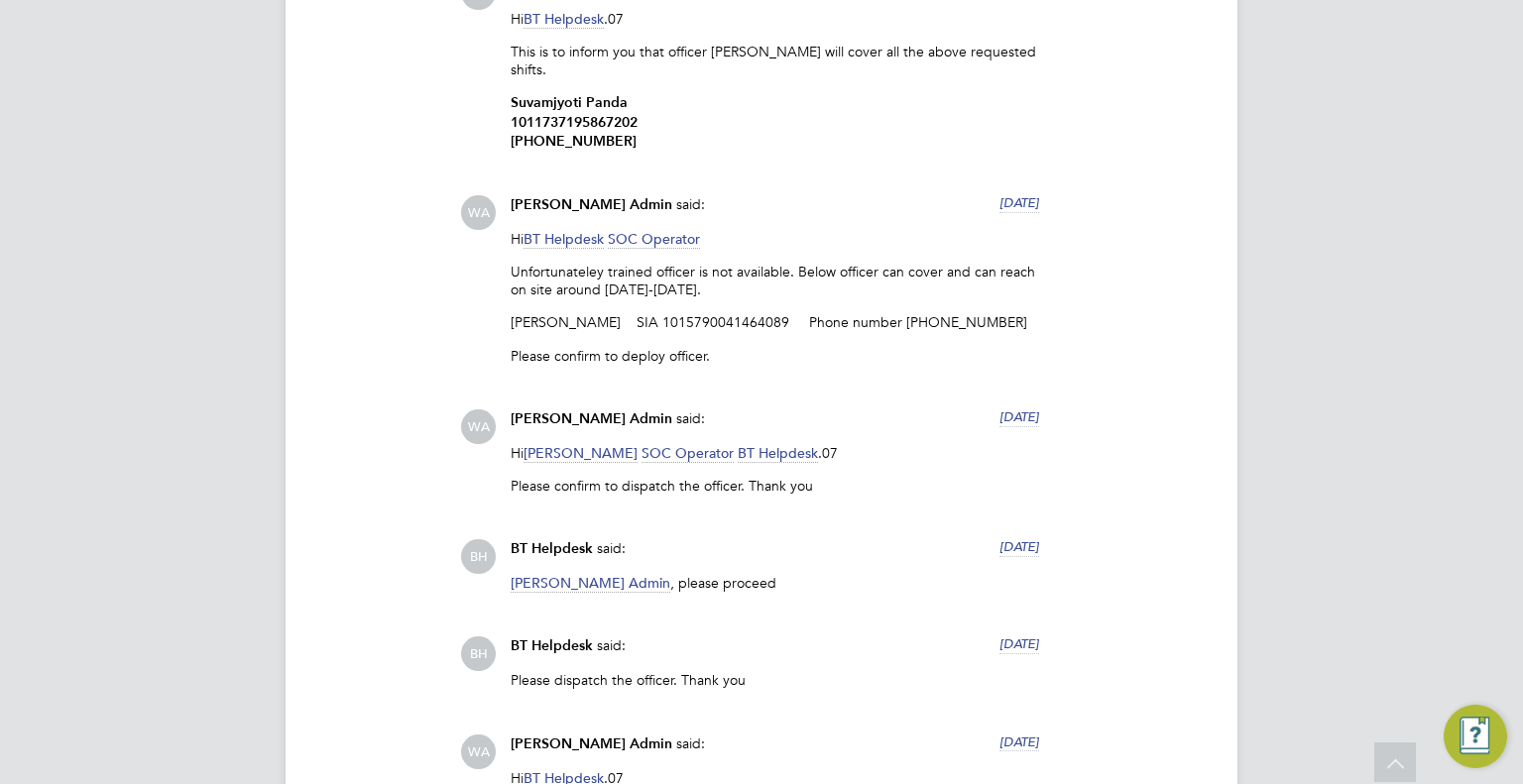 click on "WA Wills Admin   said:   4 months ago Hi  Martin Rix   BT Helpdesk
Thanks for the request. The cover is confirmed with trained officer below.
Muhammad Zaheer
1012581304201689
07475480273 Show more BH BT Helpdesk   said:   4 months ago Wills Admin , what about PANDA SUVAMJYOTI, is he not available? Show more WA Wills Admin   said:   4 months ago Hi  BT Helpdesk  .07
This is to inform you that officer Suvamjyoti Panda will cover all the above requested shifts.
Suvamjyoti Panda
1011737195867202
‪+447436237915‬ Show more WA Wills Admin   said:   4 months ago Hi  BT Helpdesk   SOC Operator
Unfortunateley trained officer is not available. Below officer can cover and can reach on site around 1015-1035.
Muhammad Hammad    SIA 1015790041464089     Phone number 07851558161
Please confirm to deploy officer. Show more WA Wills Admin   said:   4 months ago Hi  Kirsty Mccolm   SOC Operator   BT Helpdesk  .07
Please confirm to dispatch the officer. Thank you" 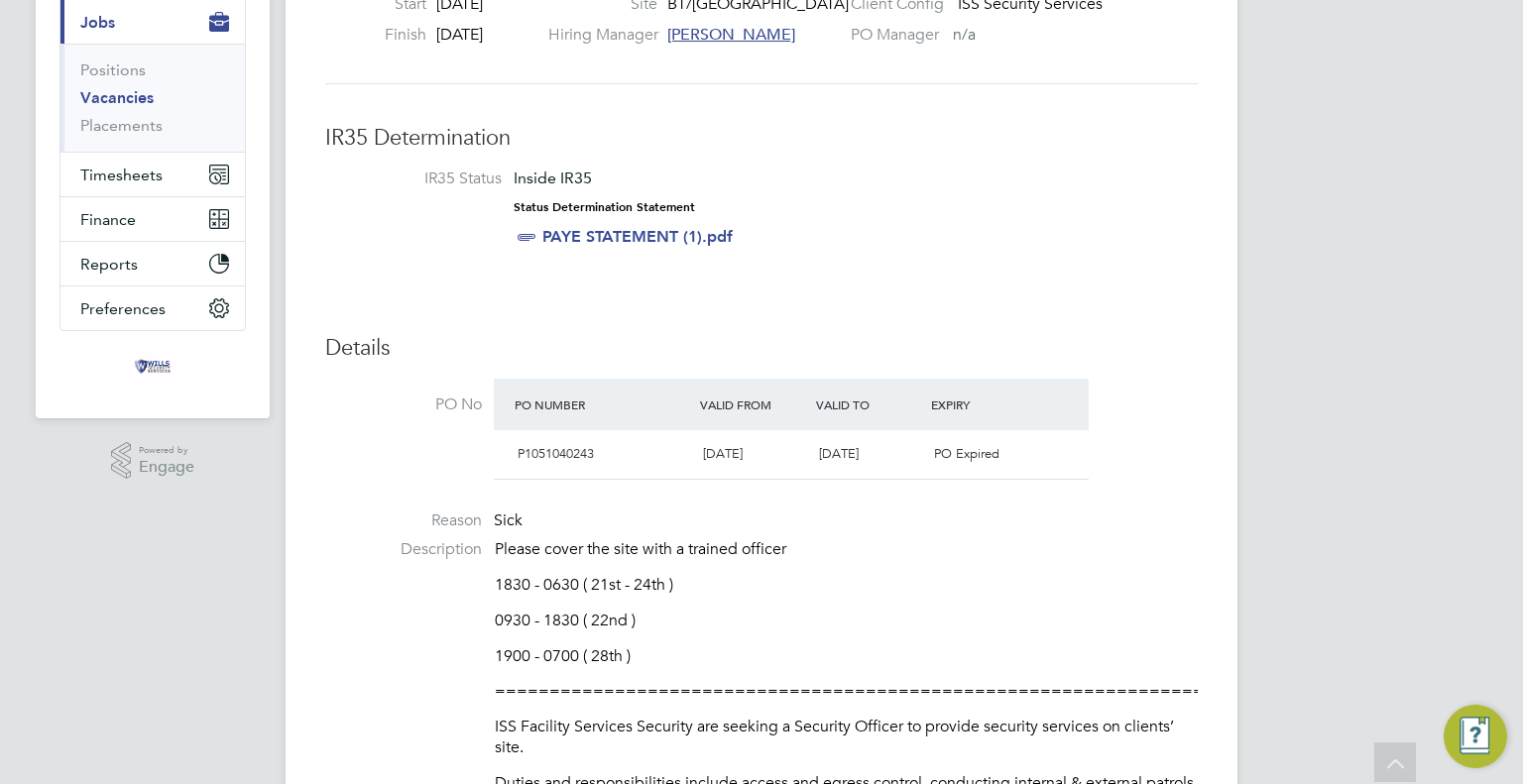 scroll, scrollTop: 0, scrollLeft: 0, axis: both 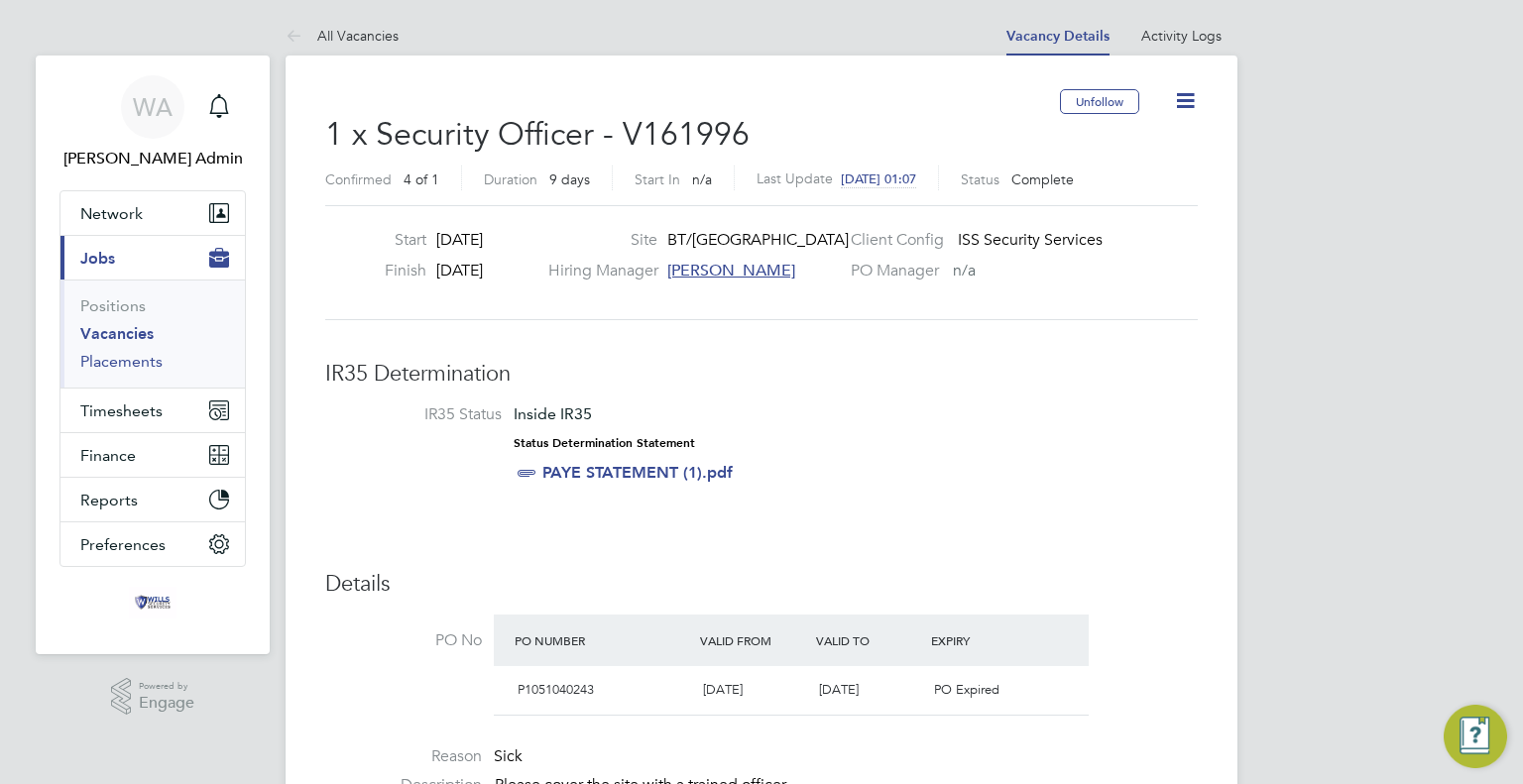 click on "Placements" at bounding box center [121, 361] 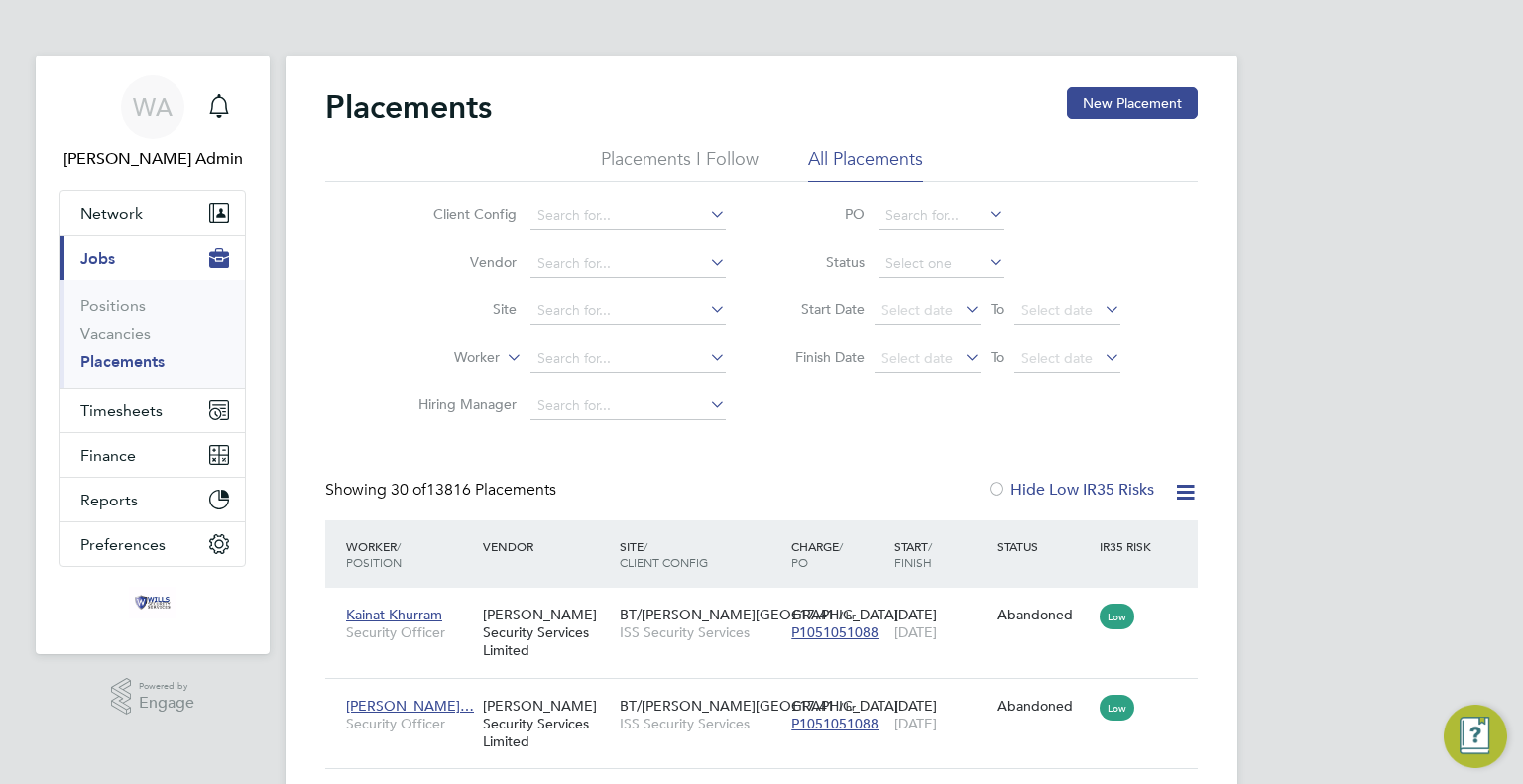 scroll, scrollTop: 9, scrollLeft: 9, axis: both 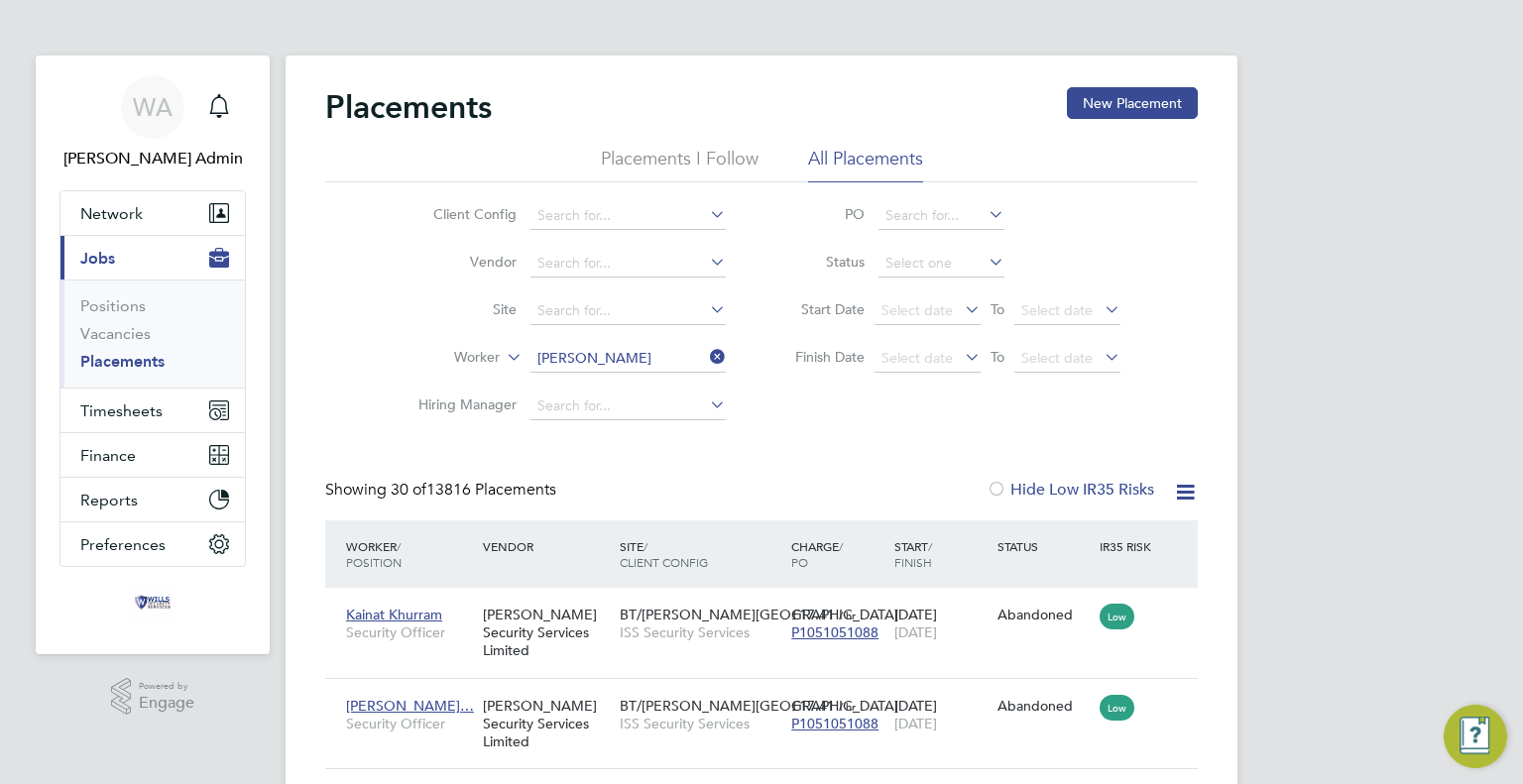click on "Aniket  Khatri" 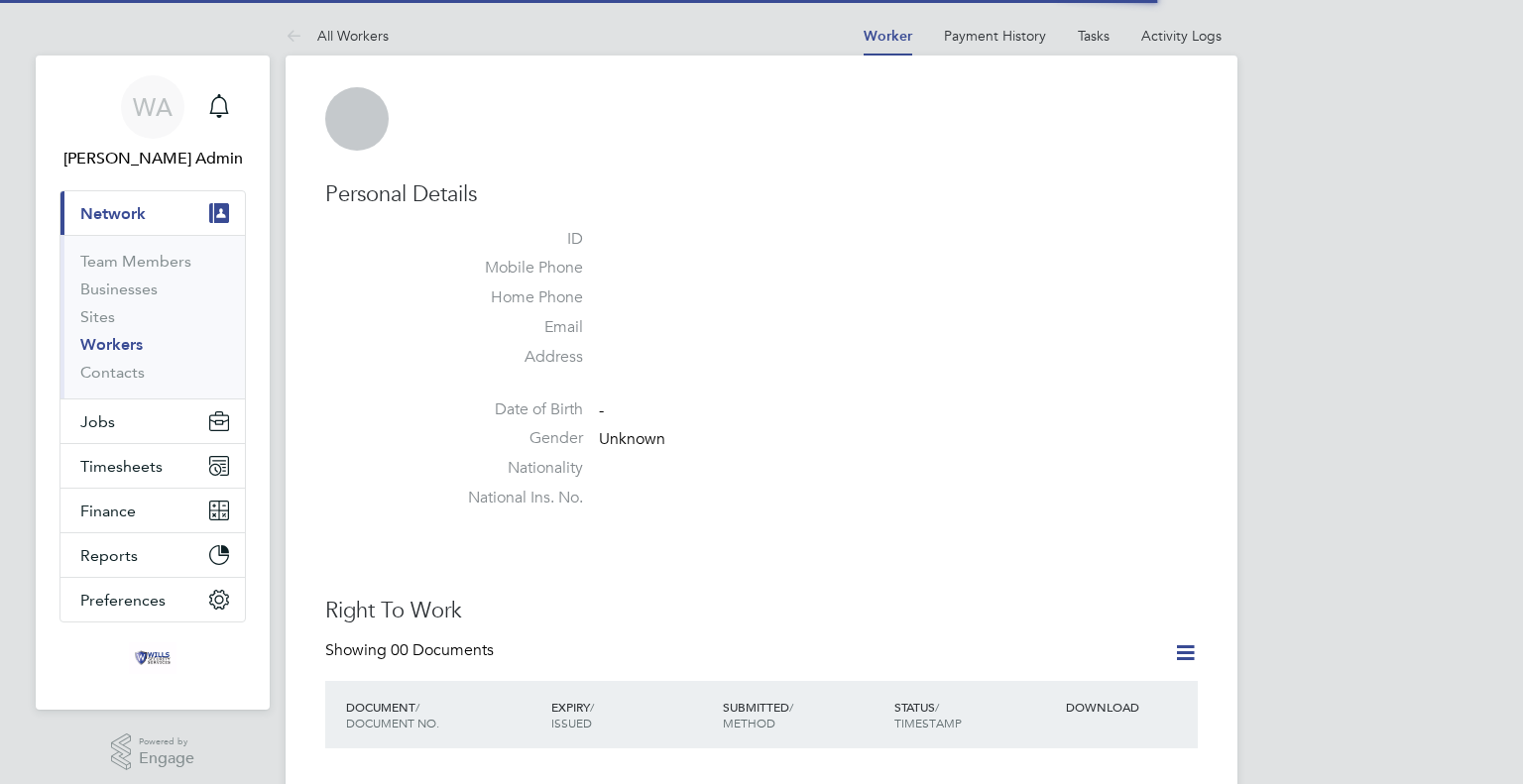 scroll, scrollTop: 0, scrollLeft: 0, axis: both 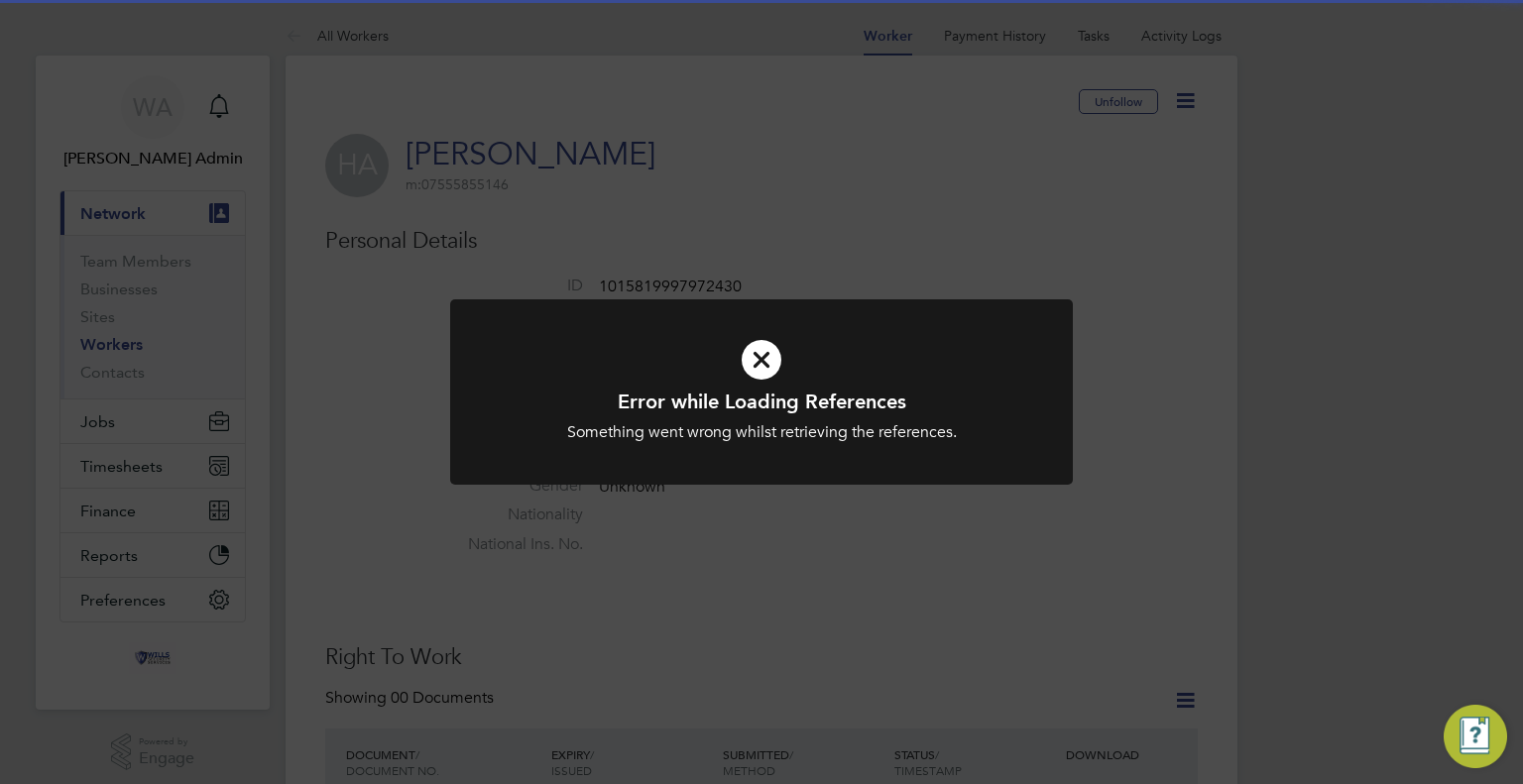 click on "Error while Loading References Something went wrong whilst retrieving the references. Cancel Okay" 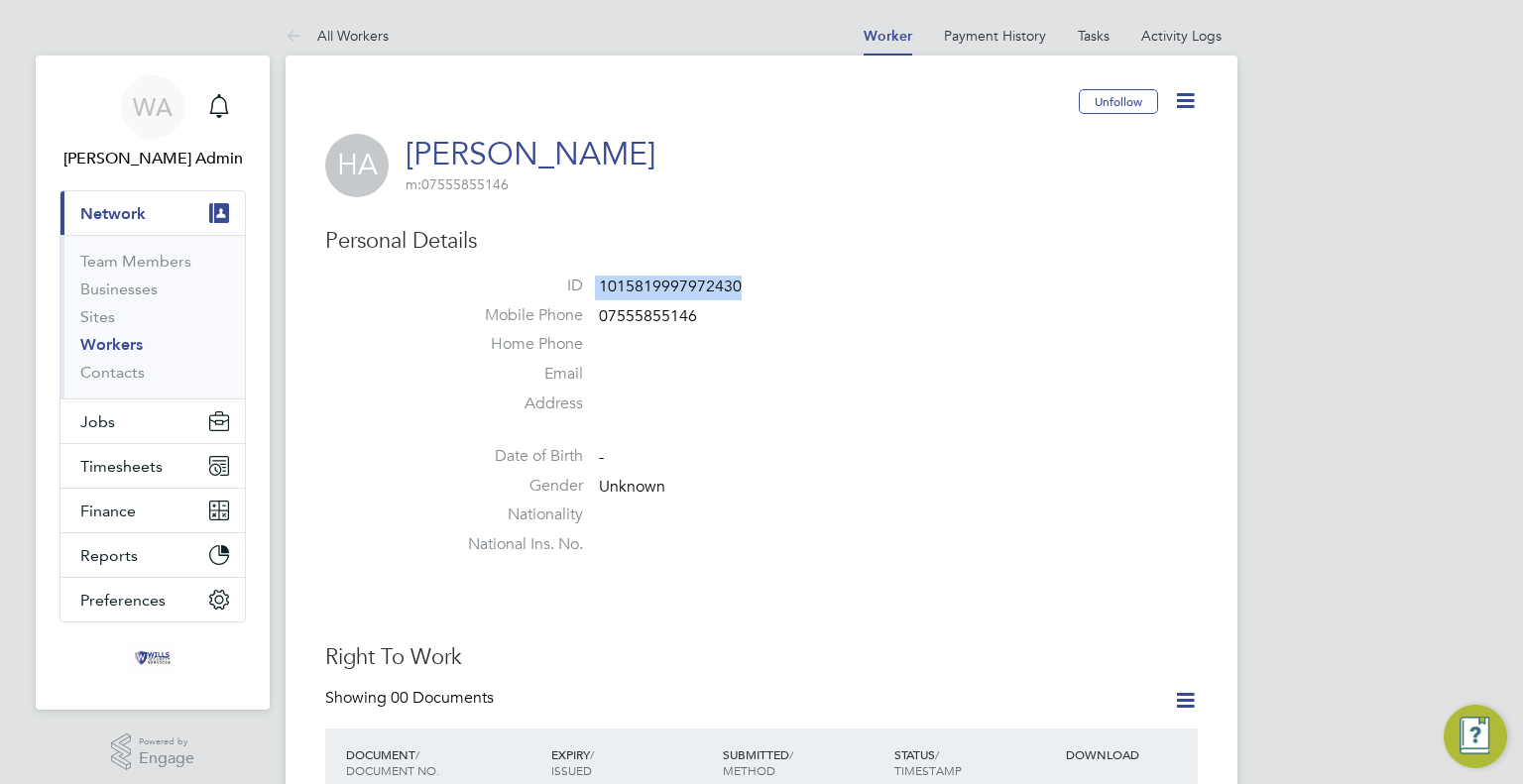 drag, startPoint x: 751, startPoint y: 283, endPoint x: 591, endPoint y: 278, distance: 160.07811 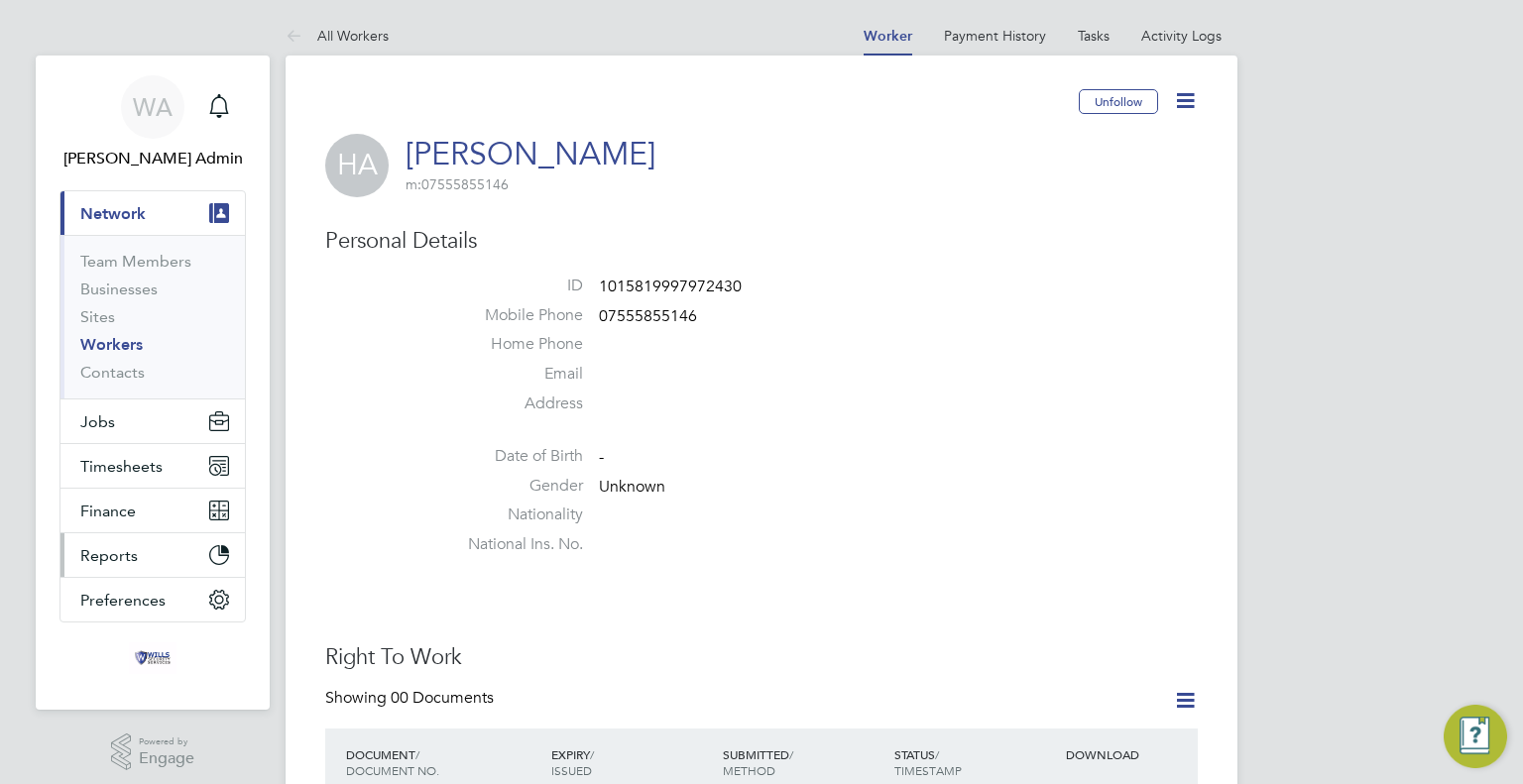 type 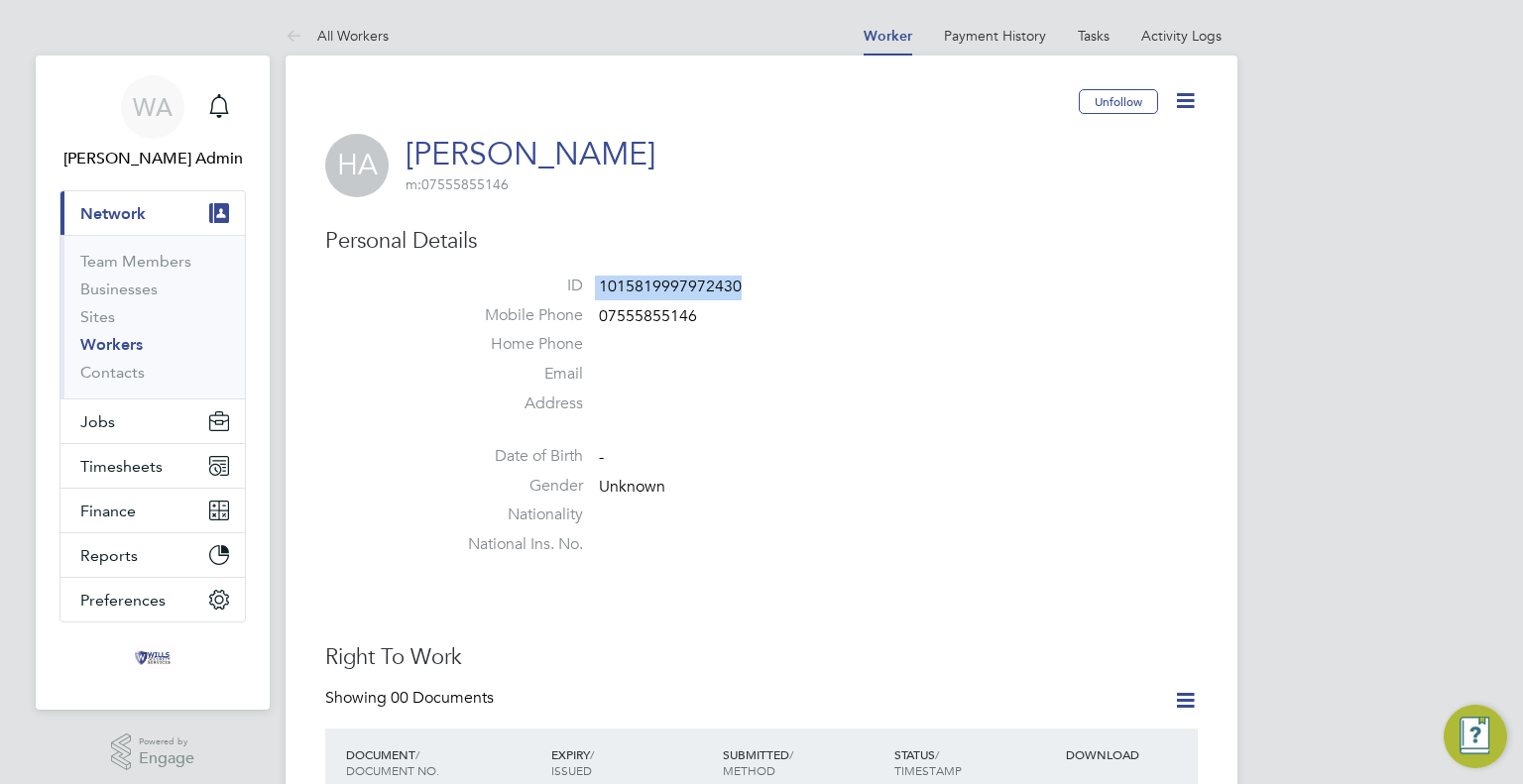 drag, startPoint x: 596, startPoint y: 279, endPoint x: 777, endPoint y: 284, distance: 181.06905 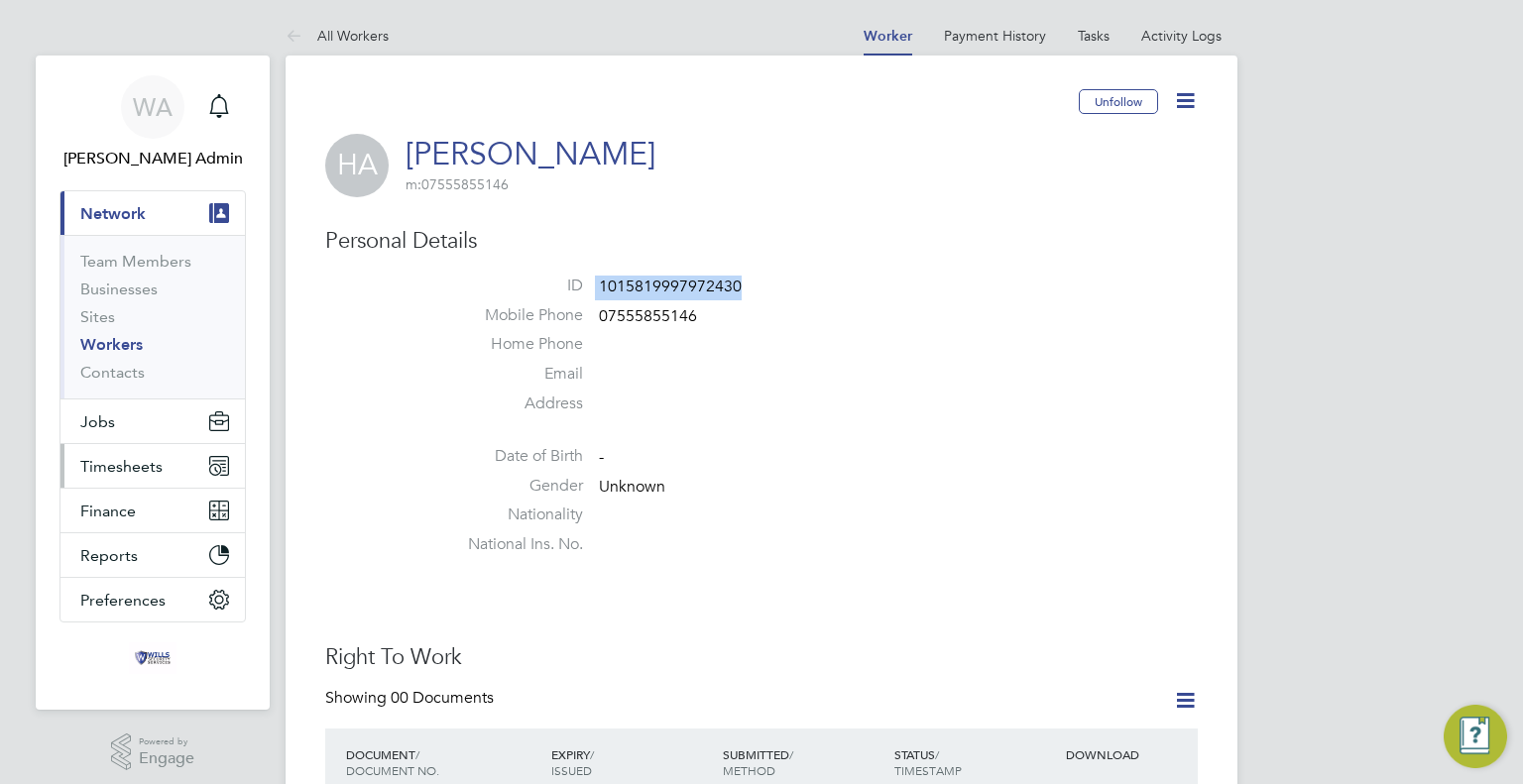 copy on "1015819997972430" 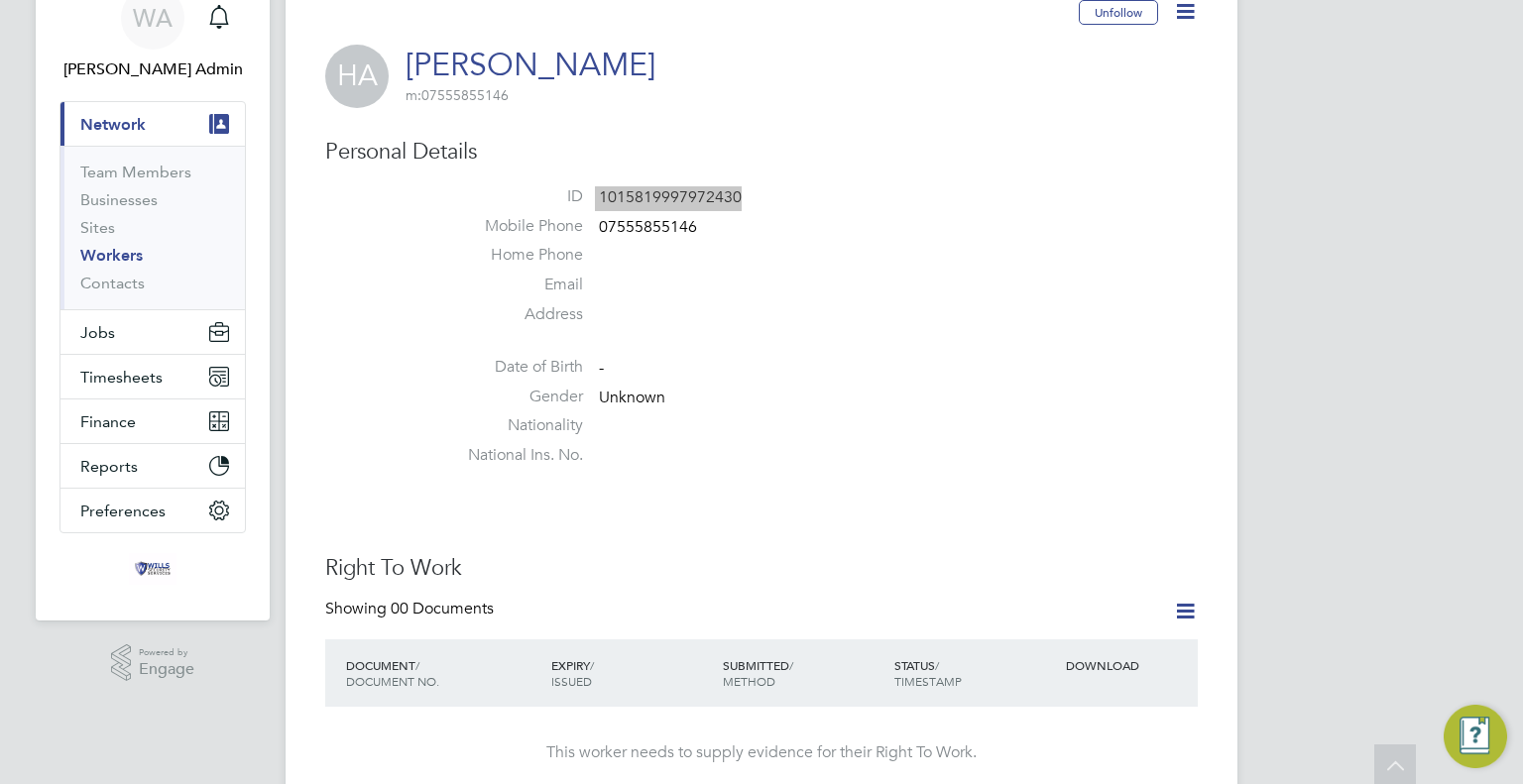 scroll, scrollTop: 0, scrollLeft: 0, axis: both 